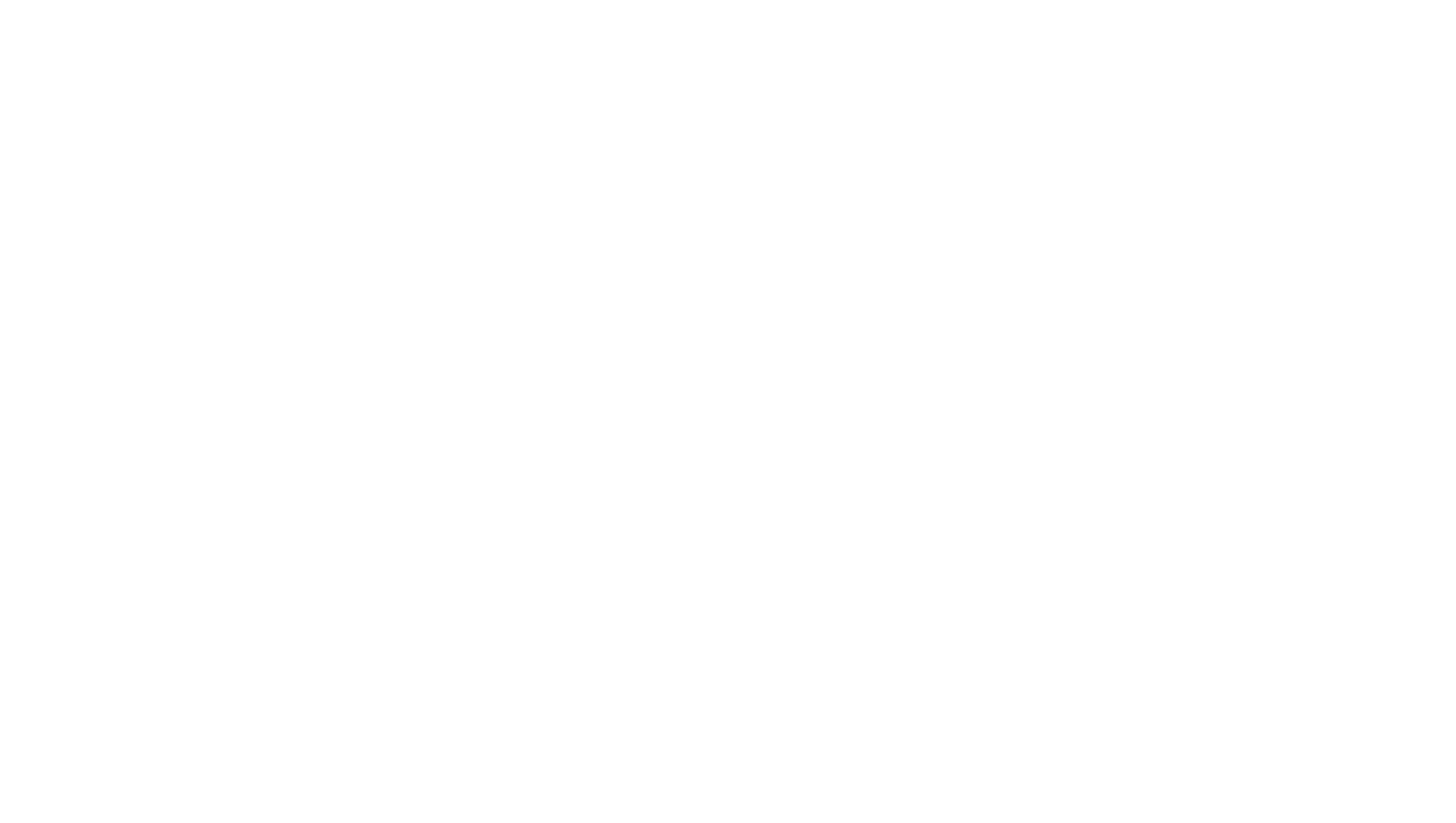 scroll, scrollTop: 0, scrollLeft: 0, axis: both 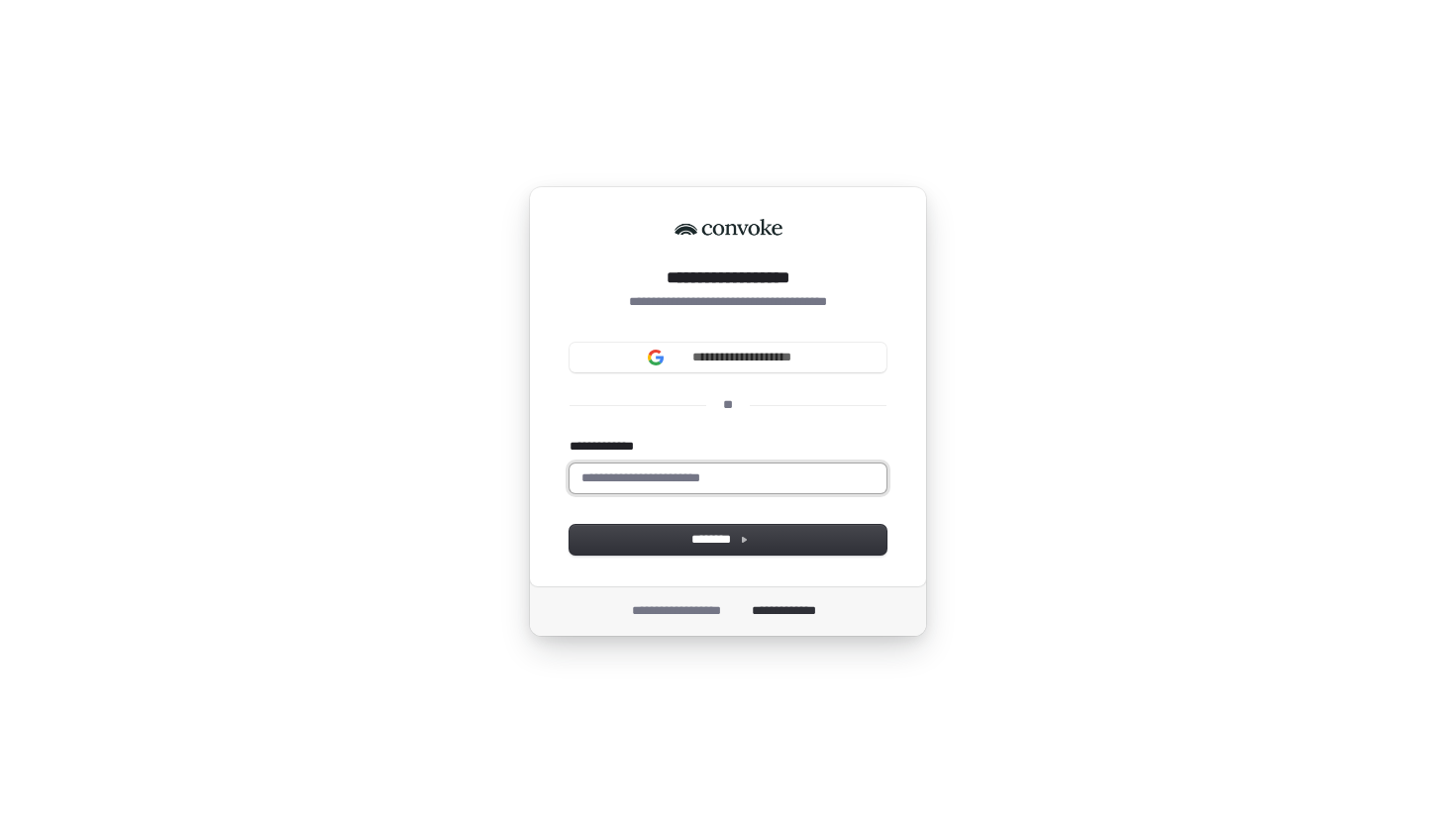 click on "**********" at bounding box center (728, 478) 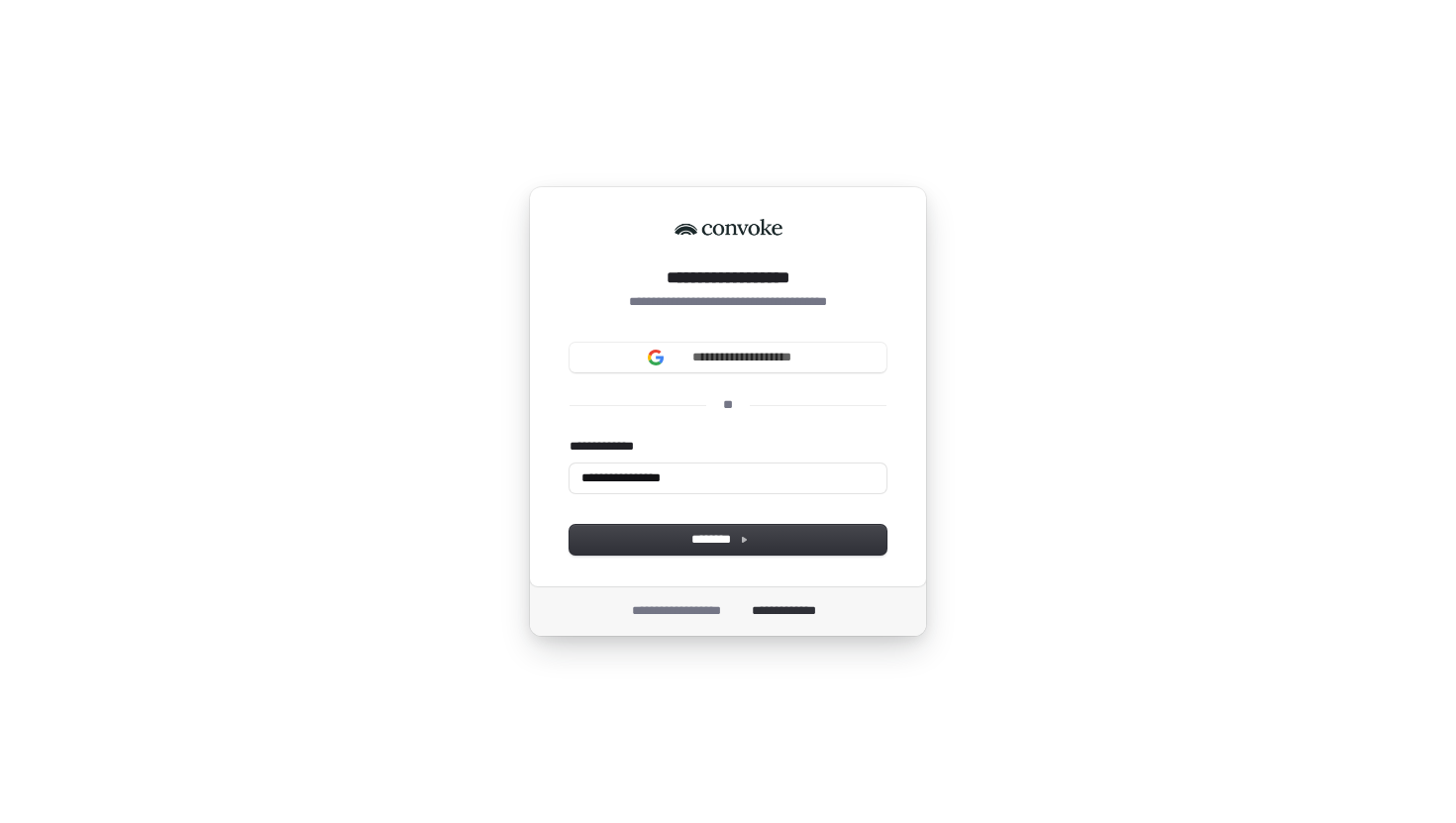click on "**********" at bounding box center [728, 449] 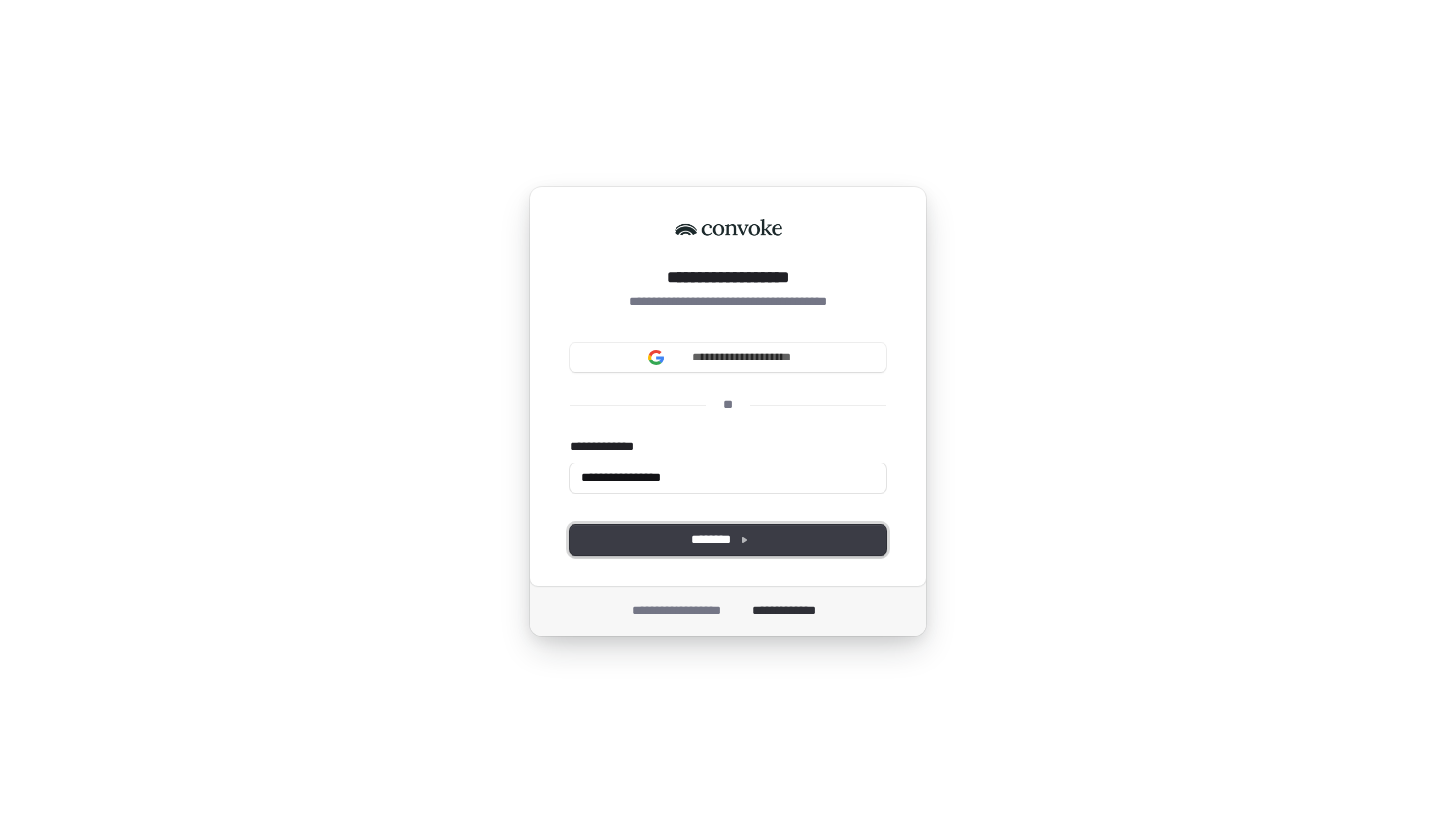 click on "********" at bounding box center (728, 540) 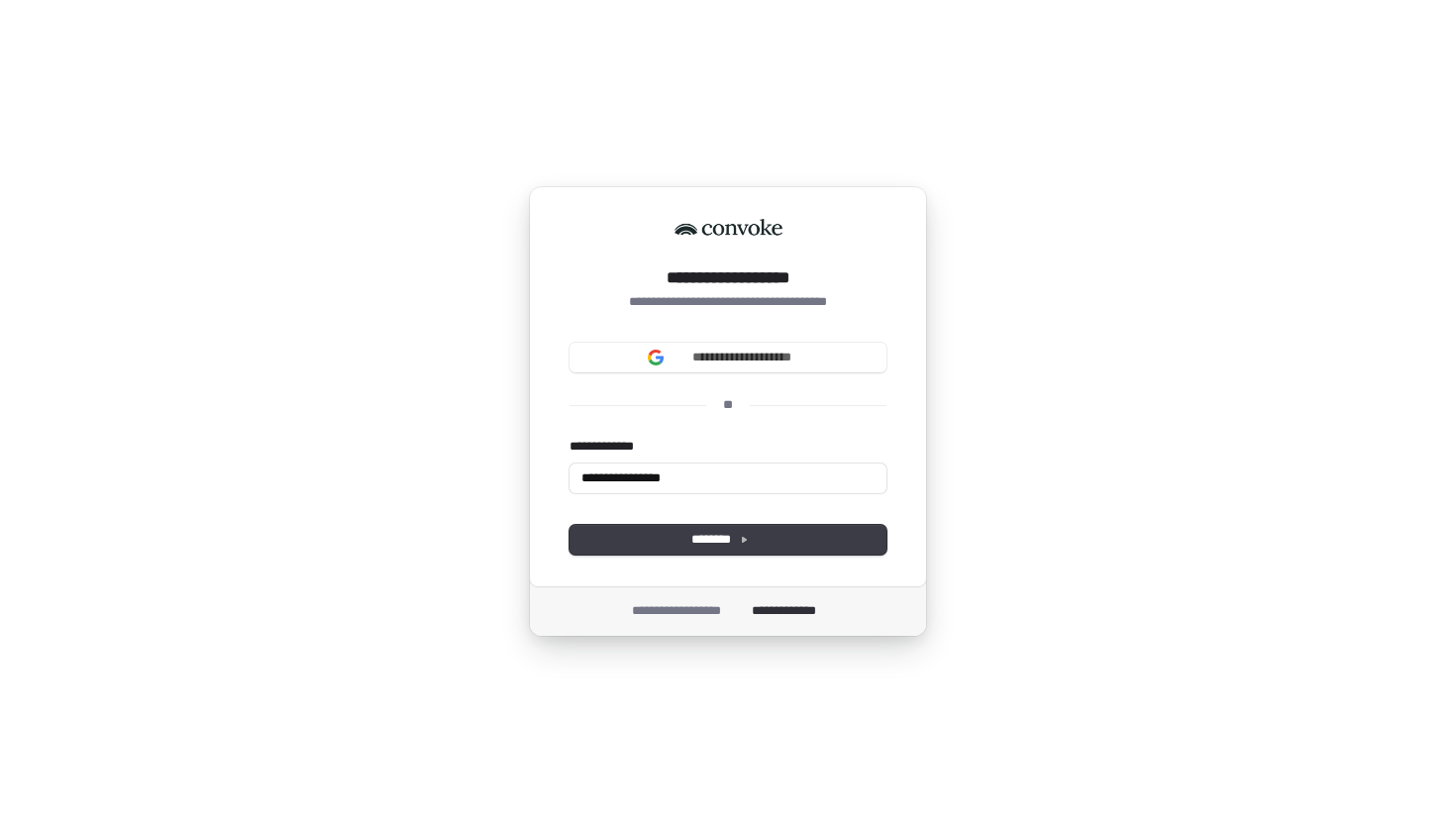 type on "**********" 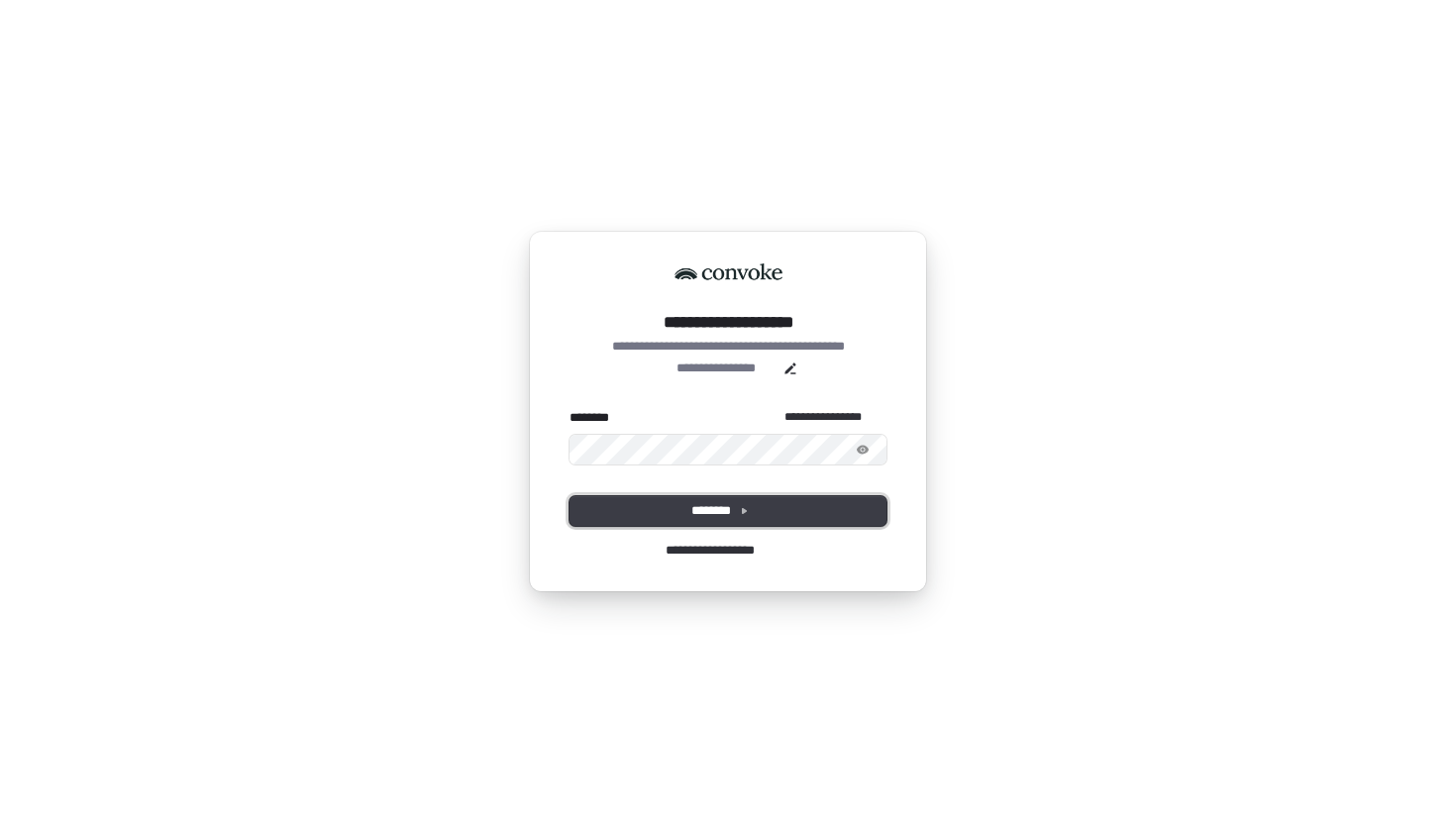 click on "********" at bounding box center [728, 511] 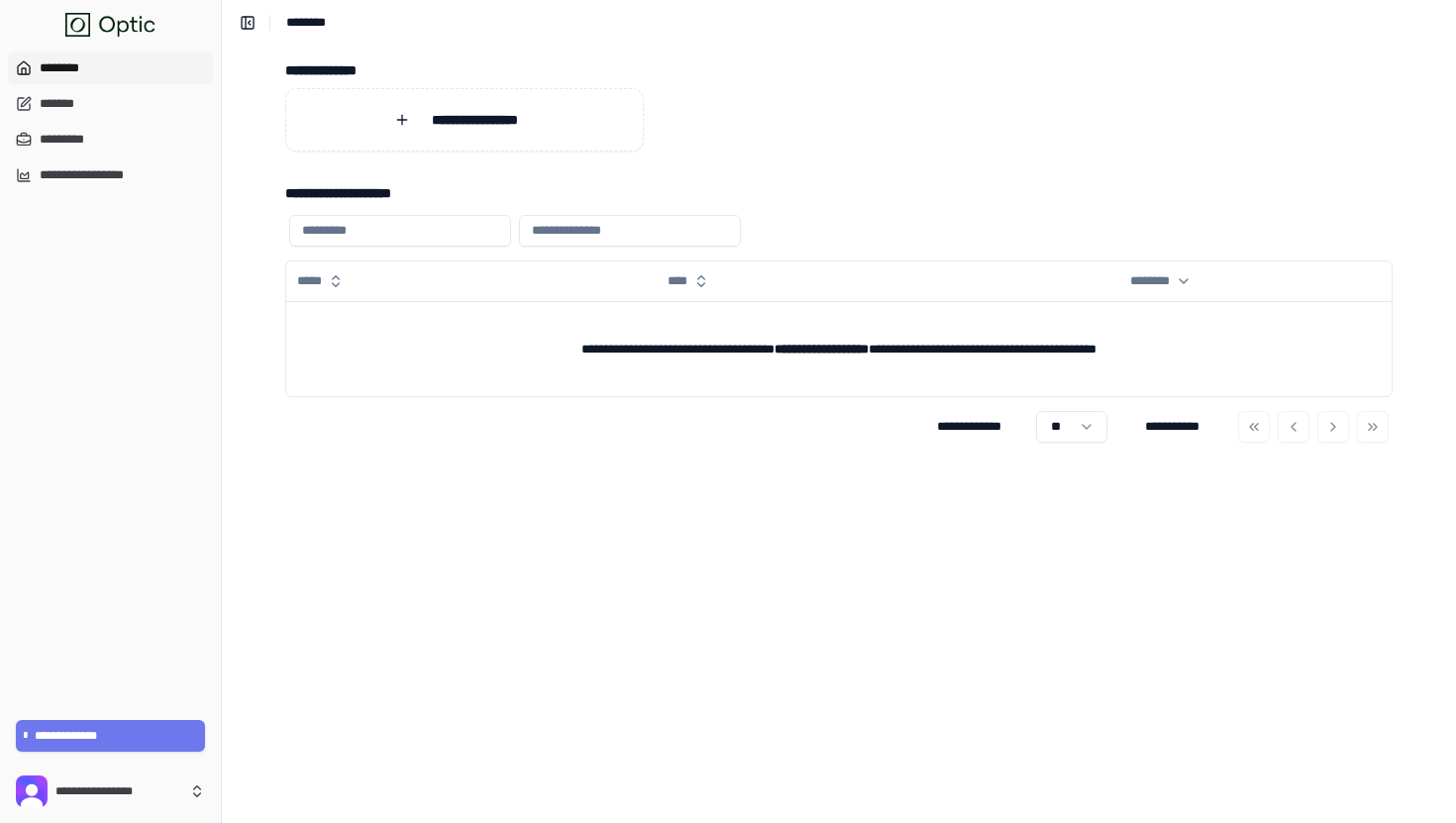 click on "**********" at bounding box center (839, 70) 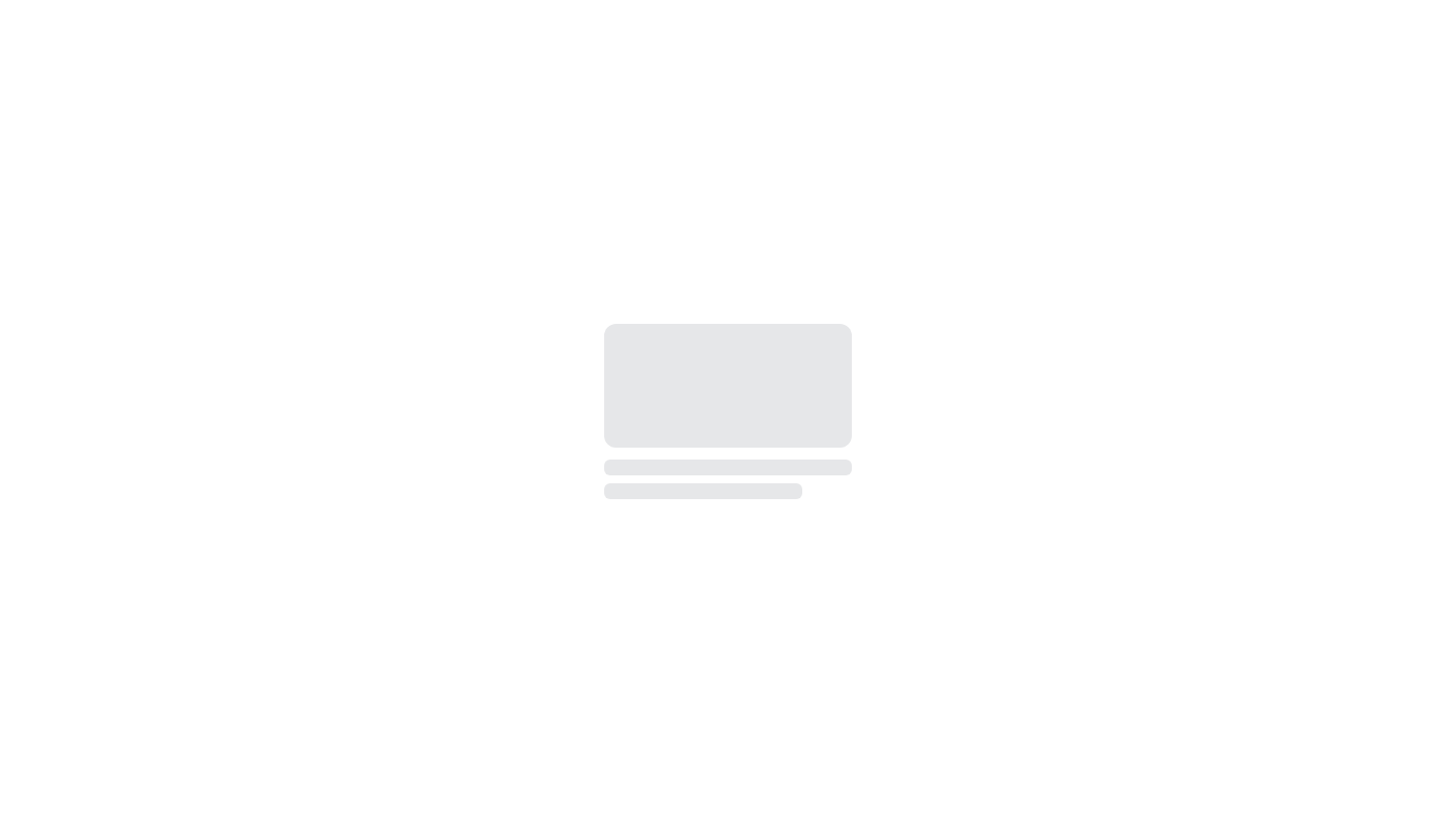 scroll, scrollTop: 0, scrollLeft: 0, axis: both 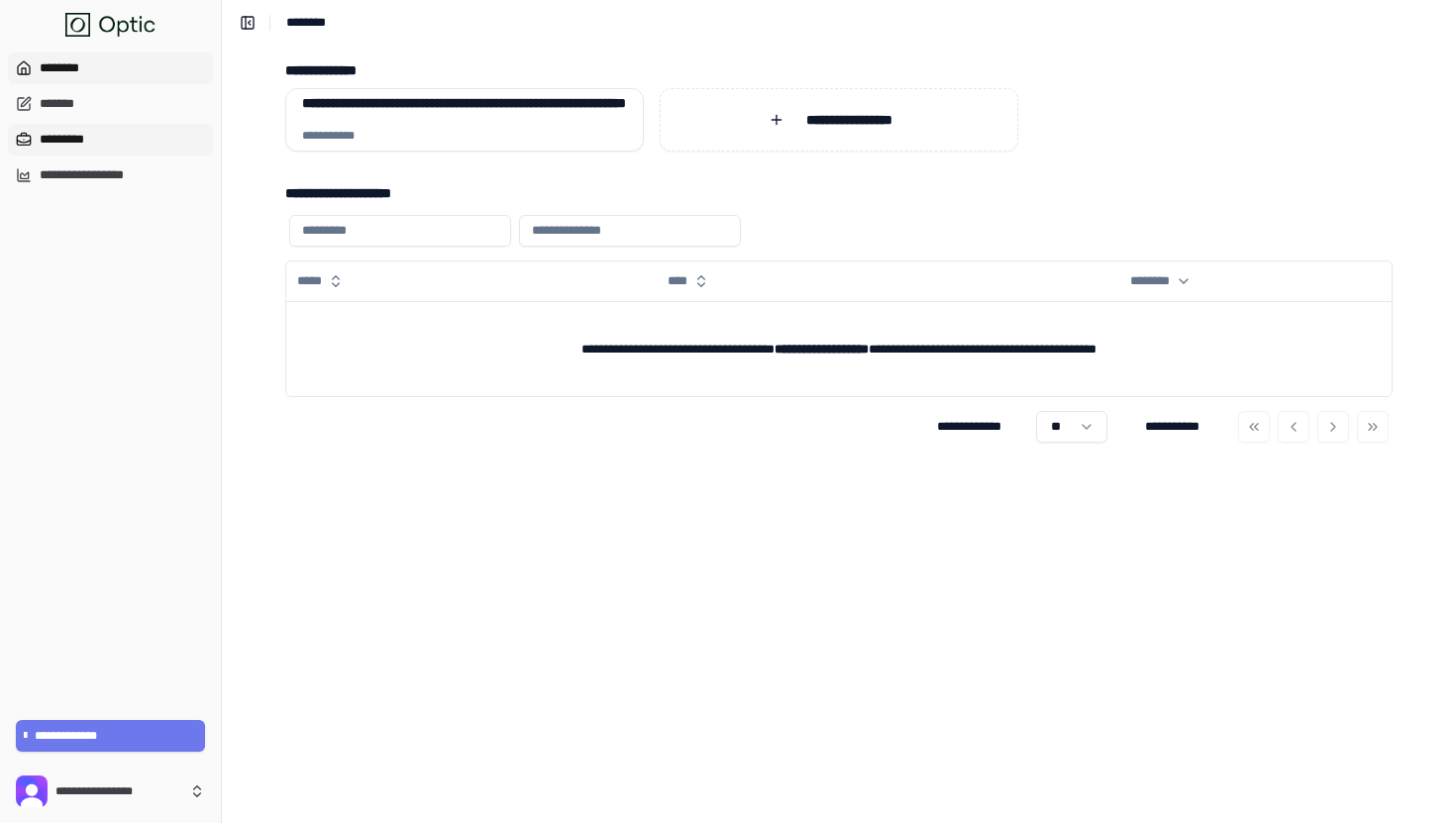 click on "*********" at bounding box center (110, 140) 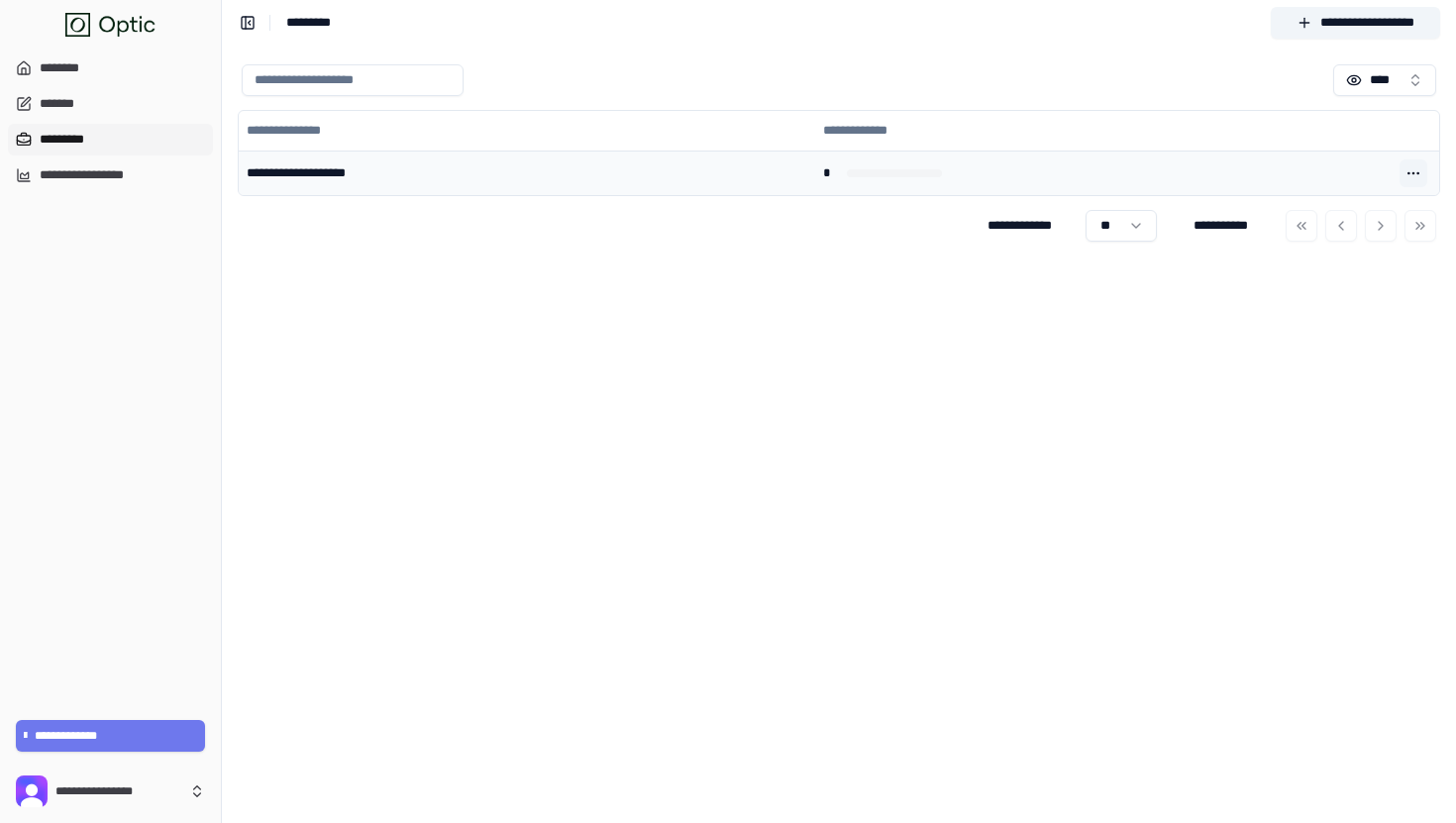 click at bounding box center (1413, 173) 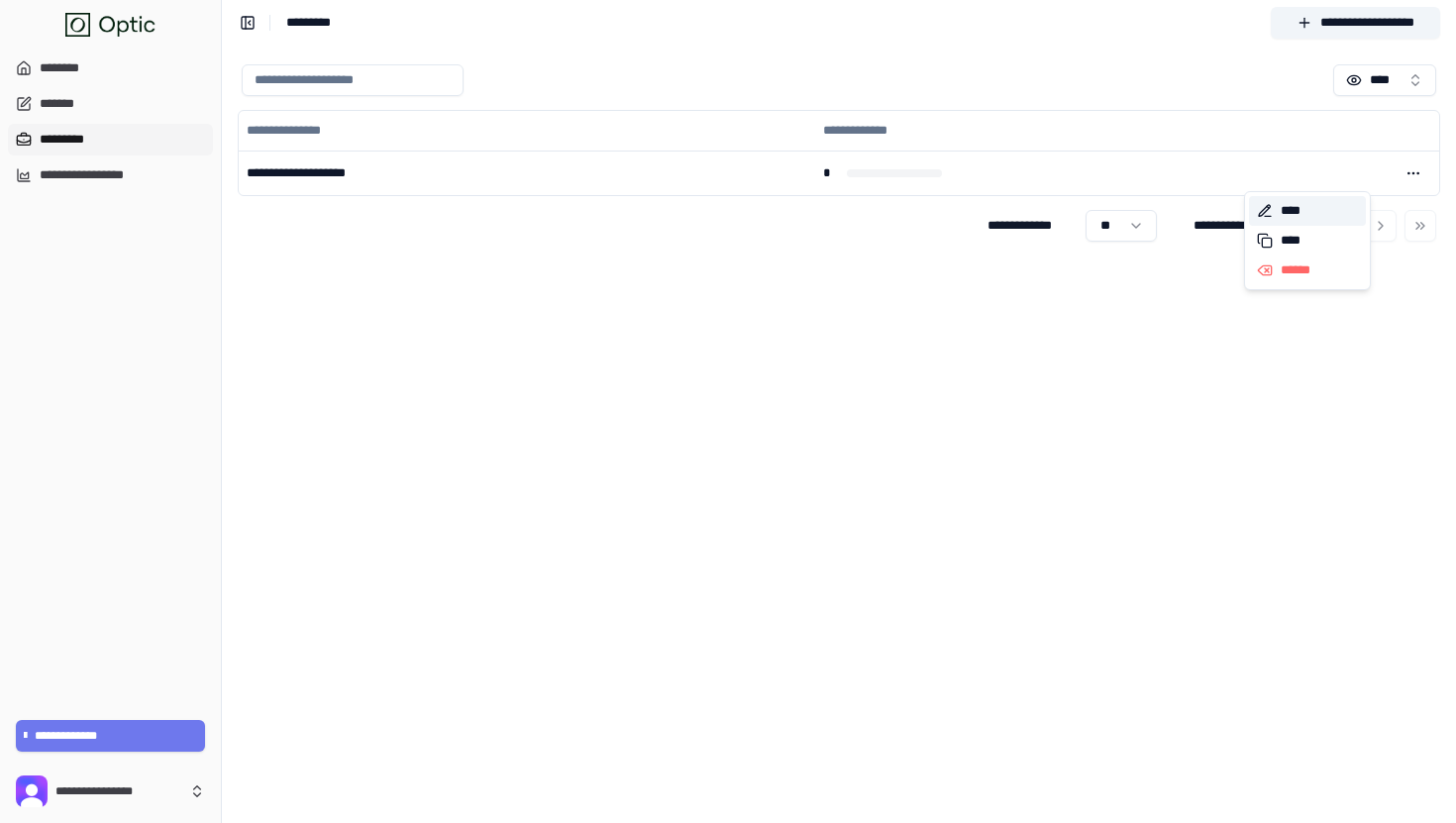 click on "****" at bounding box center [1307, 211] 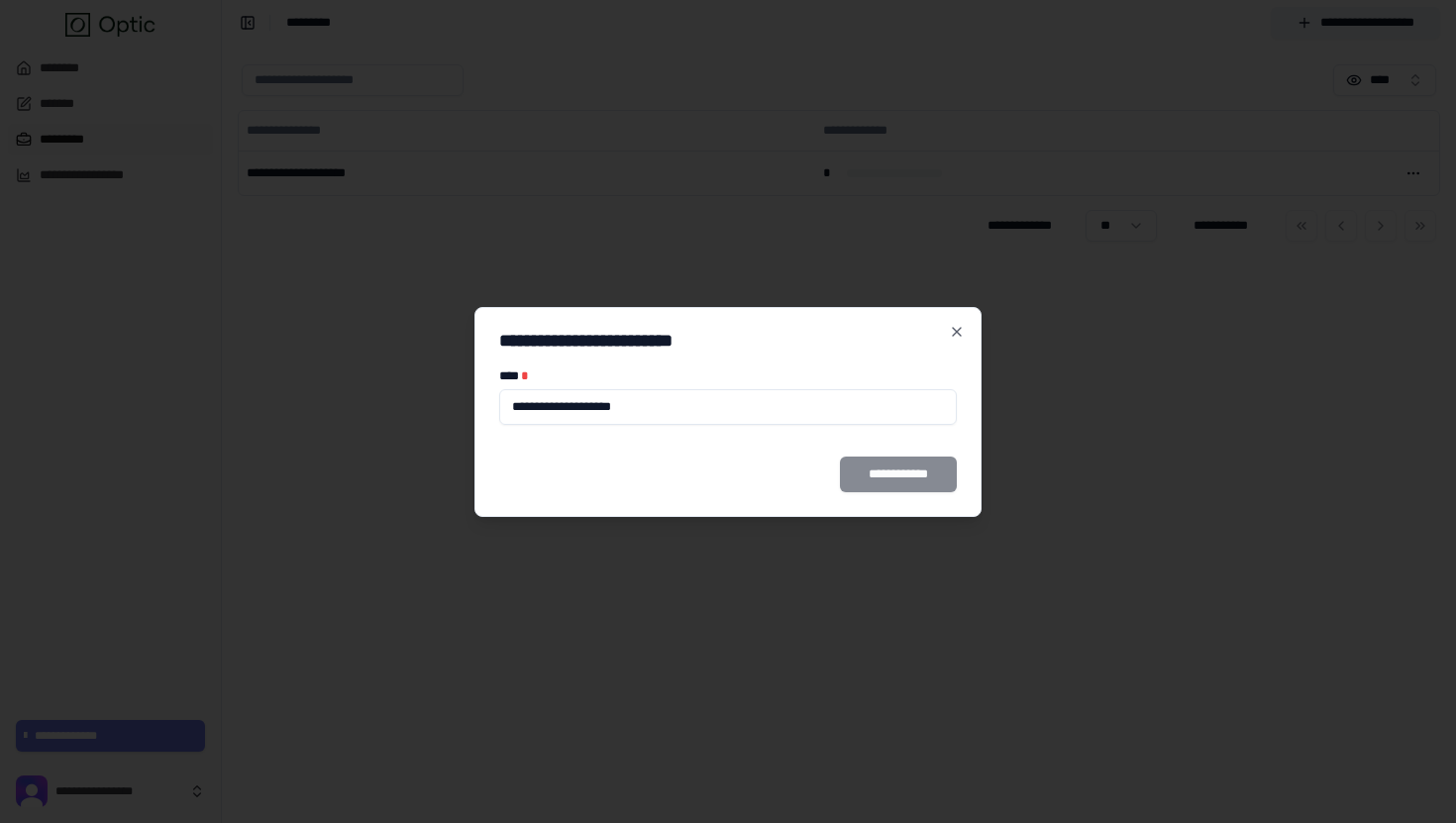 click on "**********" at bounding box center [728, 407] 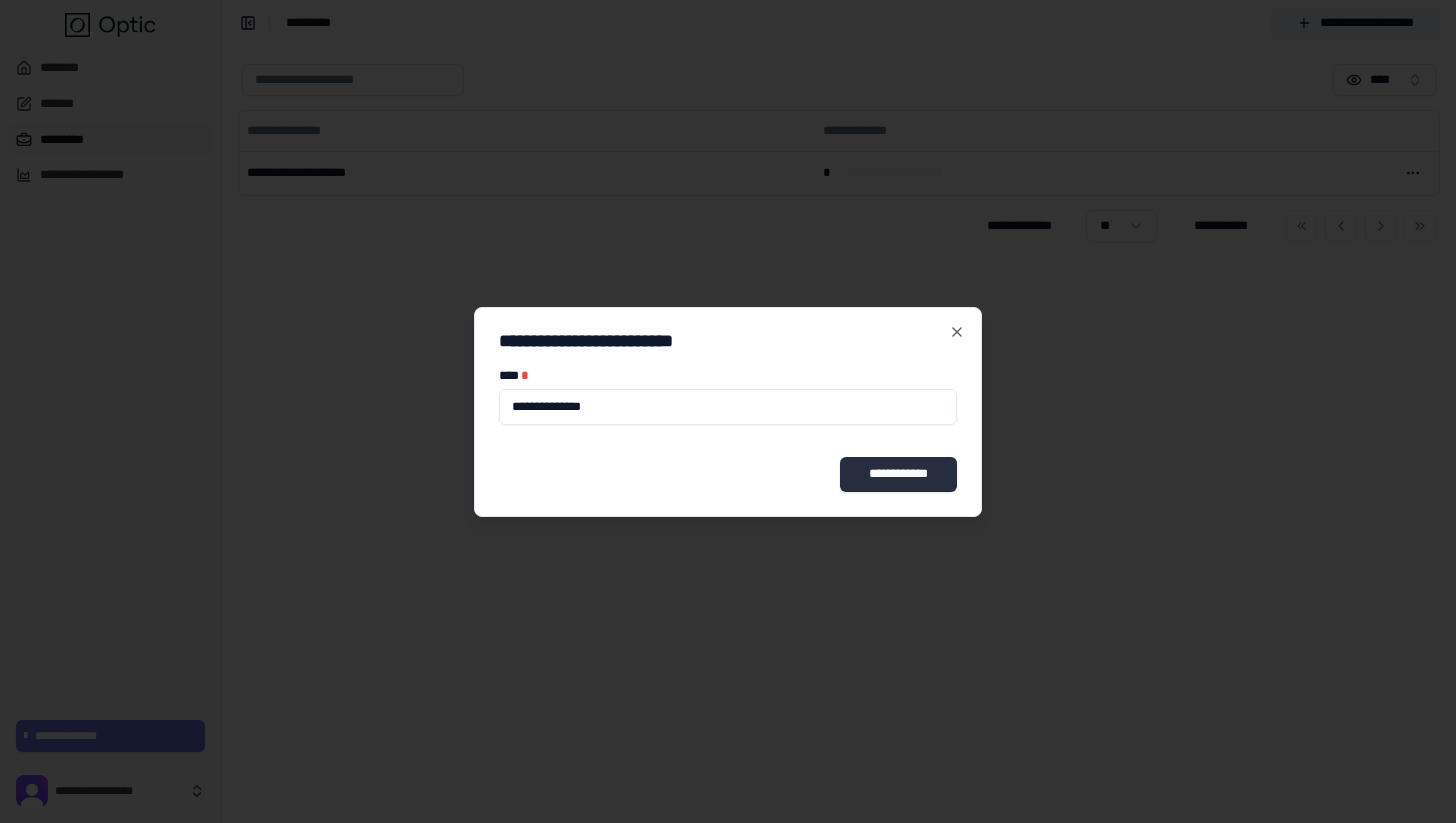 type on "**********" 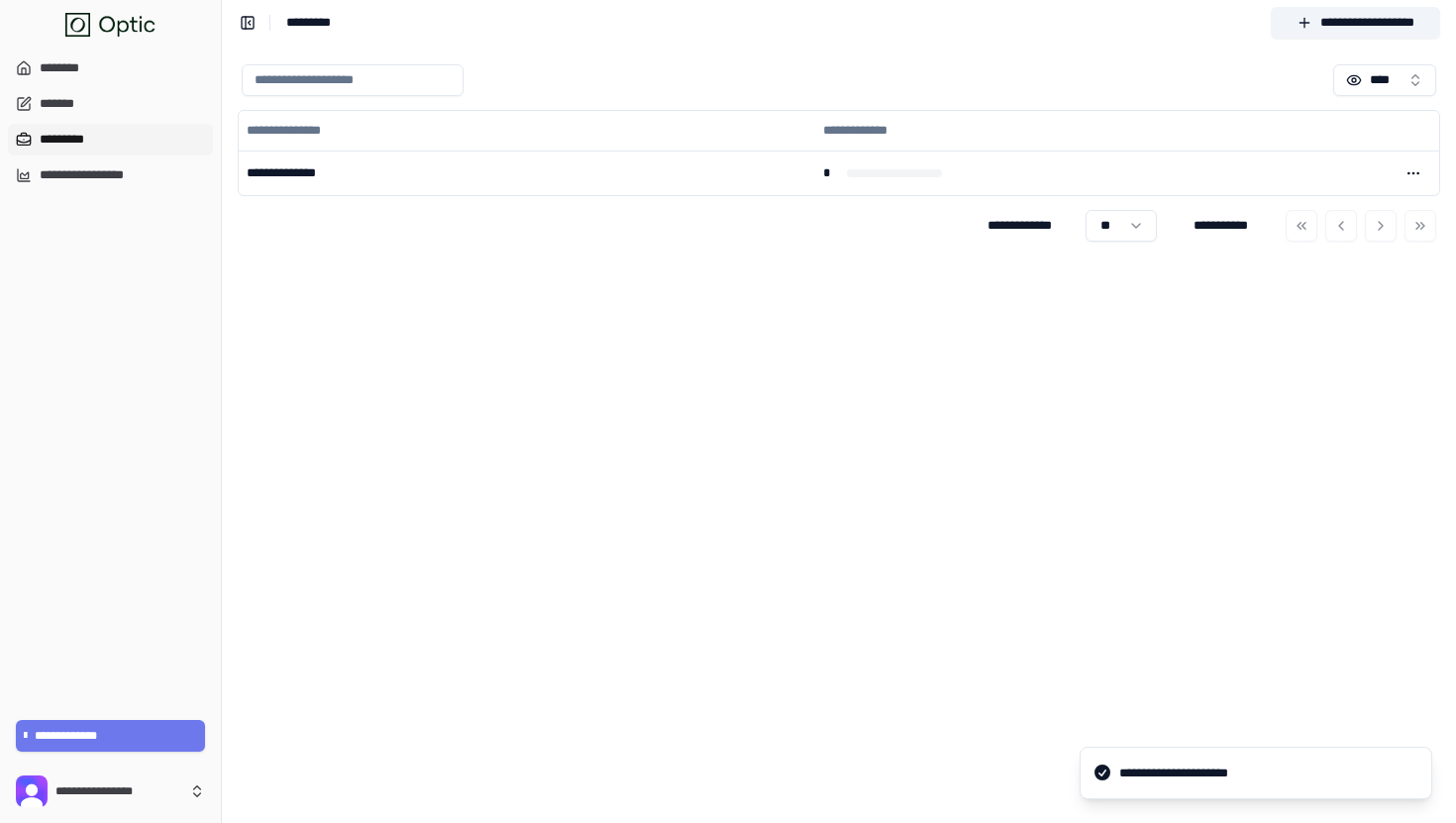 click on "**********" at bounding box center (839, 434) 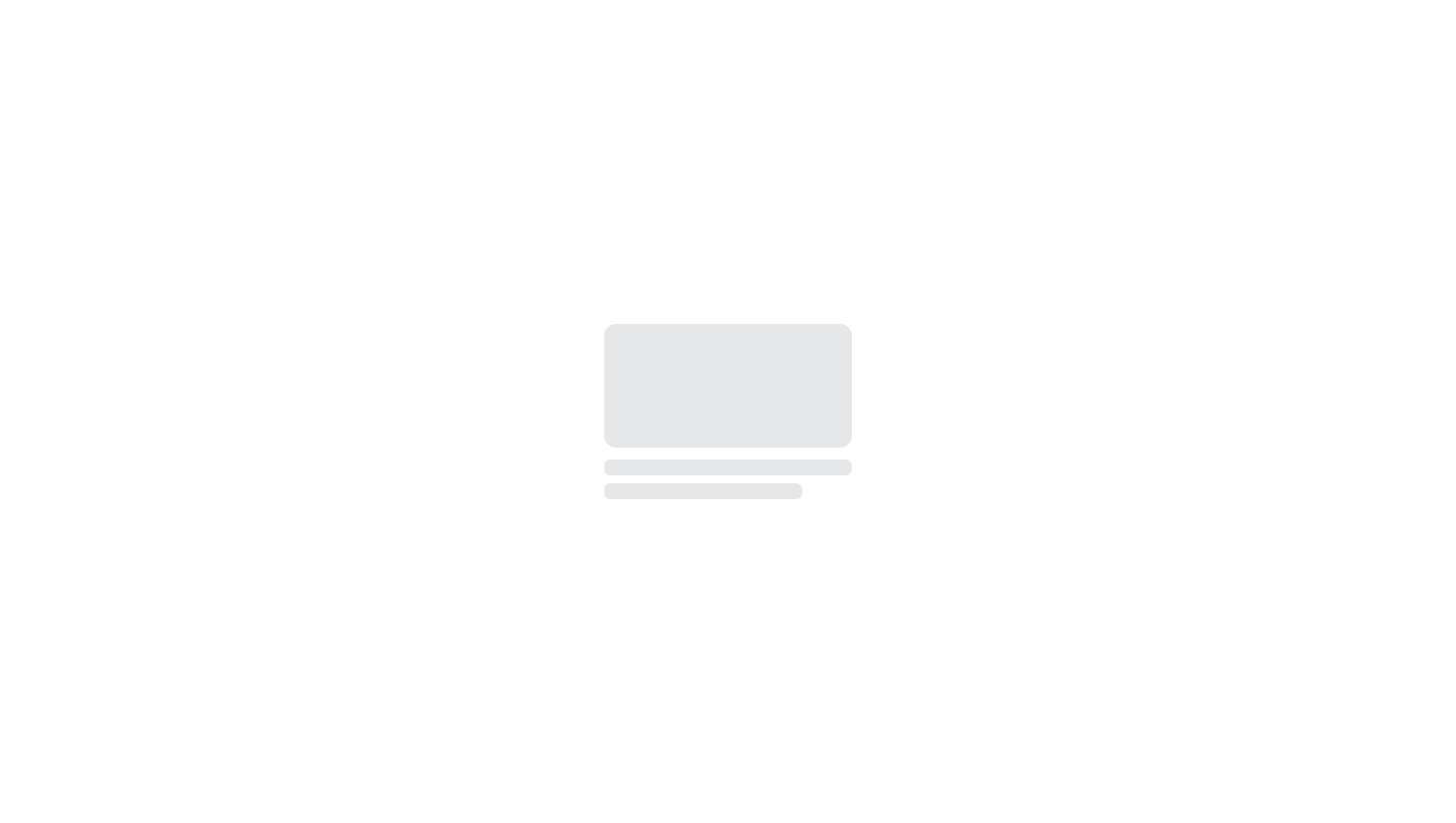 scroll, scrollTop: 0, scrollLeft: 0, axis: both 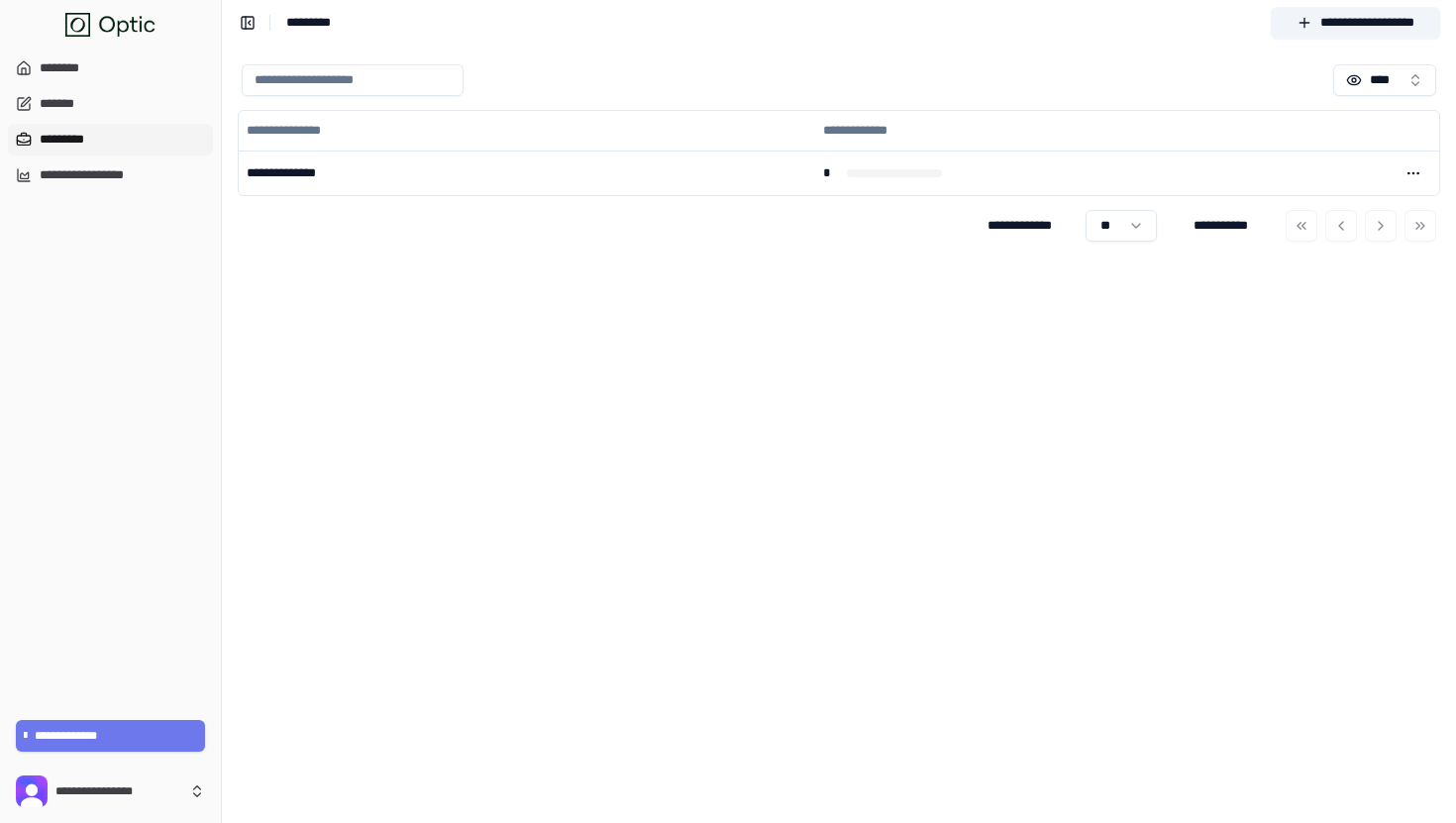 click on "**********" at bounding box center [839, 153] 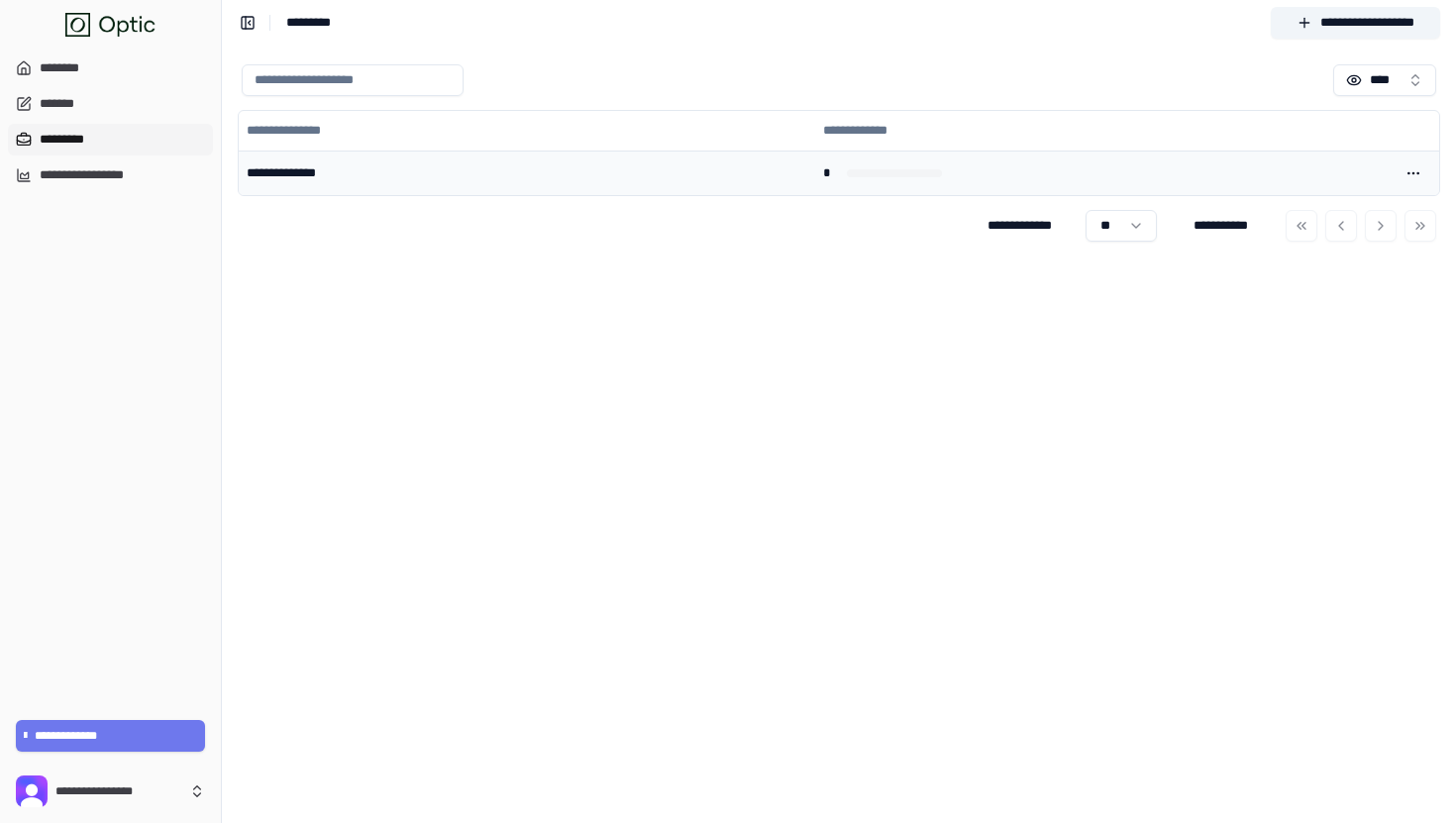 click on "**********" at bounding box center [527, 172] 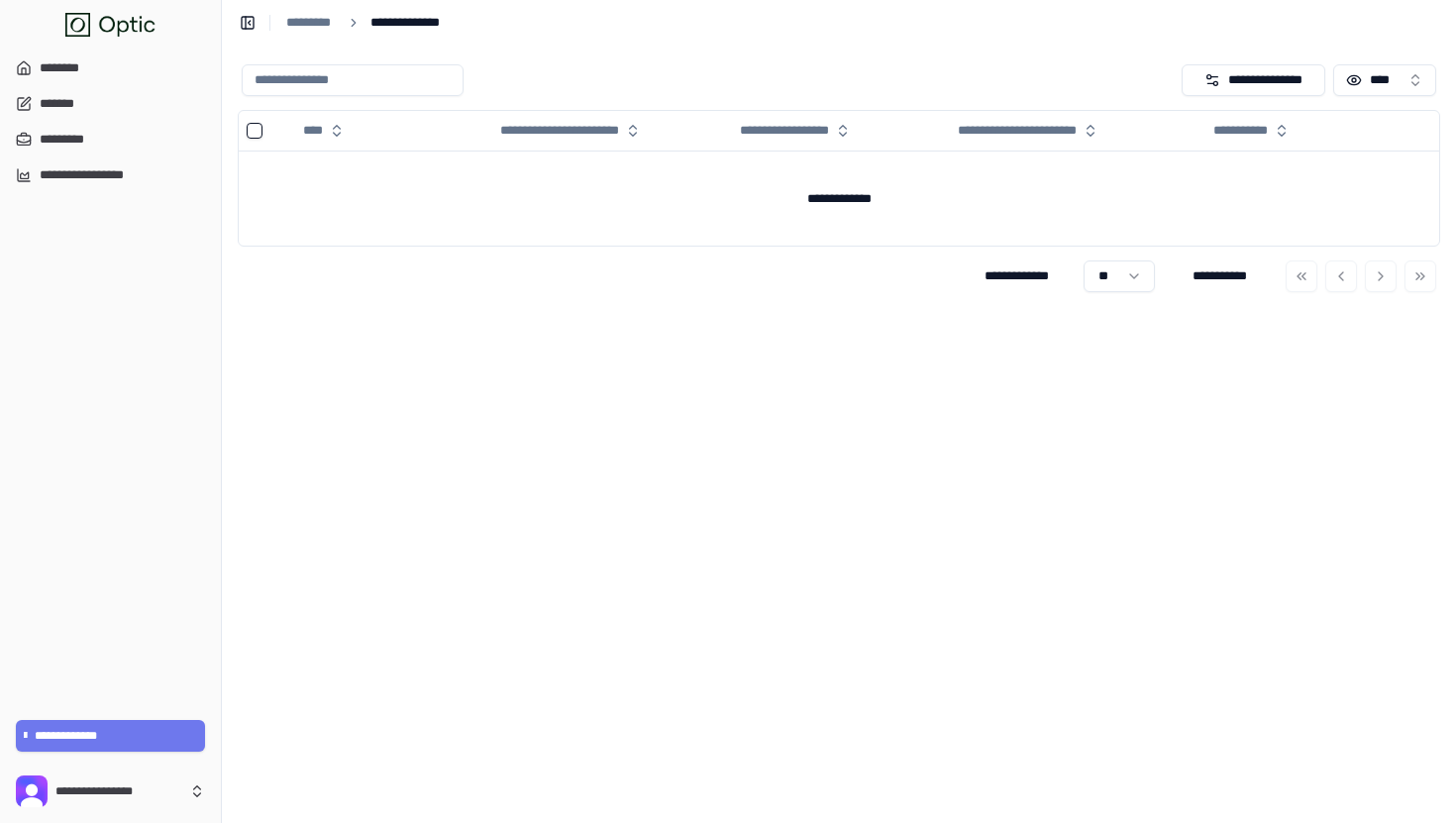 click at bounding box center [707, 80] 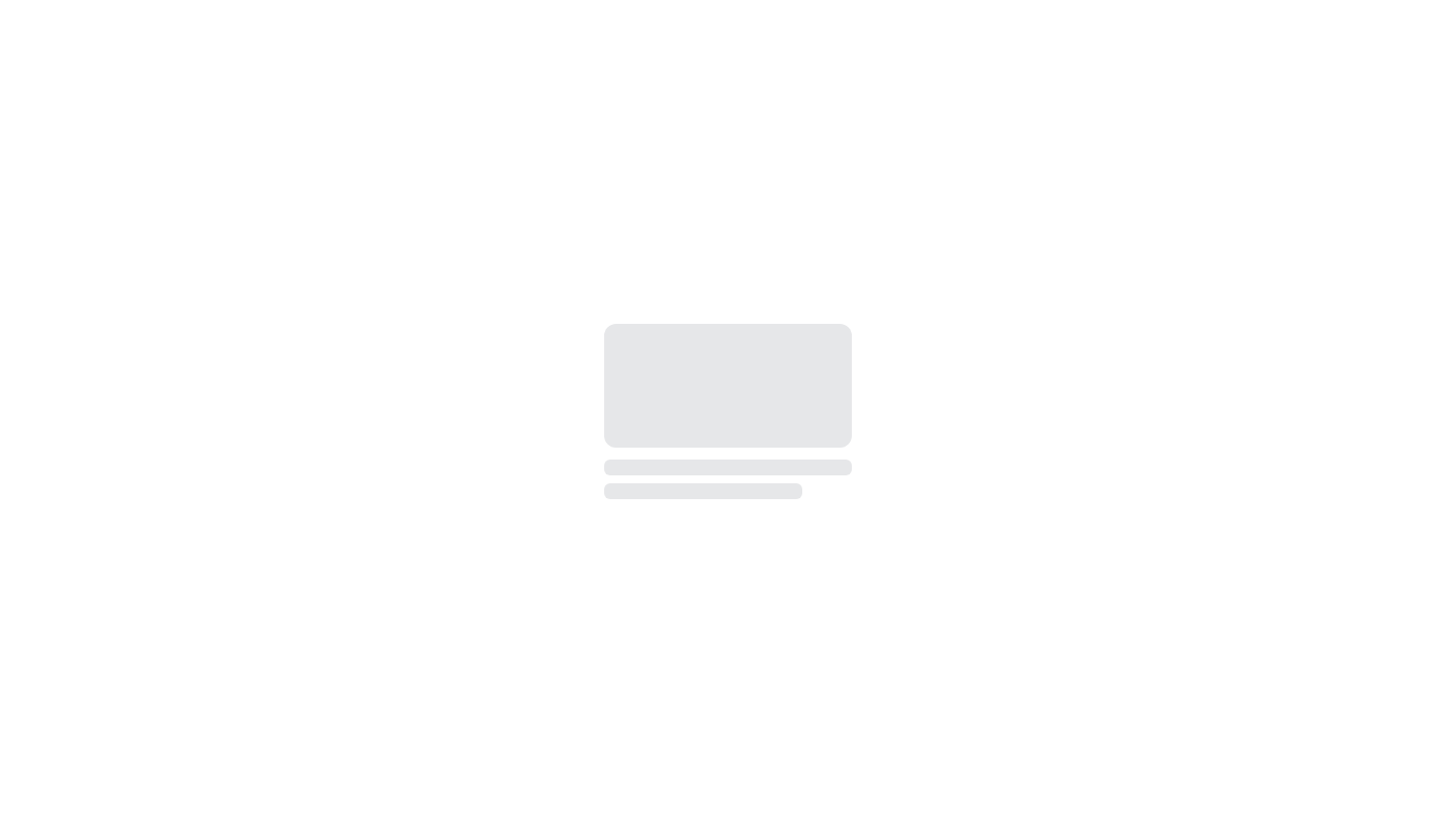 scroll, scrollTop: 0, scrollLeft: 0, axis: both 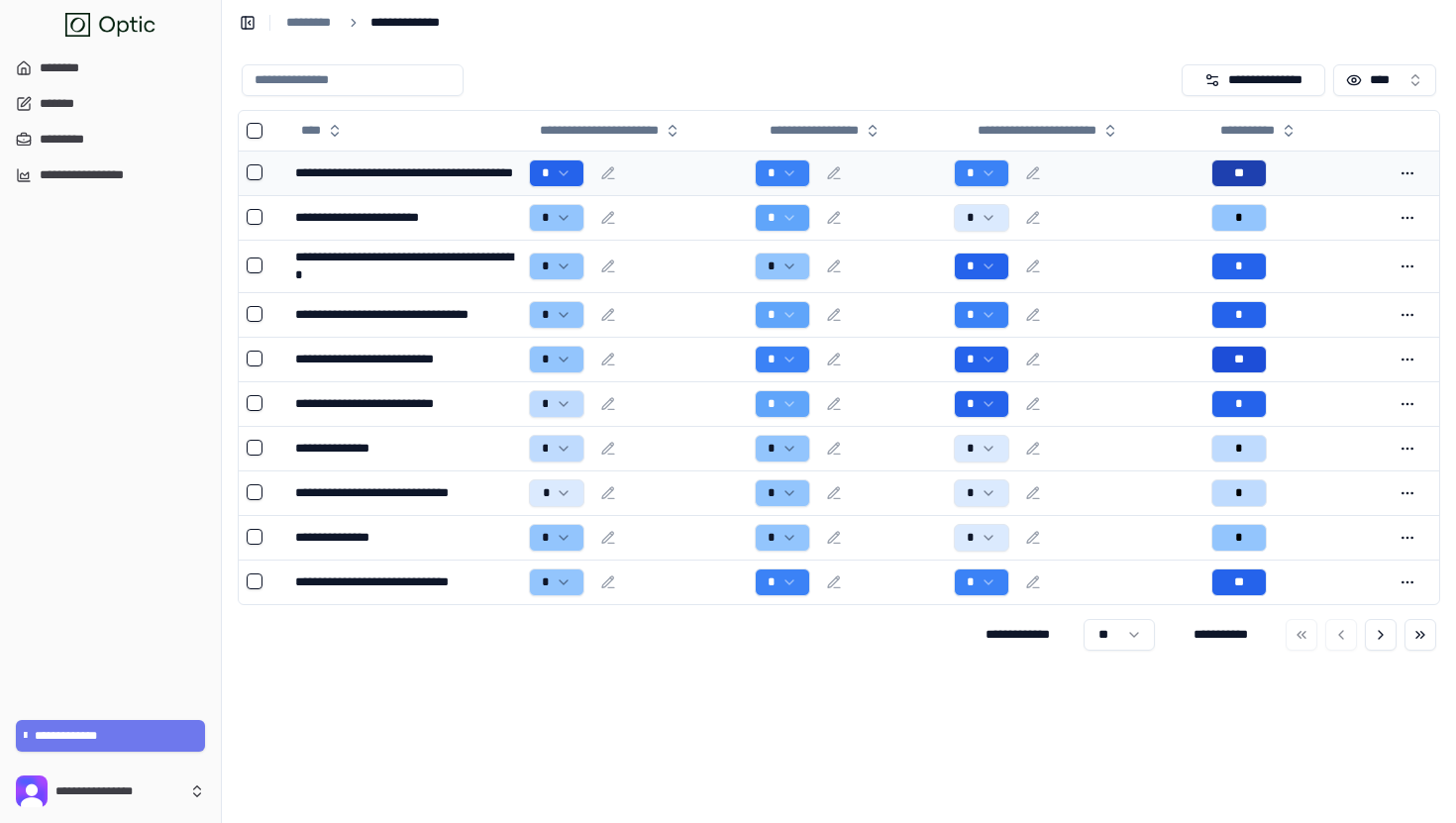 click on "*" at bounding box center (634, 172) 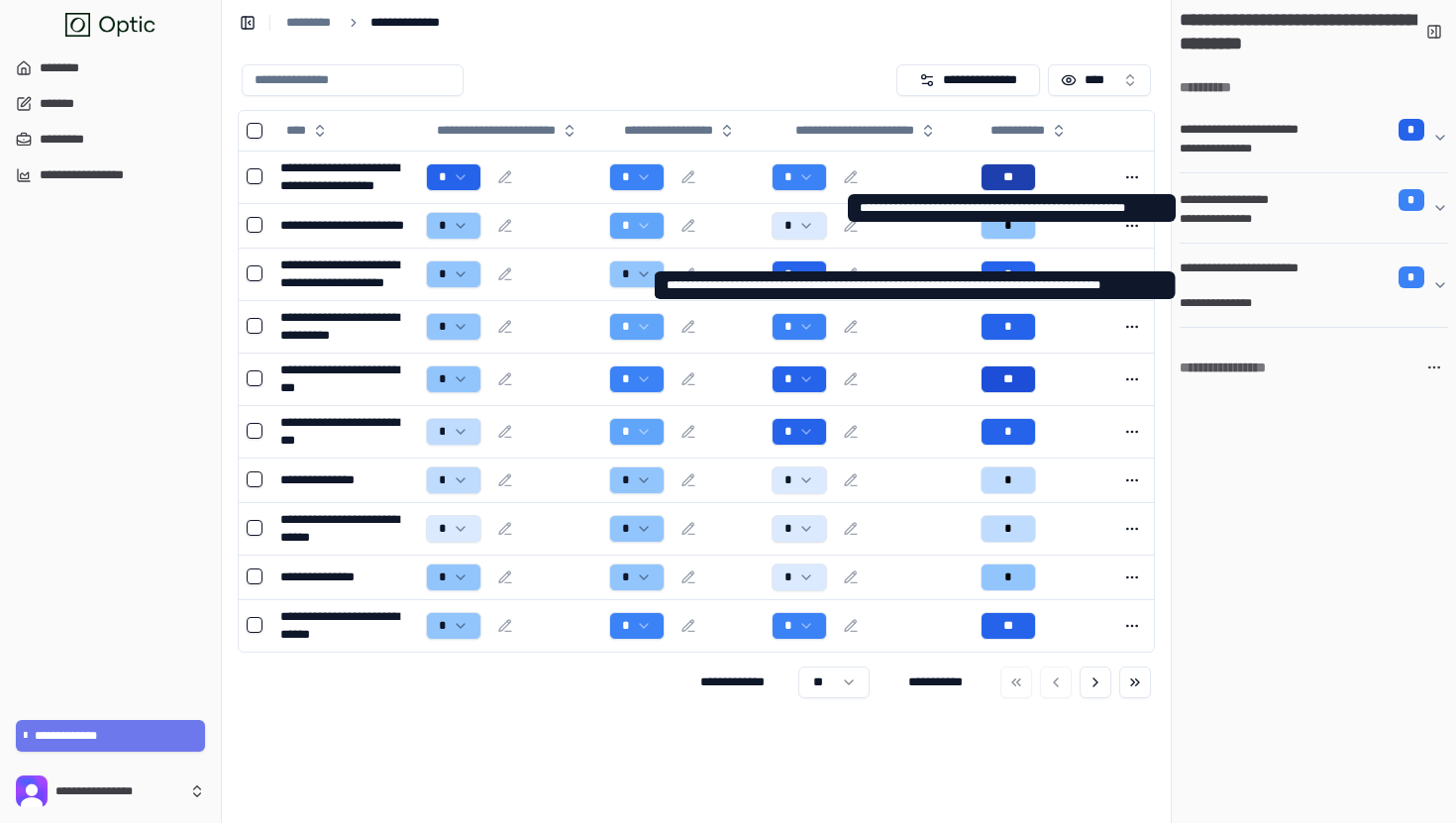click on "**********" at bounding box center (1236, 200) 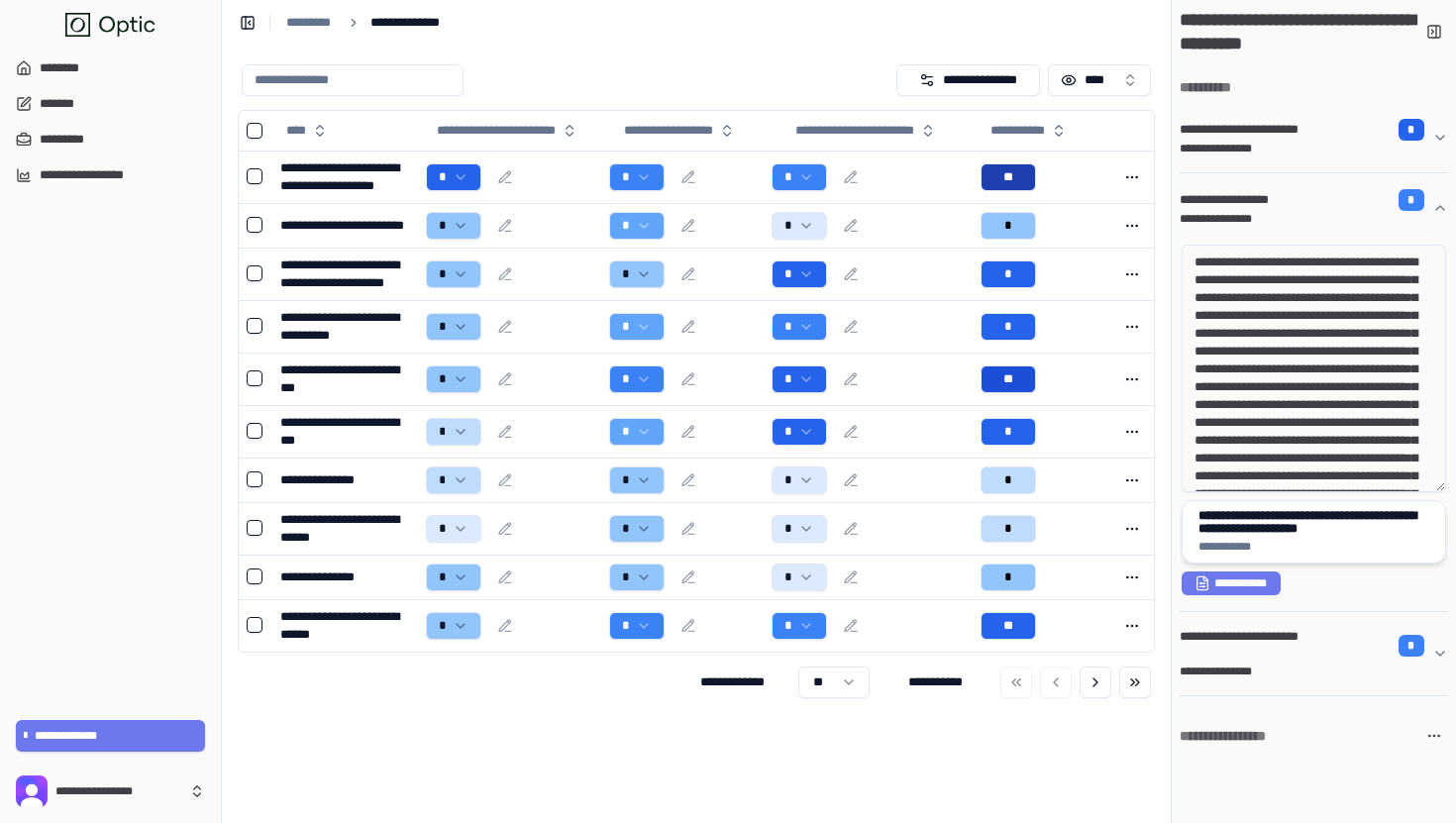 type 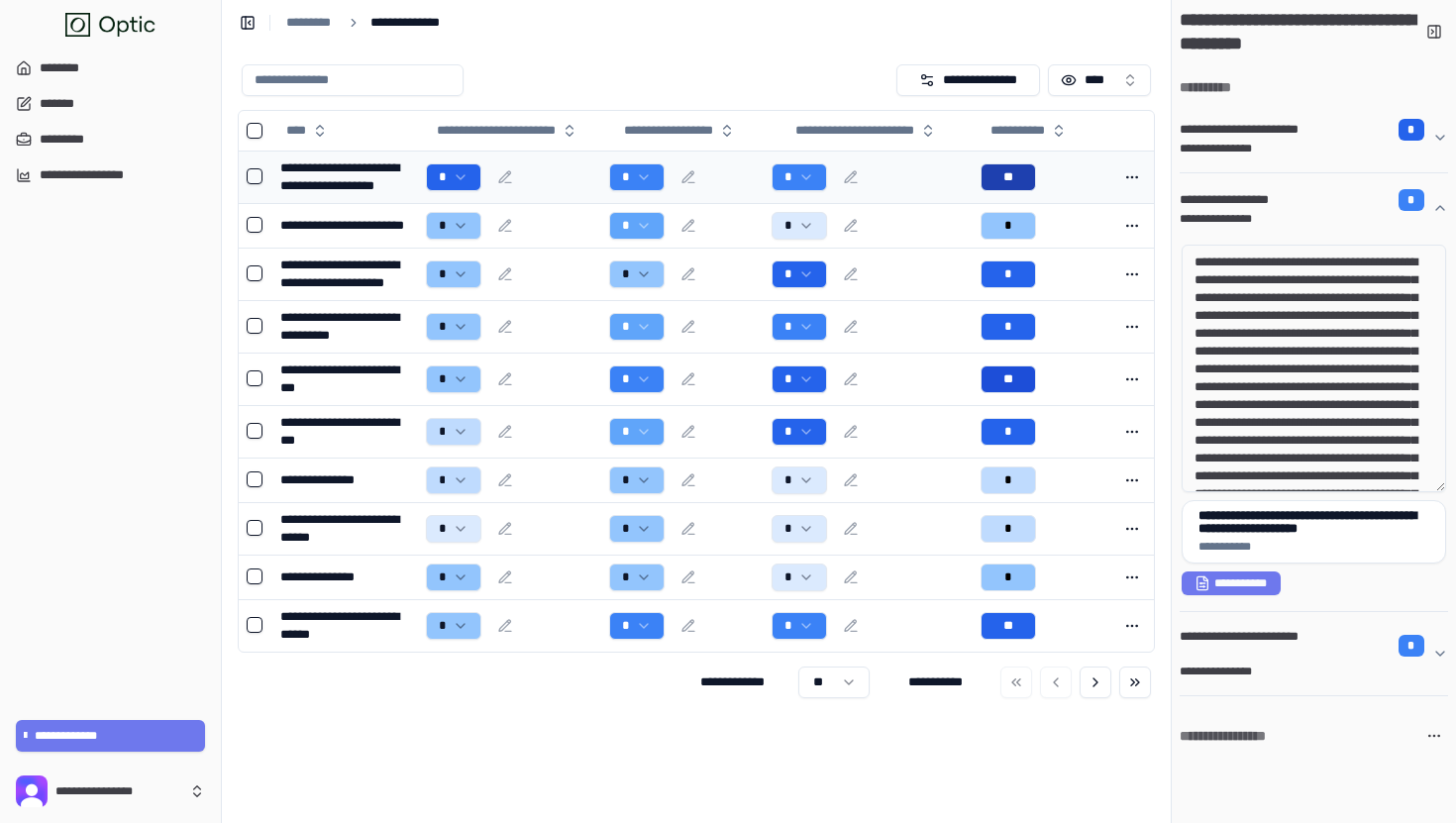 click on "*" at bounding box center [509, 176] 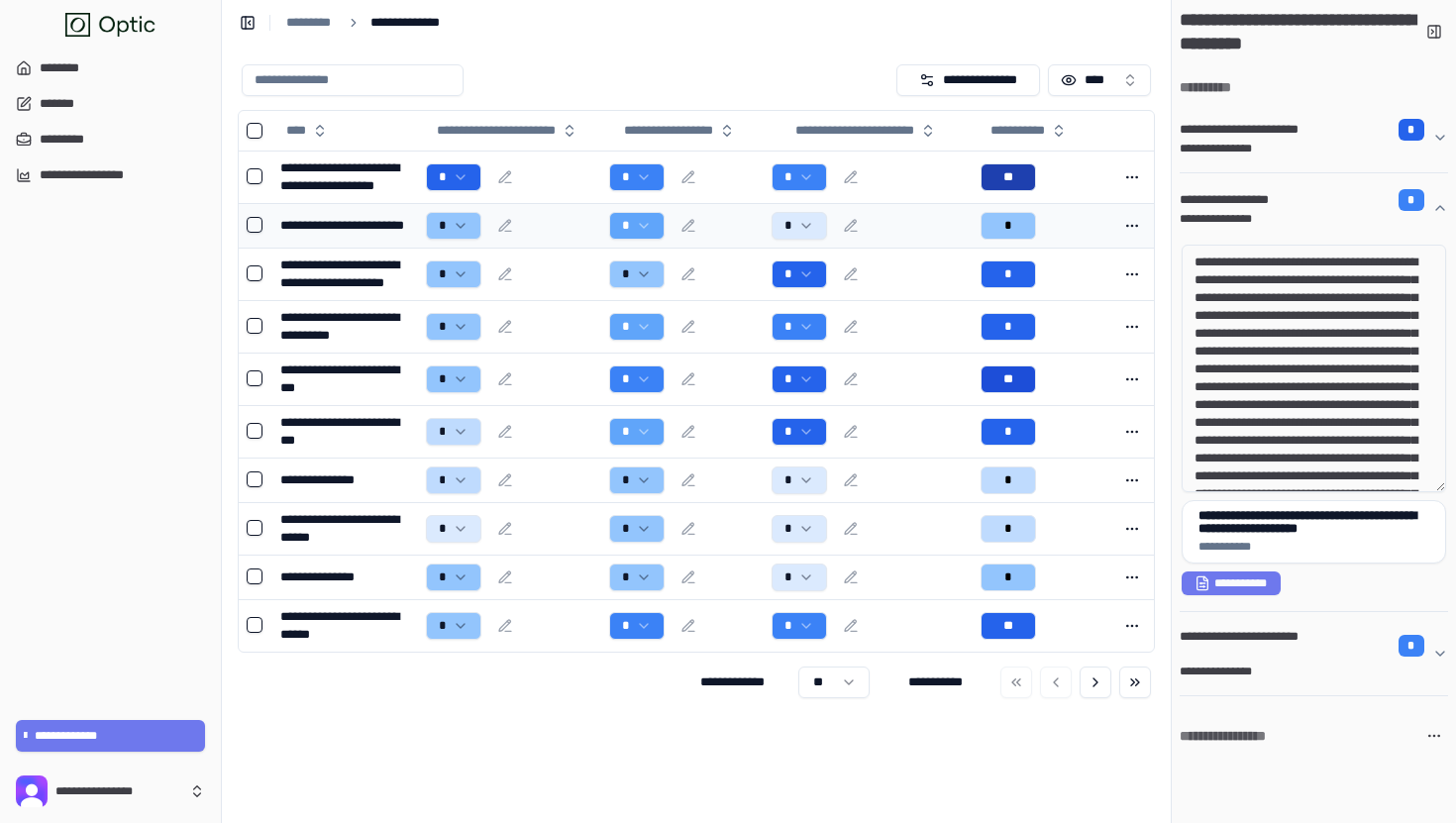 click on "*" at bounding box center (509, 226) 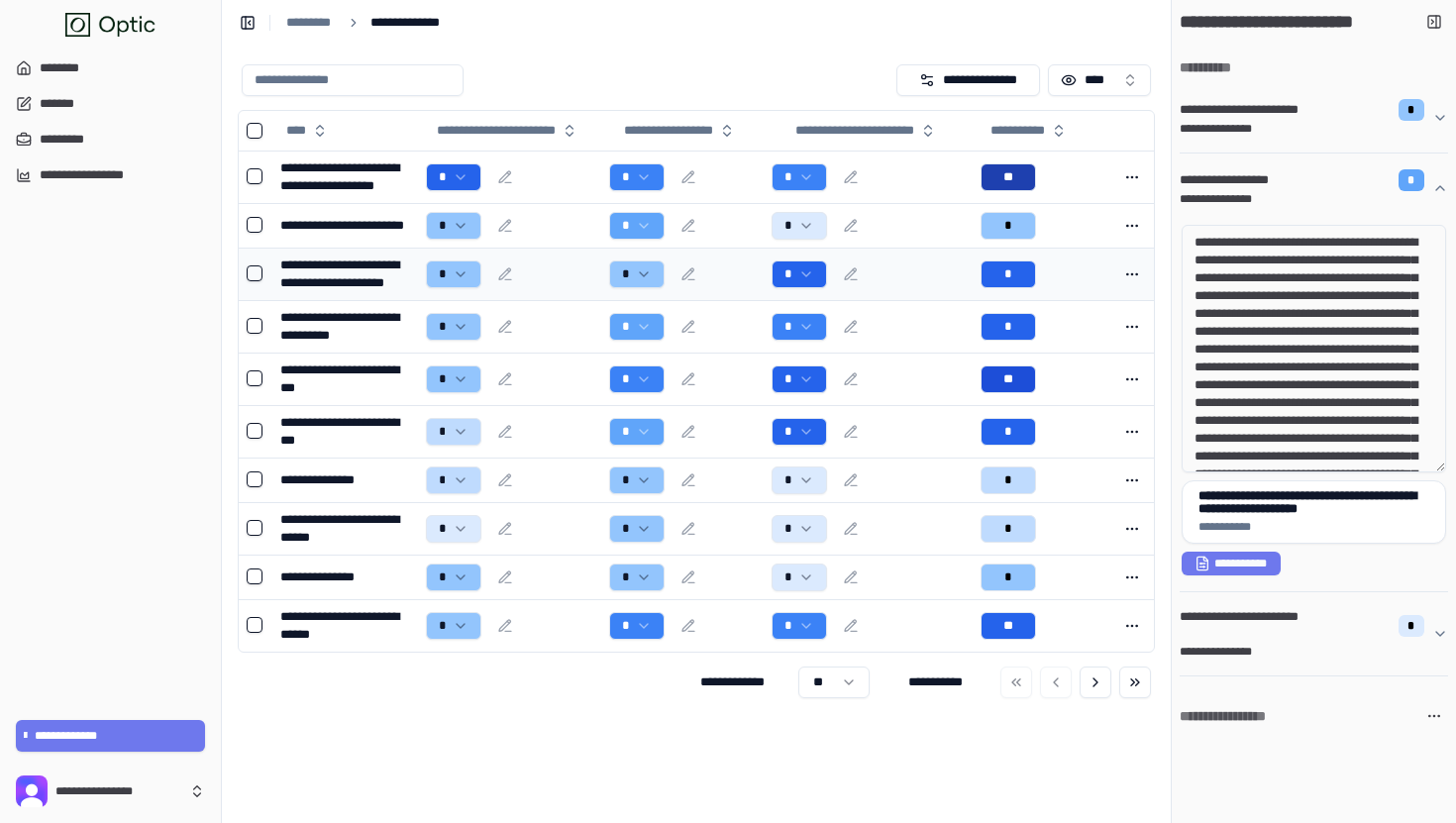click on "*" at bounding box center (509, 274) 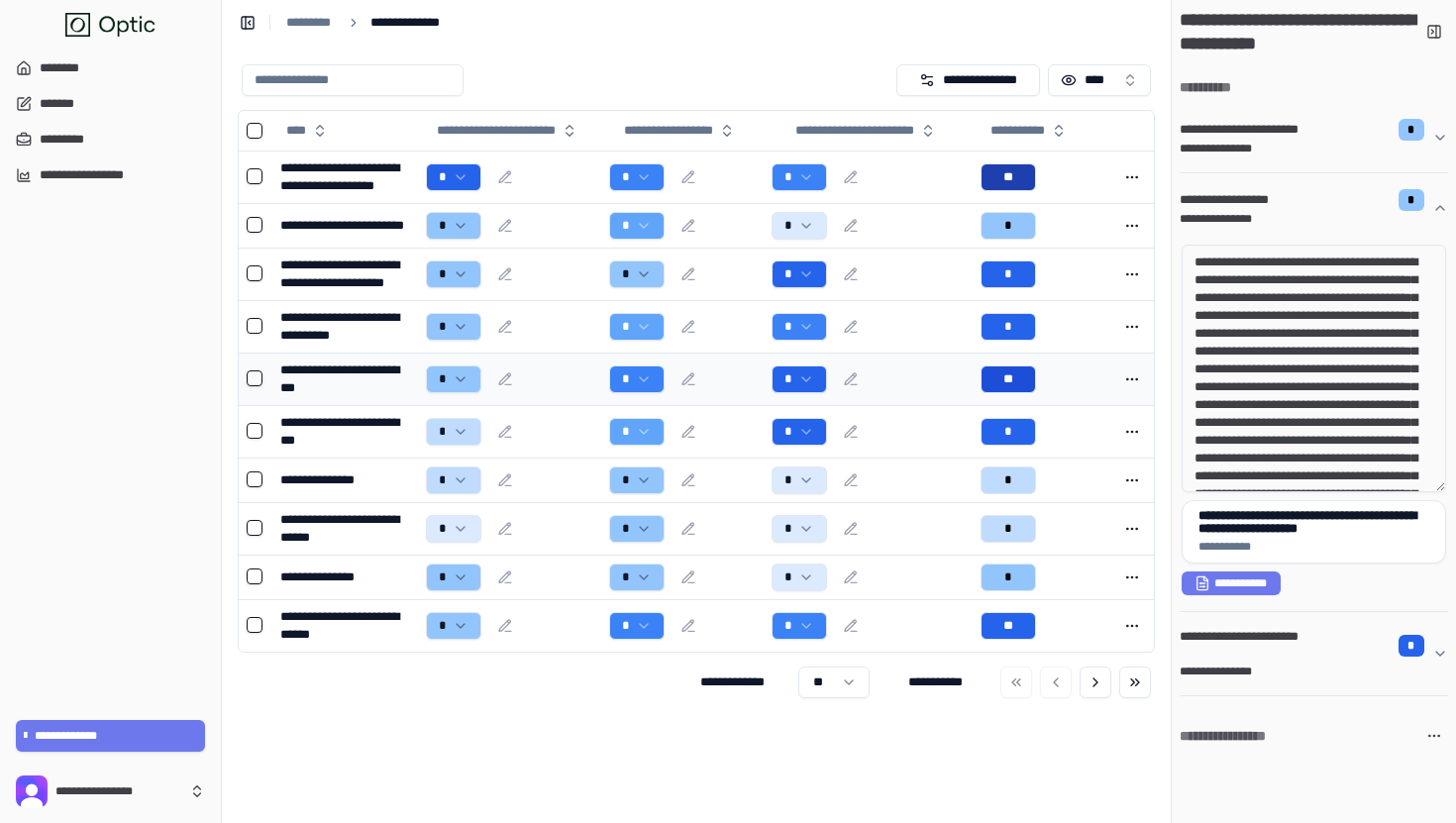 click on "*" at bounding box center (509, 378) 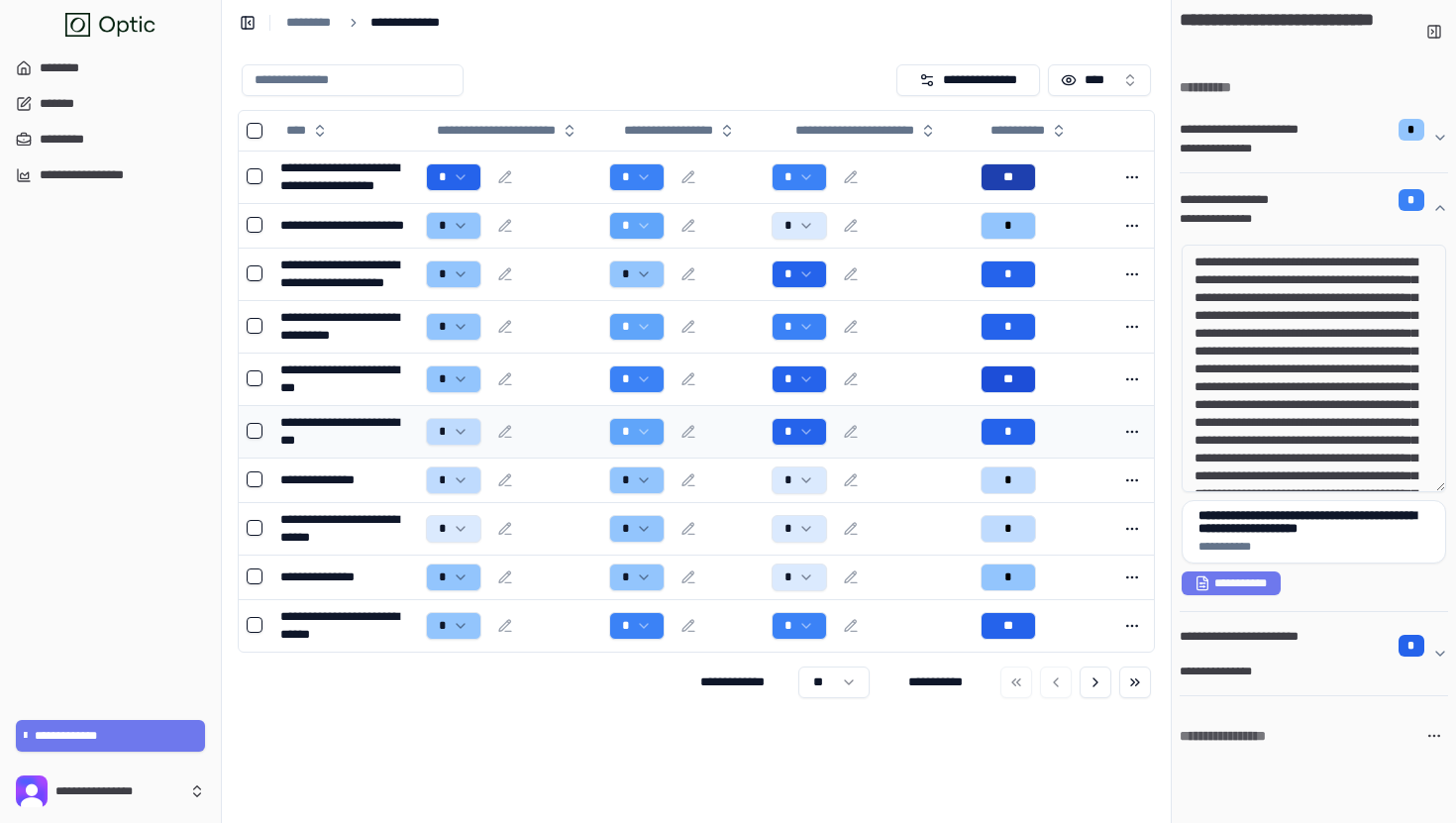 click on "*" at bounding box center (509, 432) 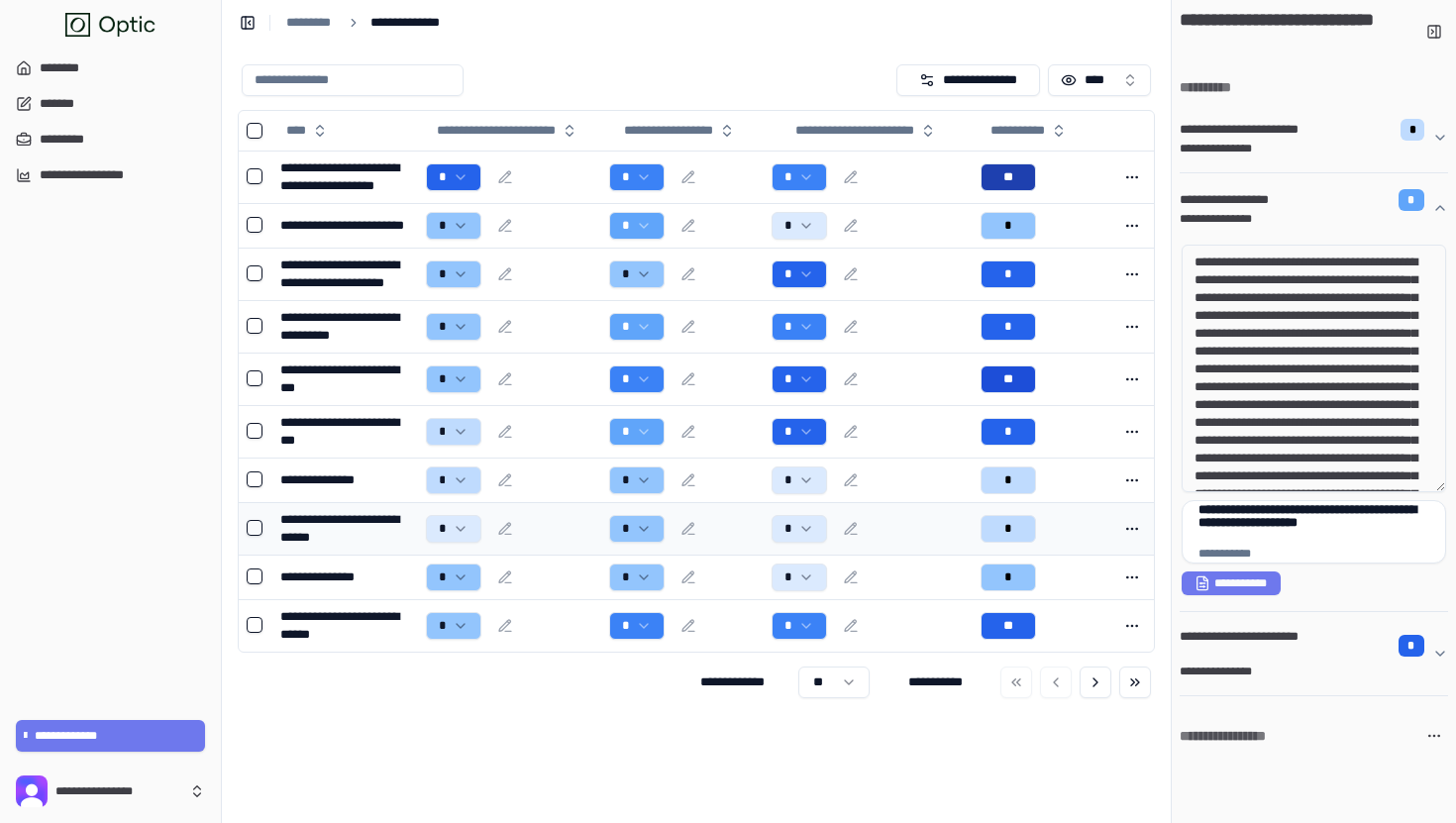 click on "*" at bounding box center [509, 528] 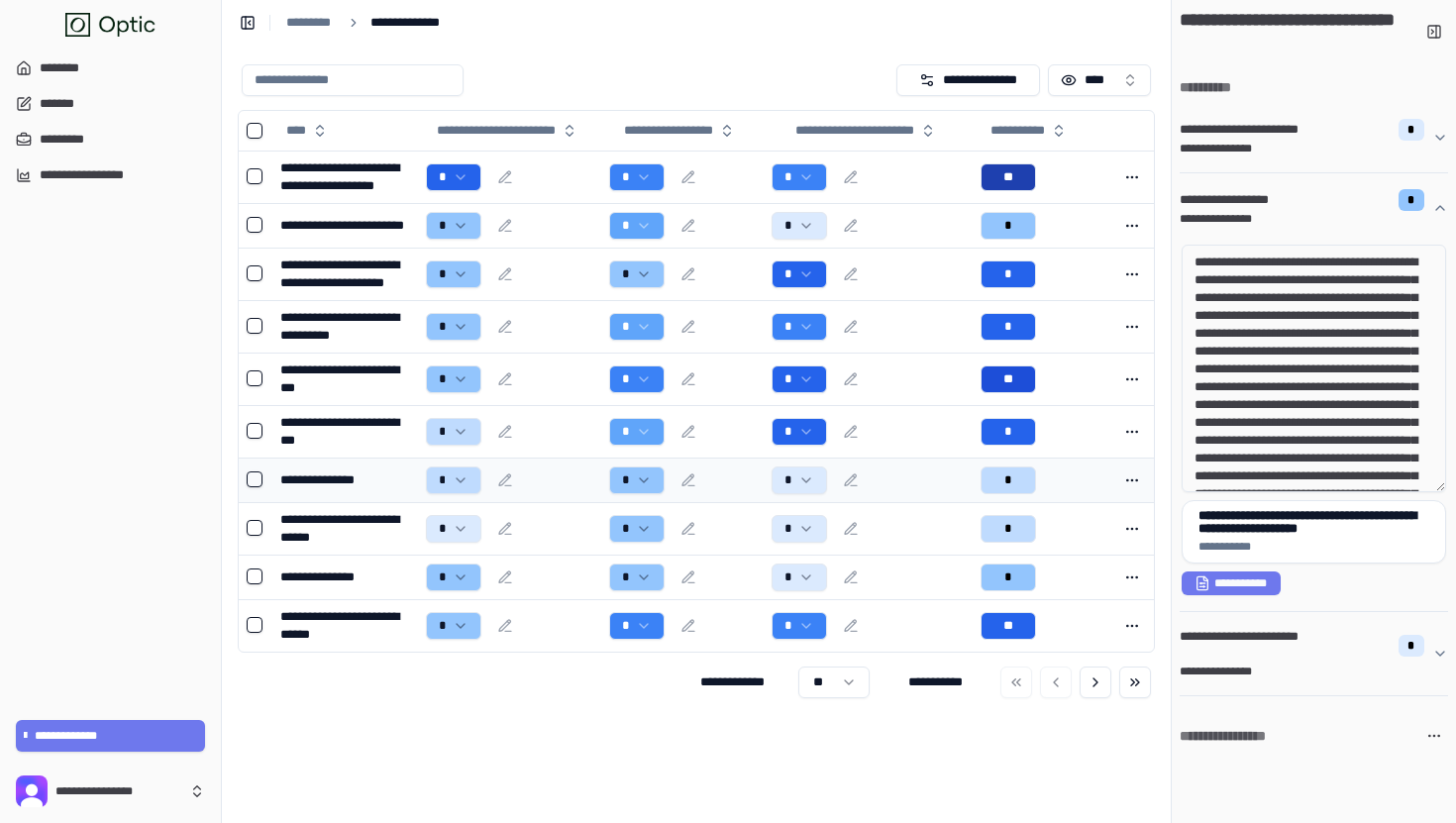click on "*" at bounding box center [509, 480] 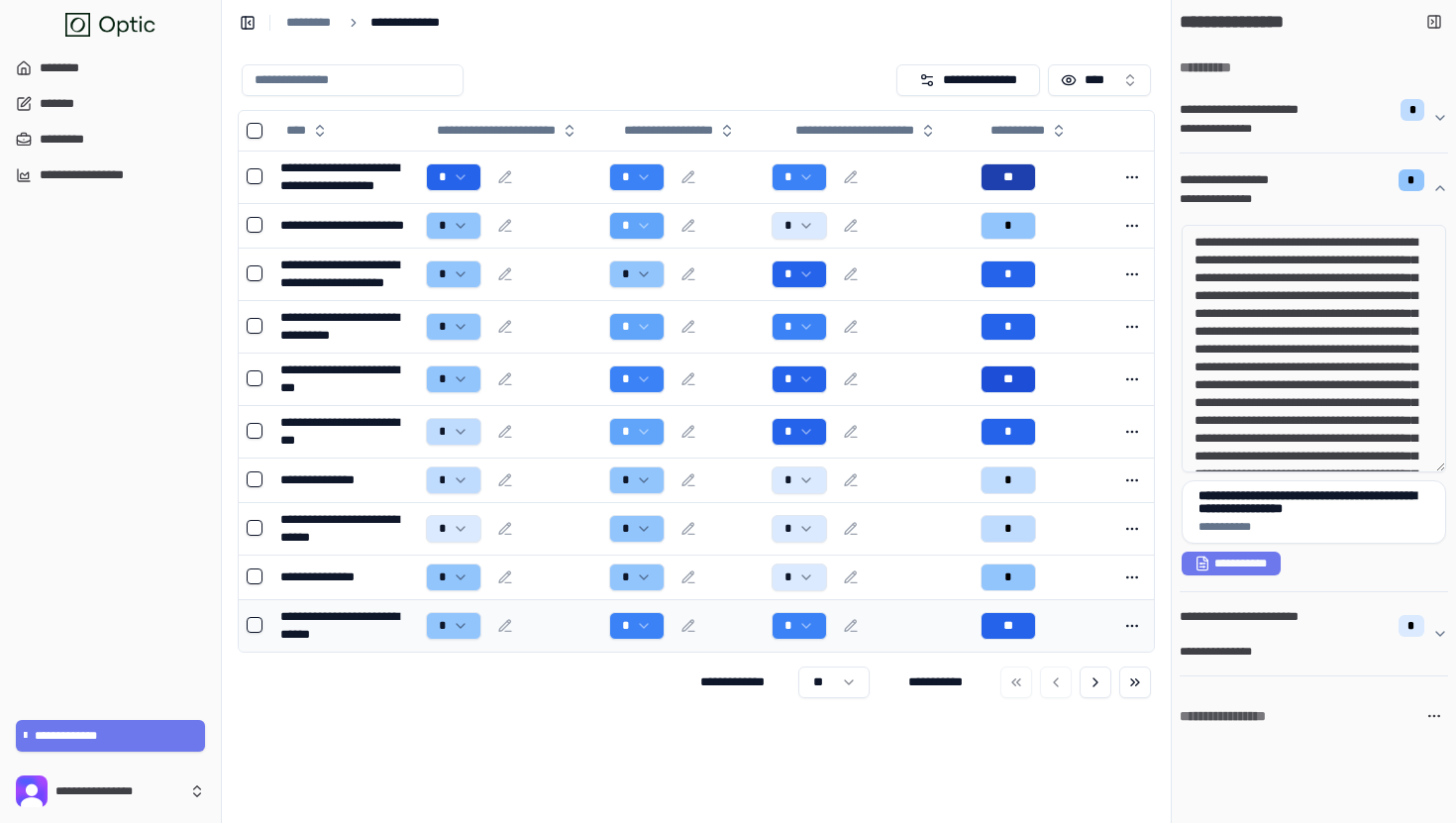 click on "*" at bounding box center (509, 625) 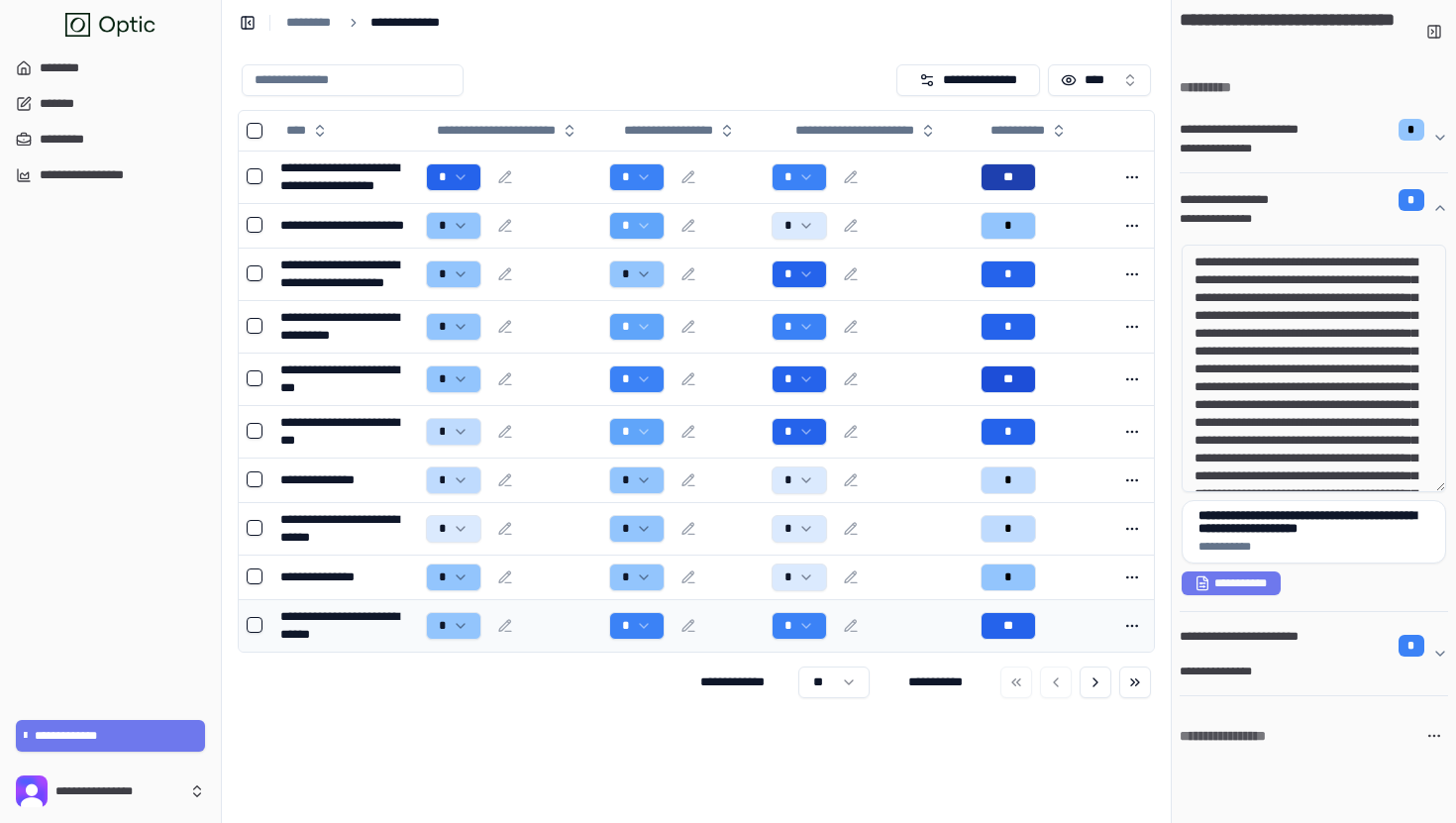 scroll, scrollTop: 30, scrollLeft: 0, axis: vertical 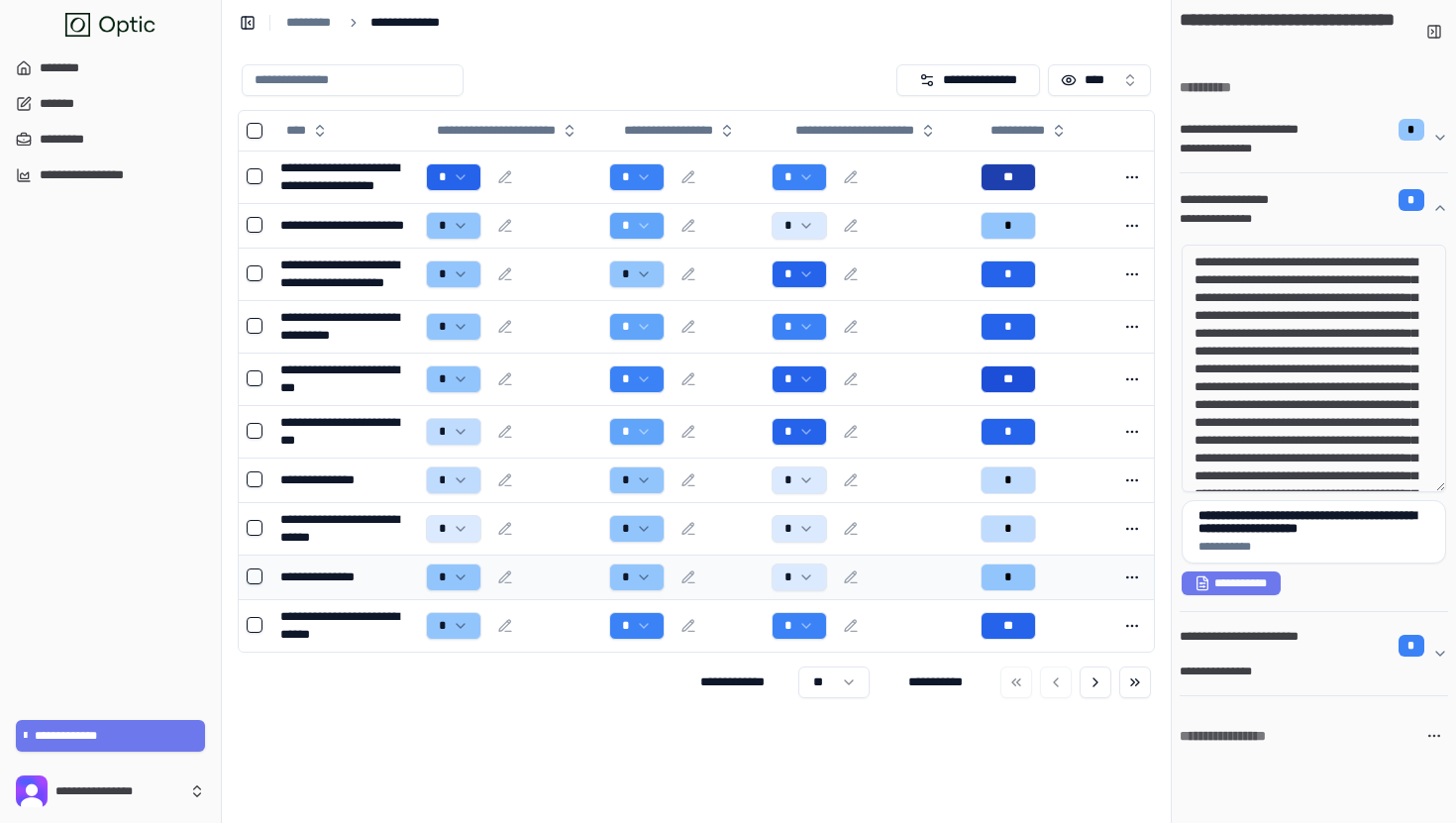 click on "*" at bounding box center (509, 577) 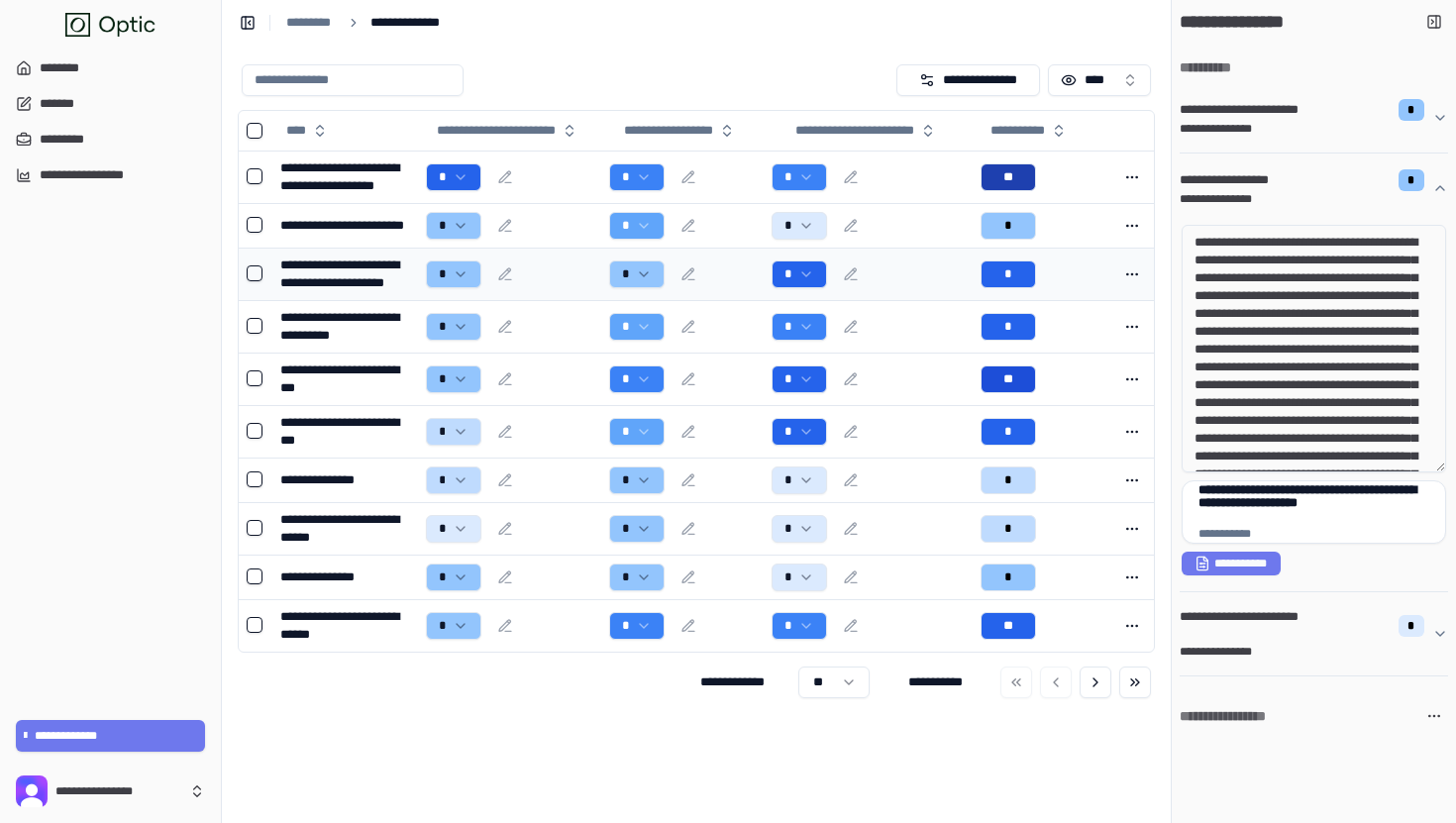 scroll, scrollTop: 0, scrollLeft: 0, axis: both 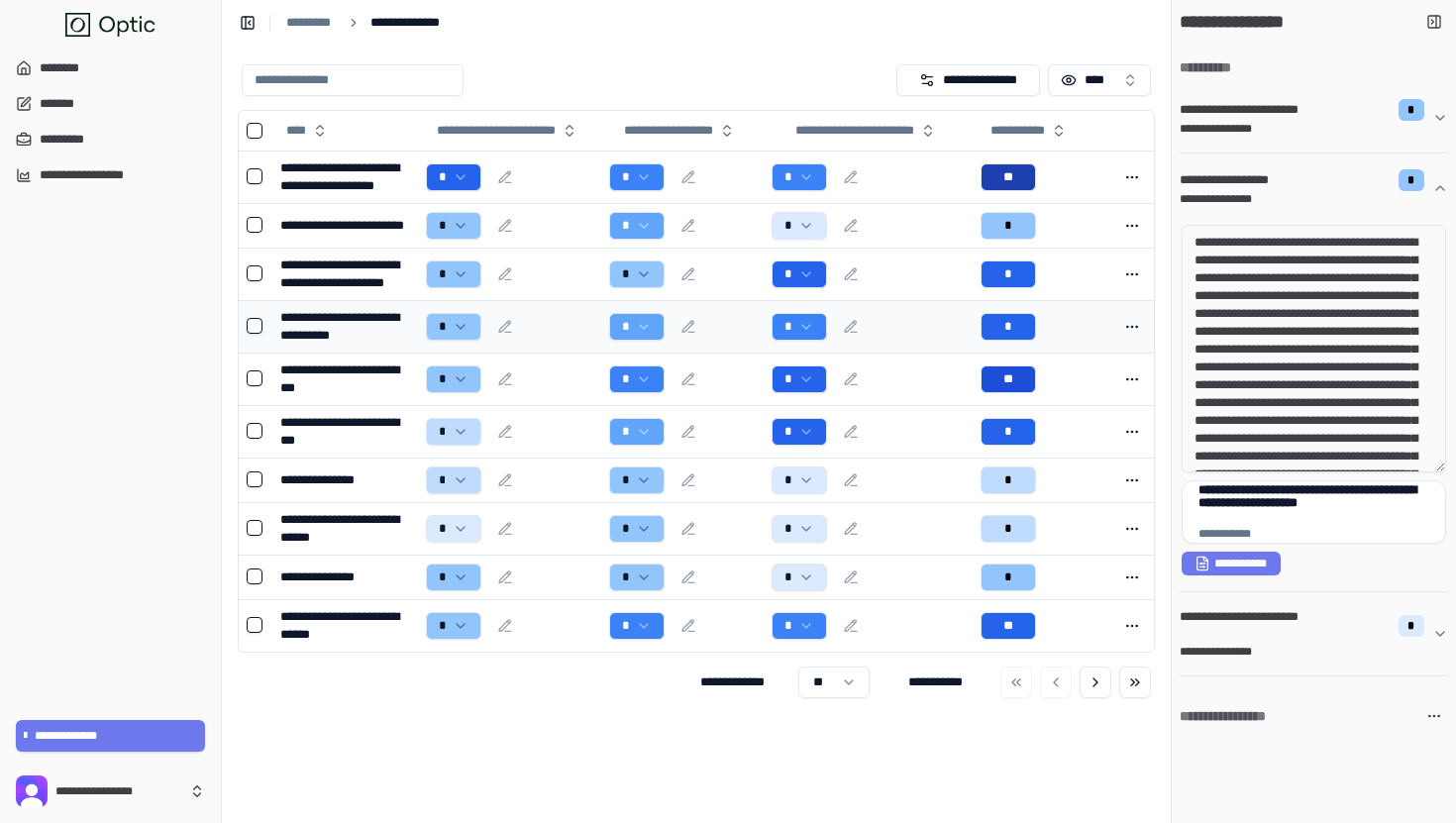 click on "**********" at bounding box center (345, 326) 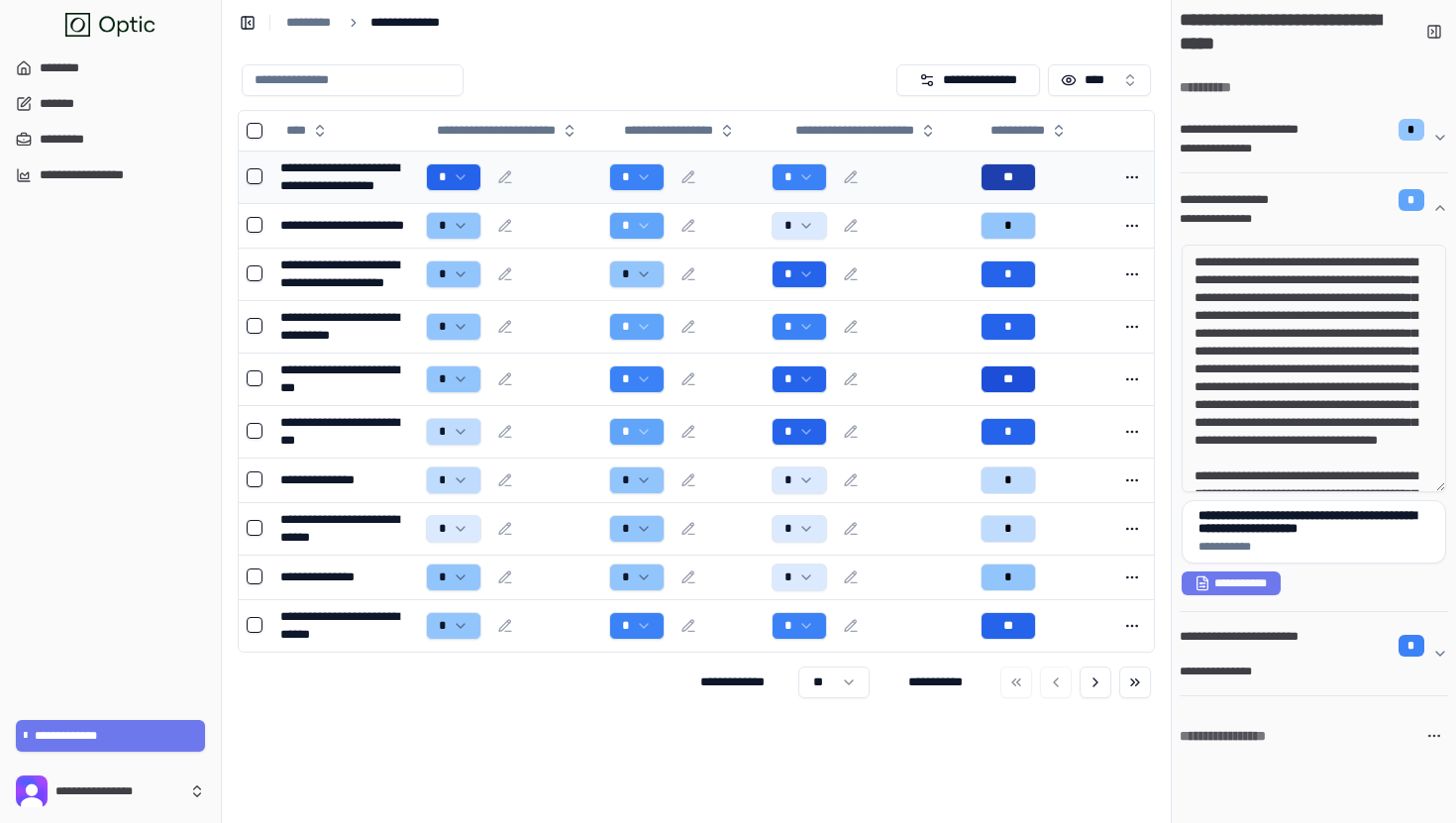 click on "**********" at bounding box center [345, 176] 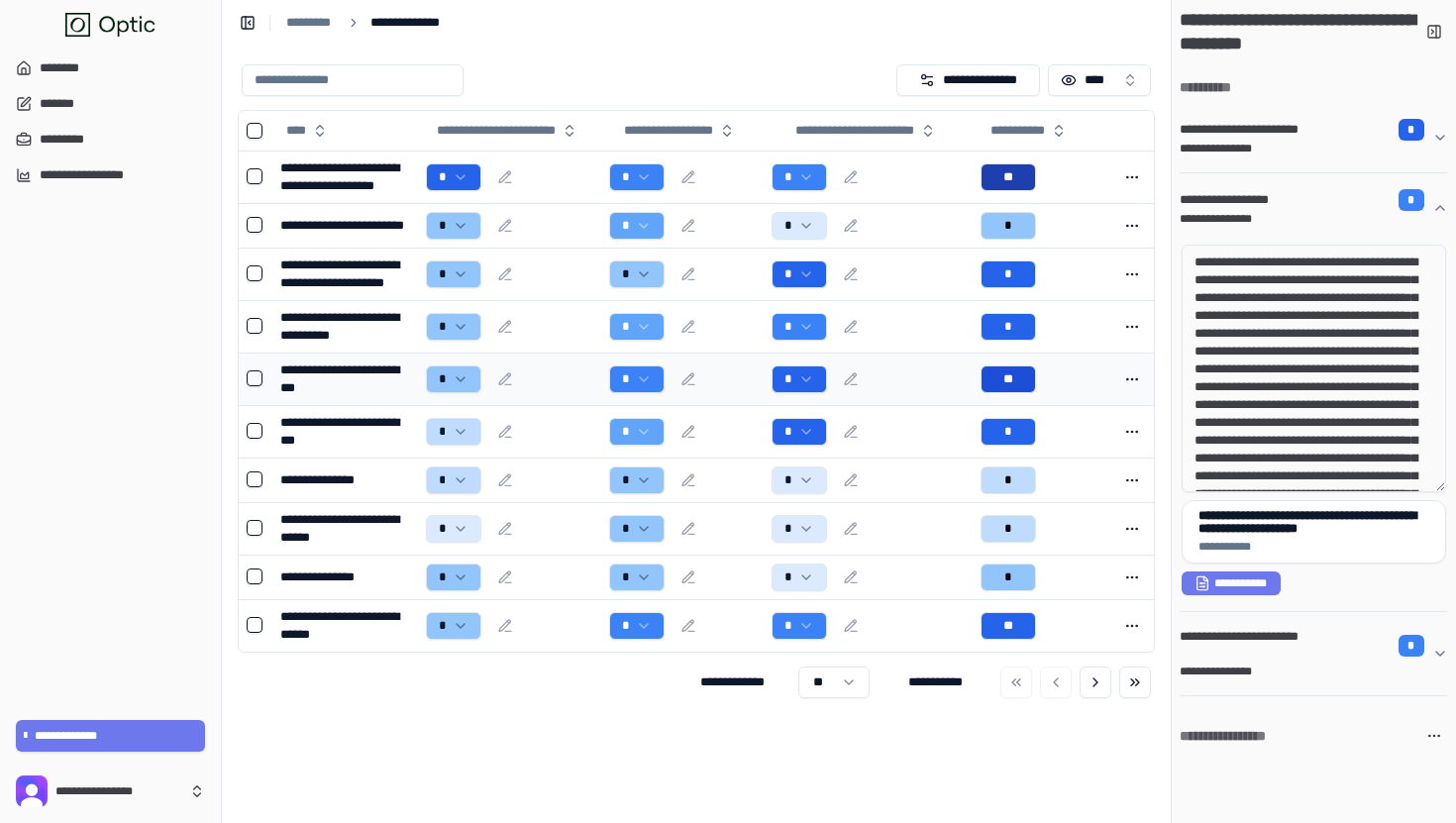 scroll, scrollTop: 30, scrollLeft: 0, axis: vertical 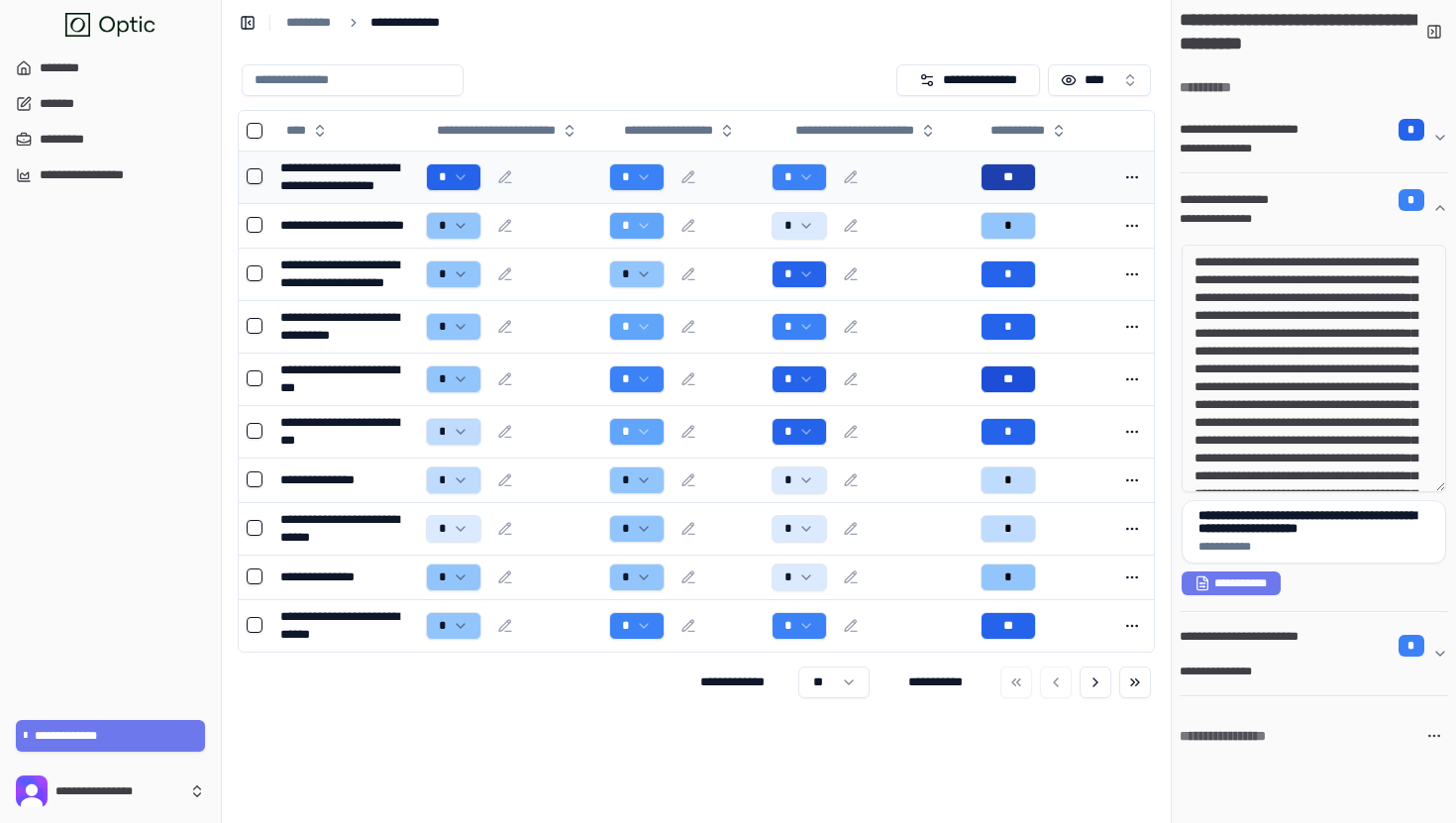 click on "*" at bounding box center [509, 176] 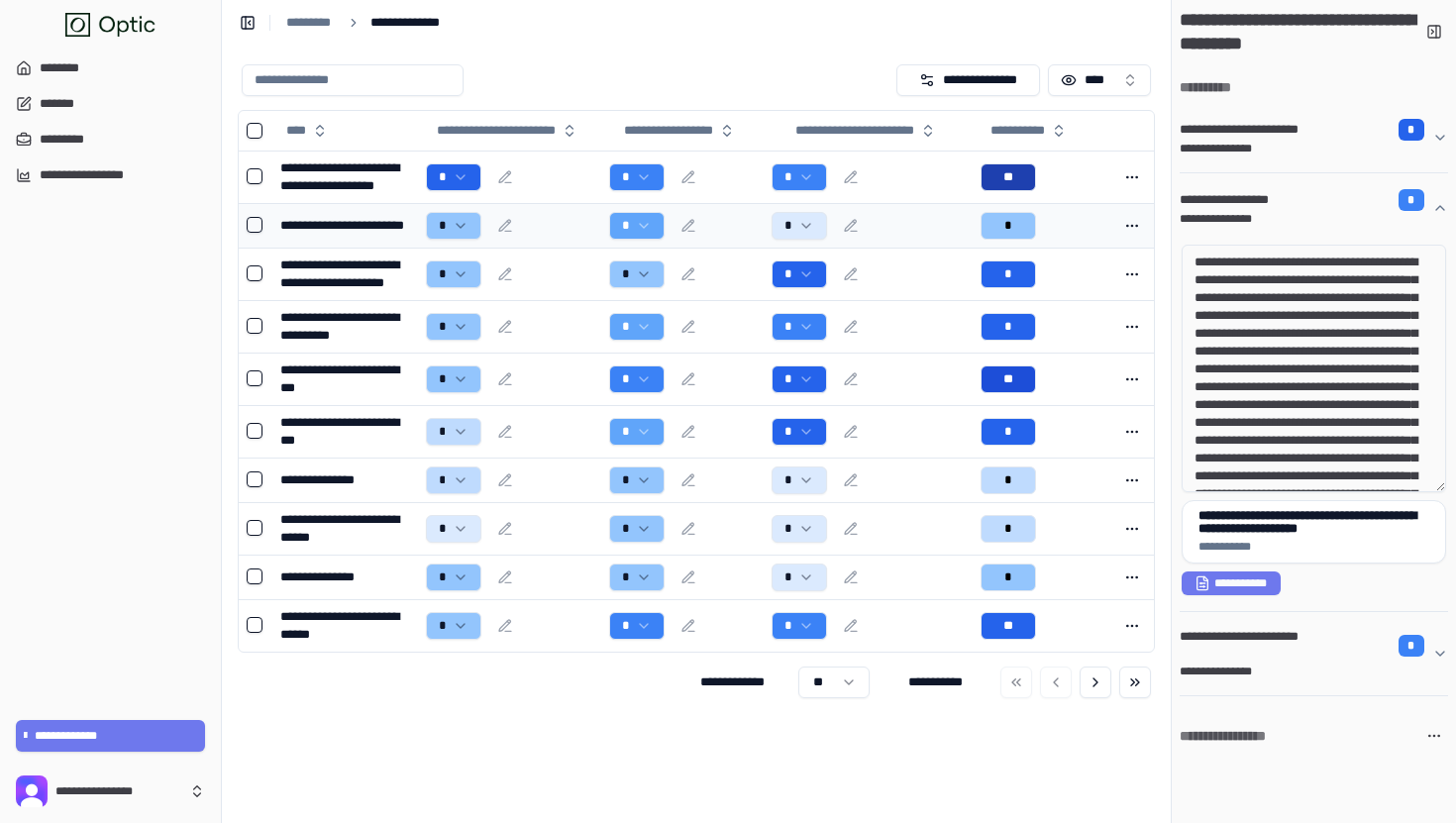 click on "*" at bounding box center [509, 225] 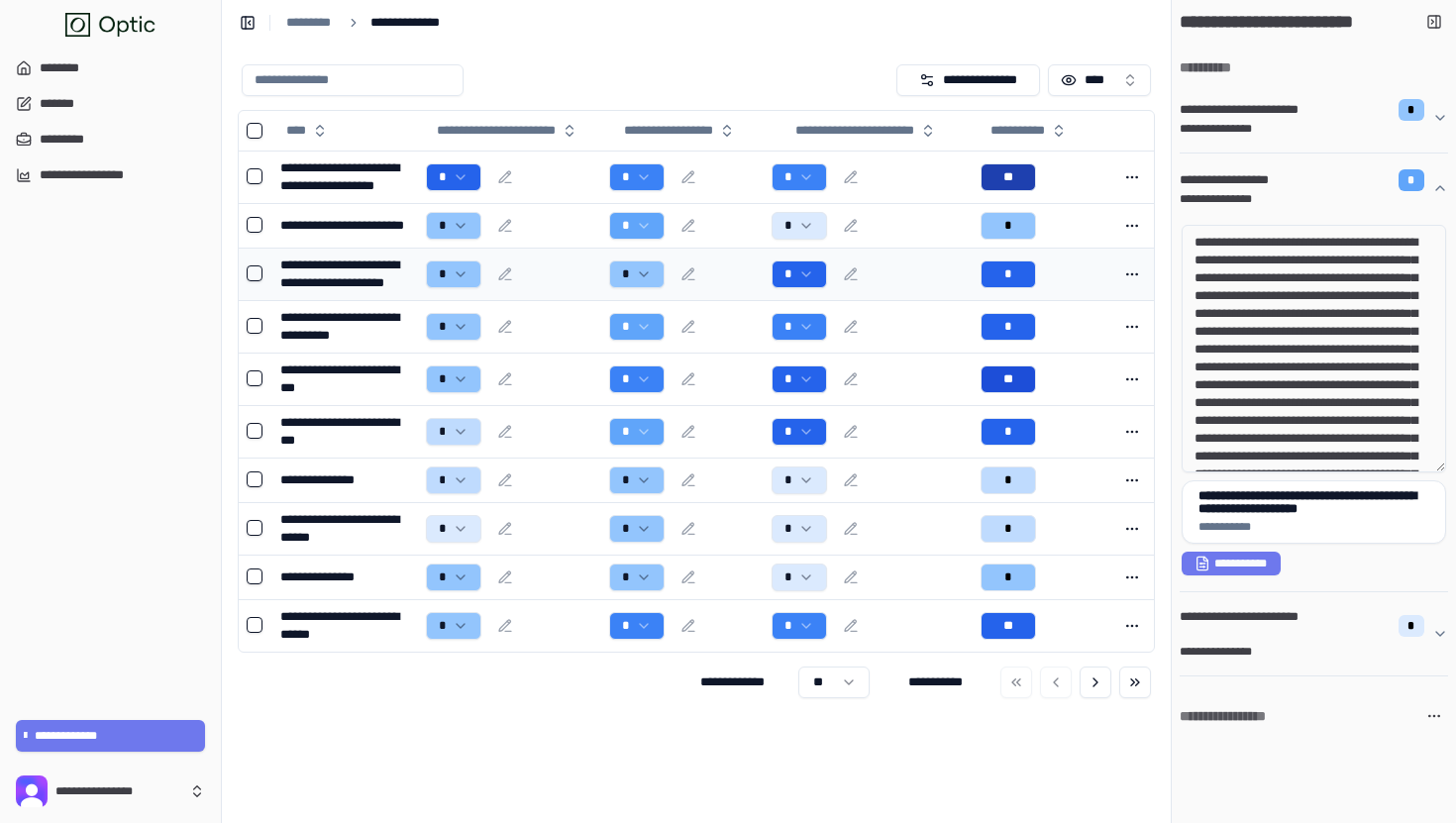 click on "*" at bounding box center [509, 274] 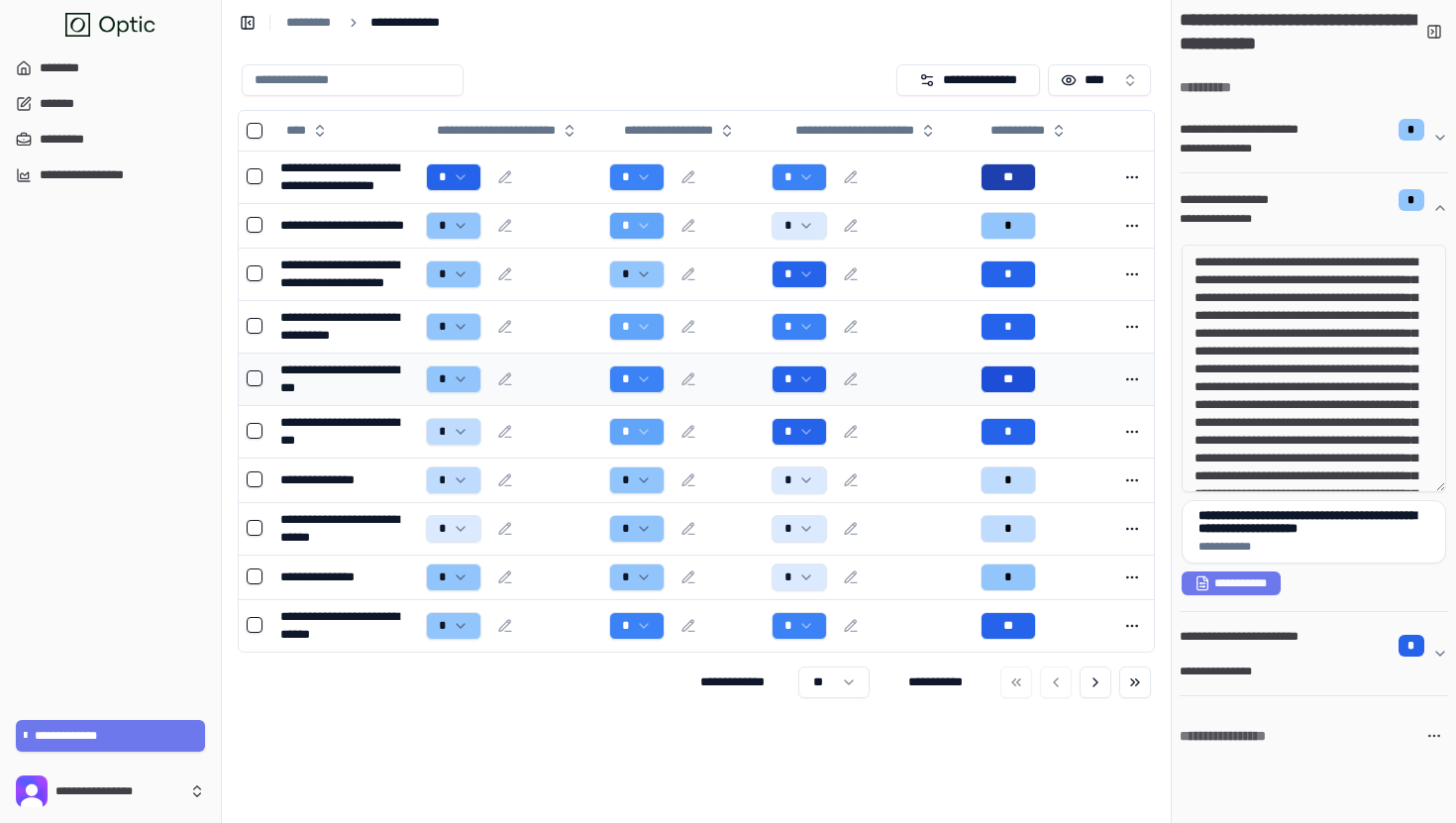 click on "*" at bounding box center [509, 378] 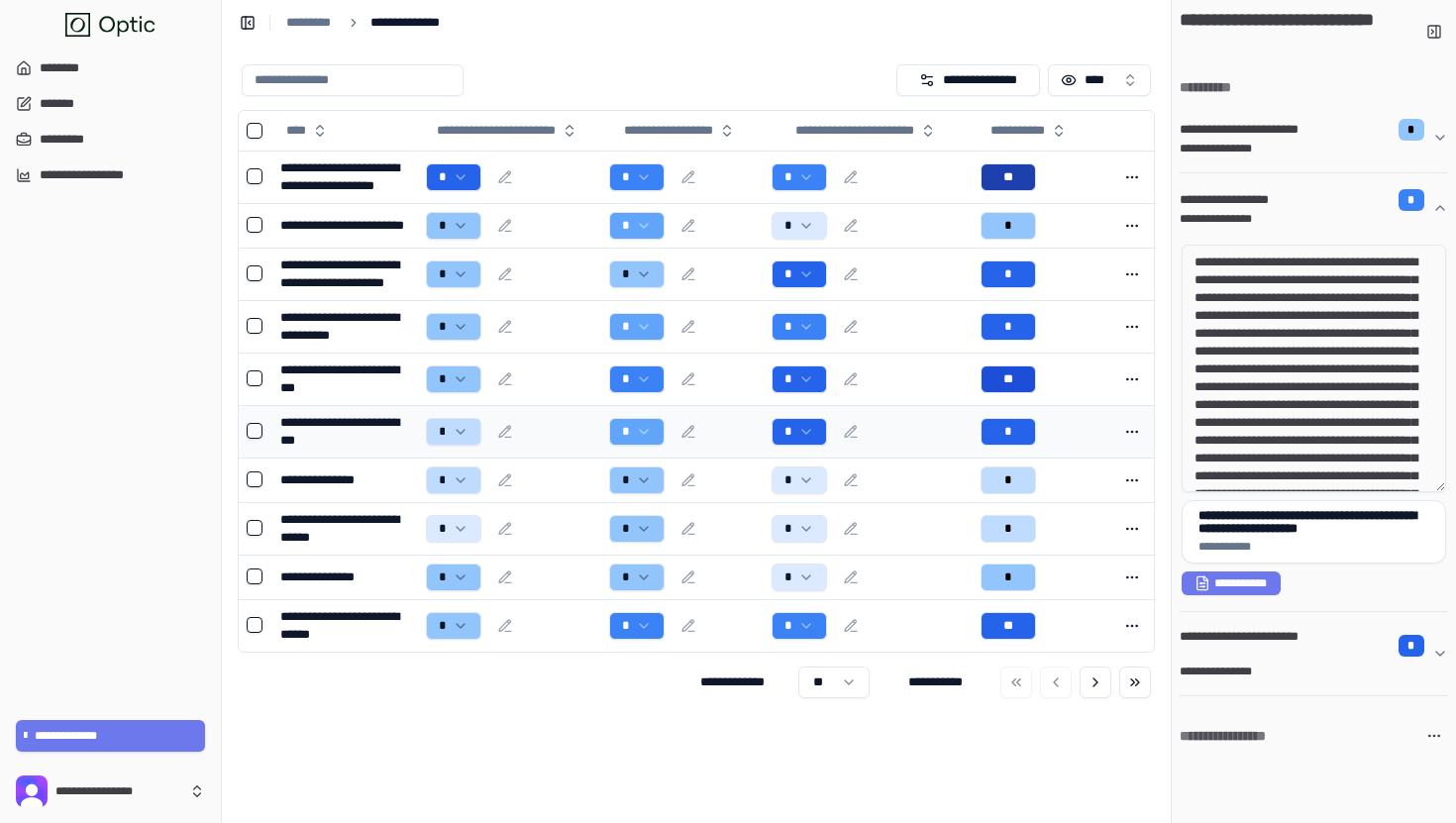 click on "*" at bounding box center [681, 432] 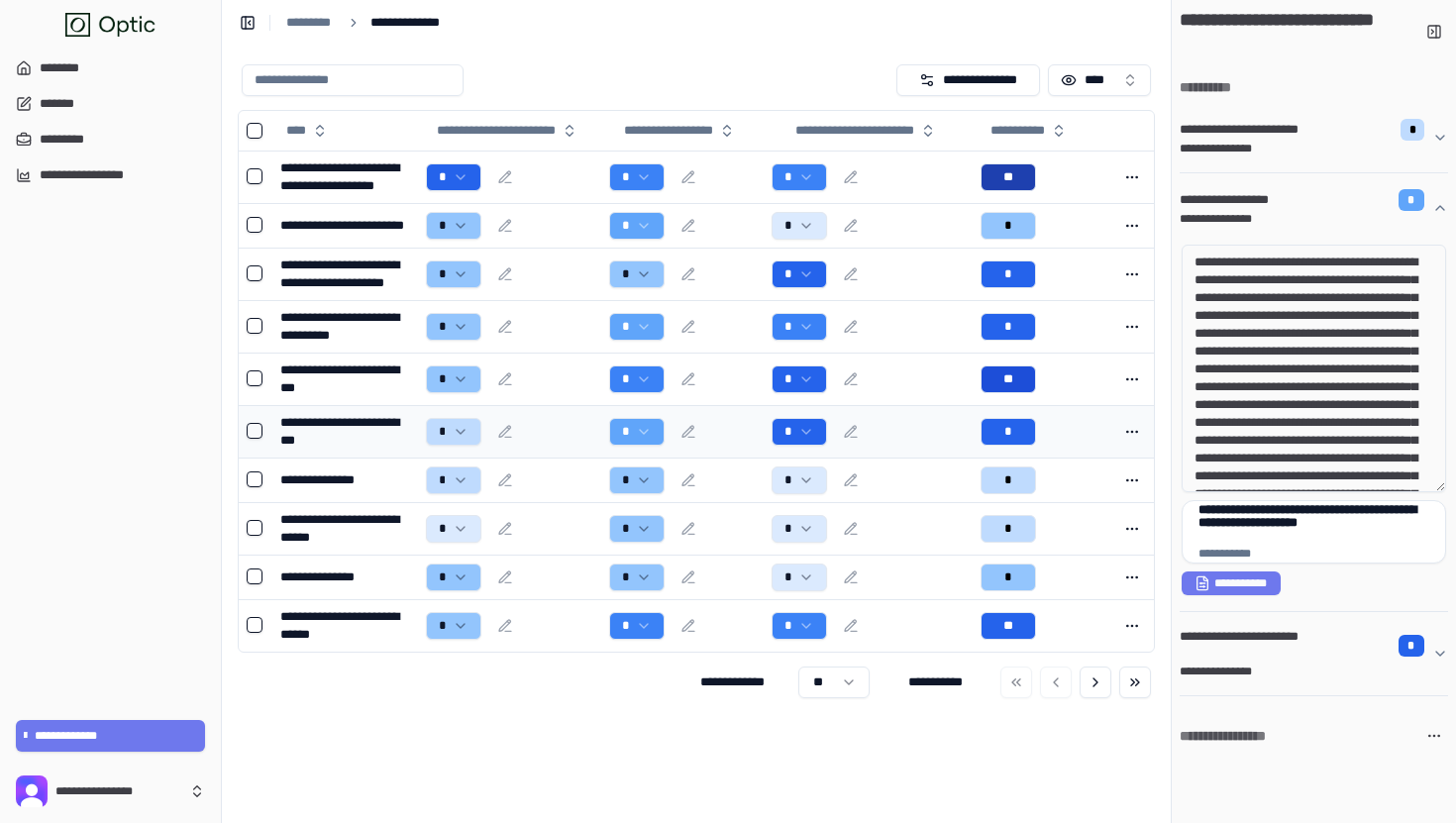 click on "*" at bounding box center [869, 432] 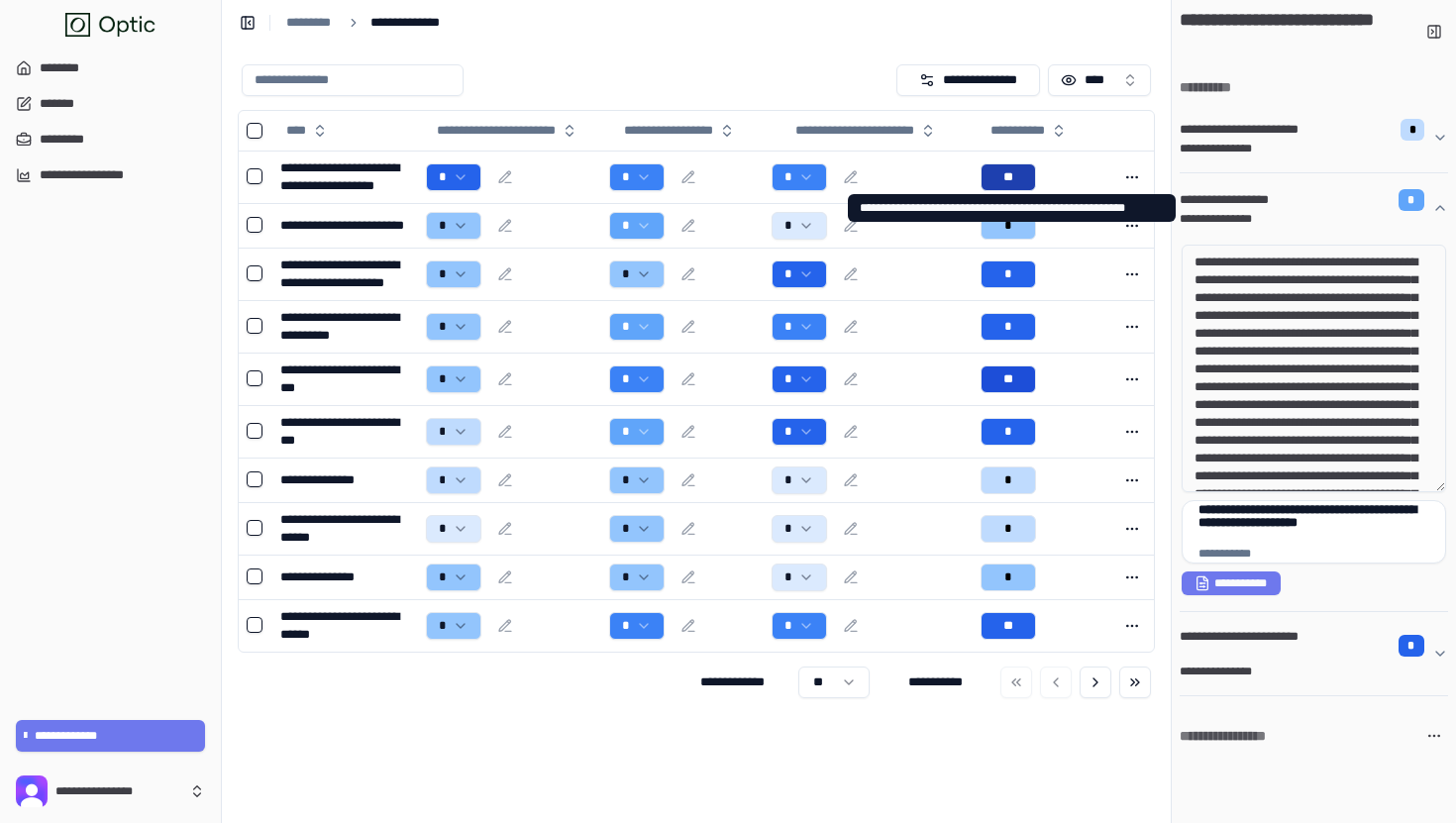 click on "**********" at bounding box center [1305, 219] 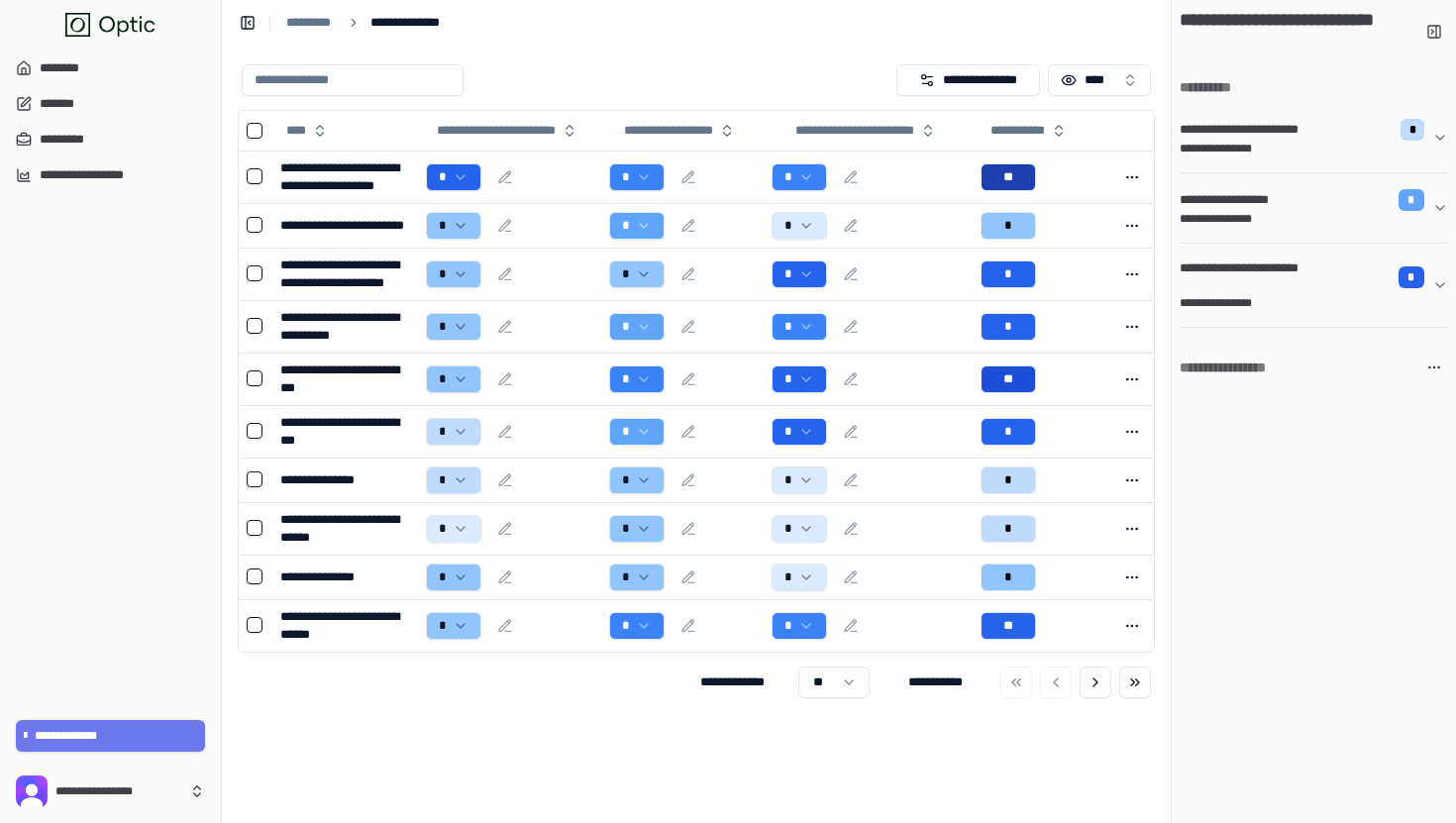 click on "**********" at bounding box center (1305, 149) 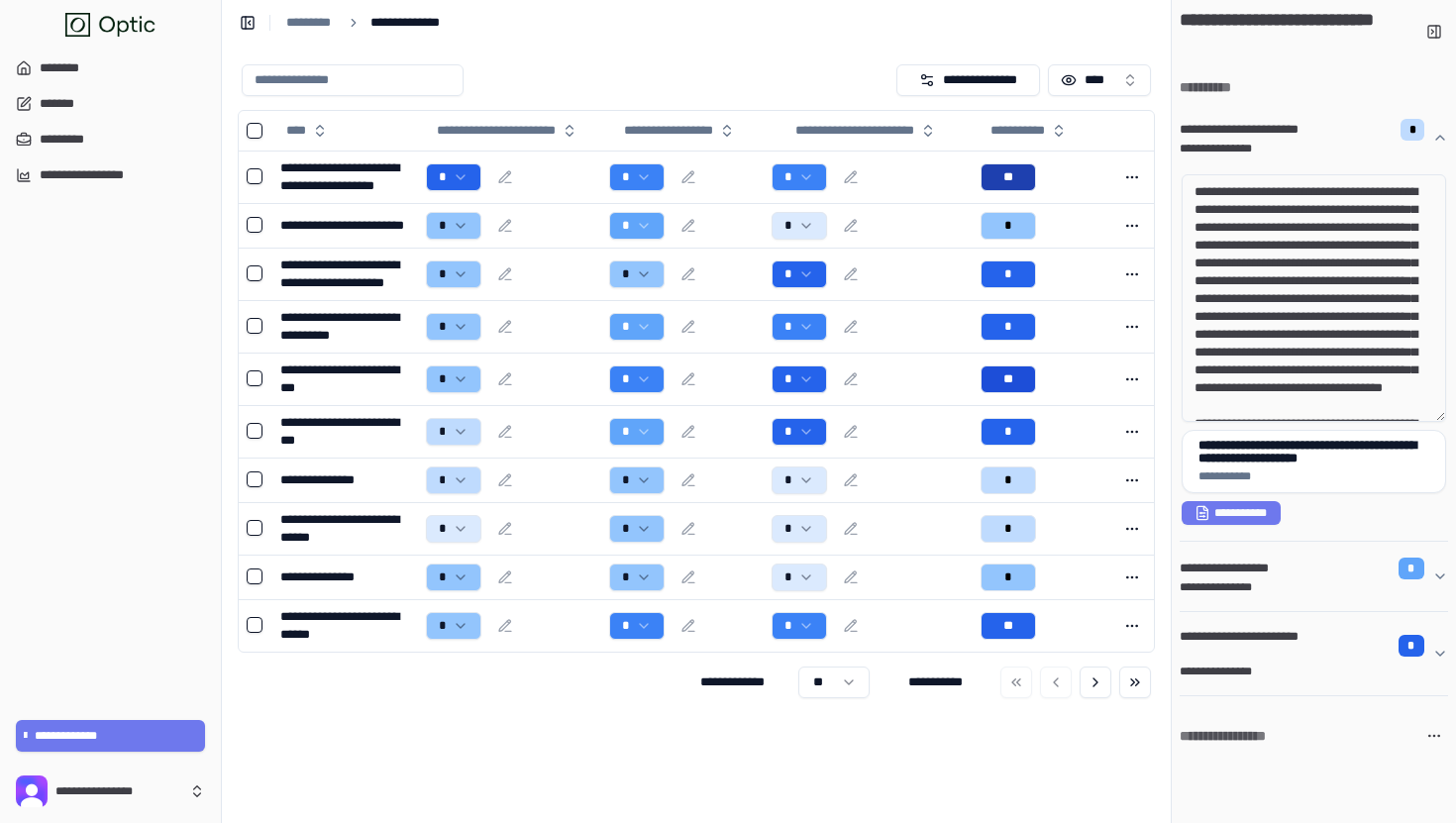 click on "**********" at bounding box center (1305, 149) 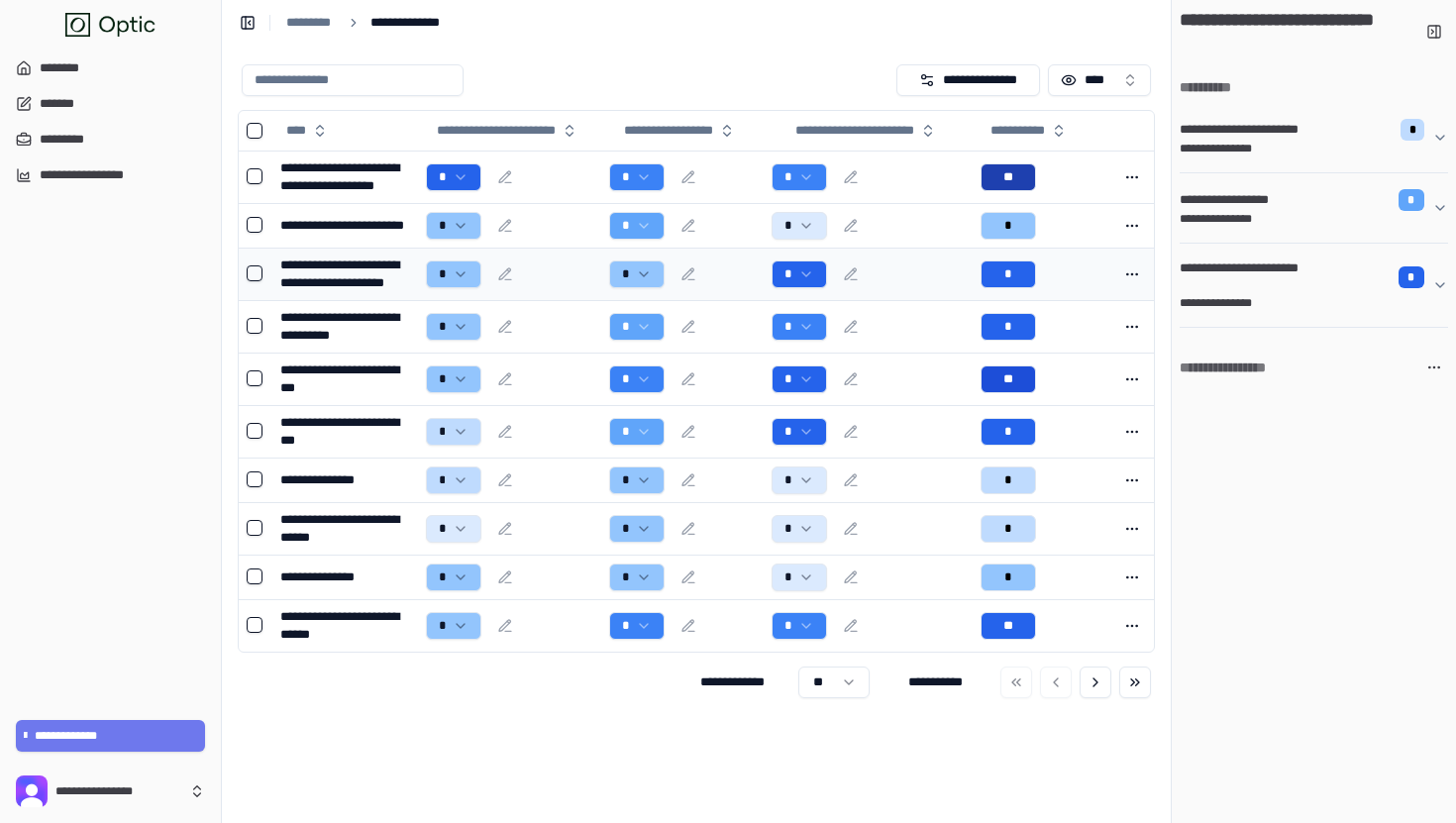click on "*" at bounding box center [869, 274] 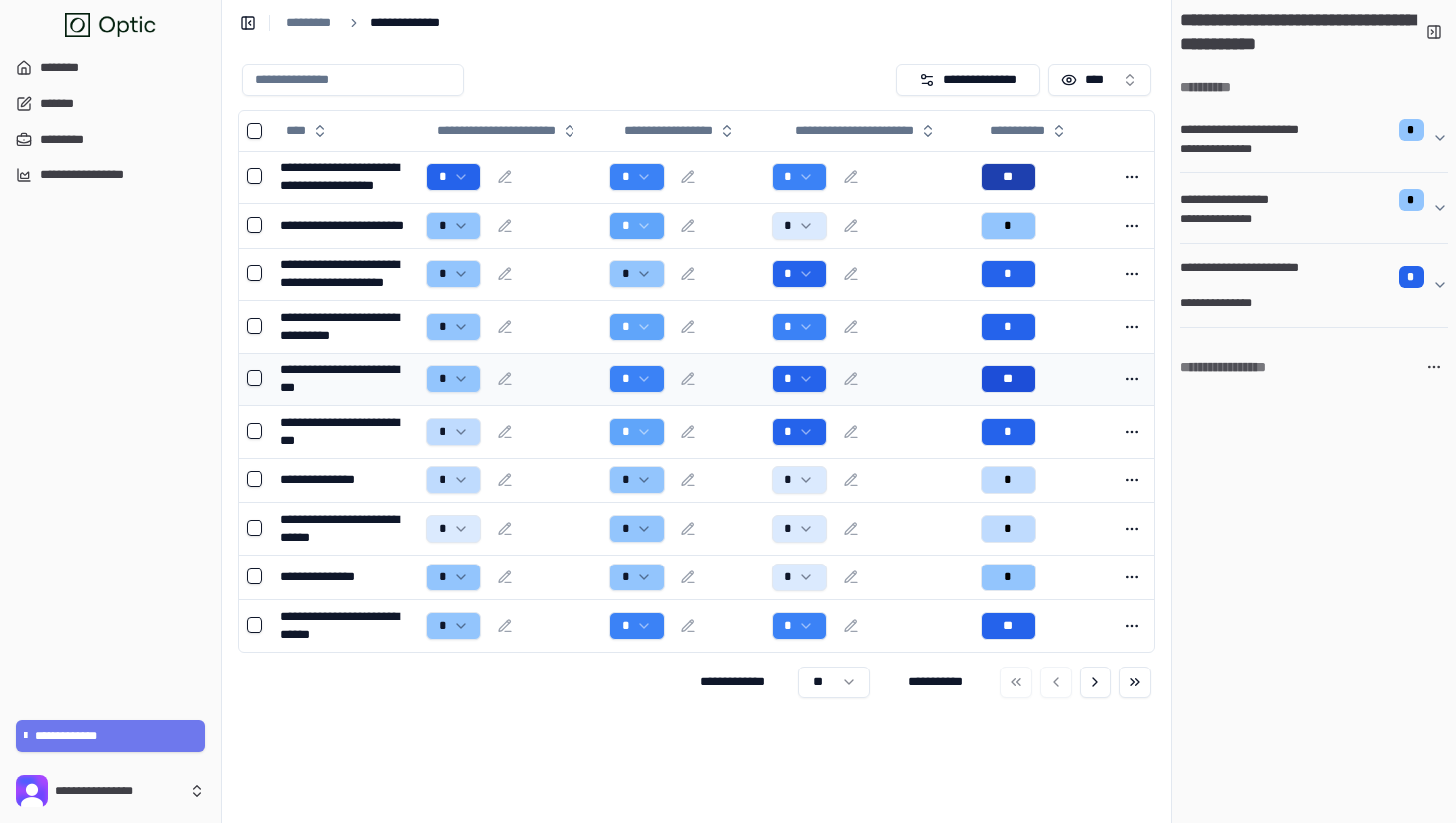 scroll, scrollTop: 0, scrollLeft: 0, axis: both 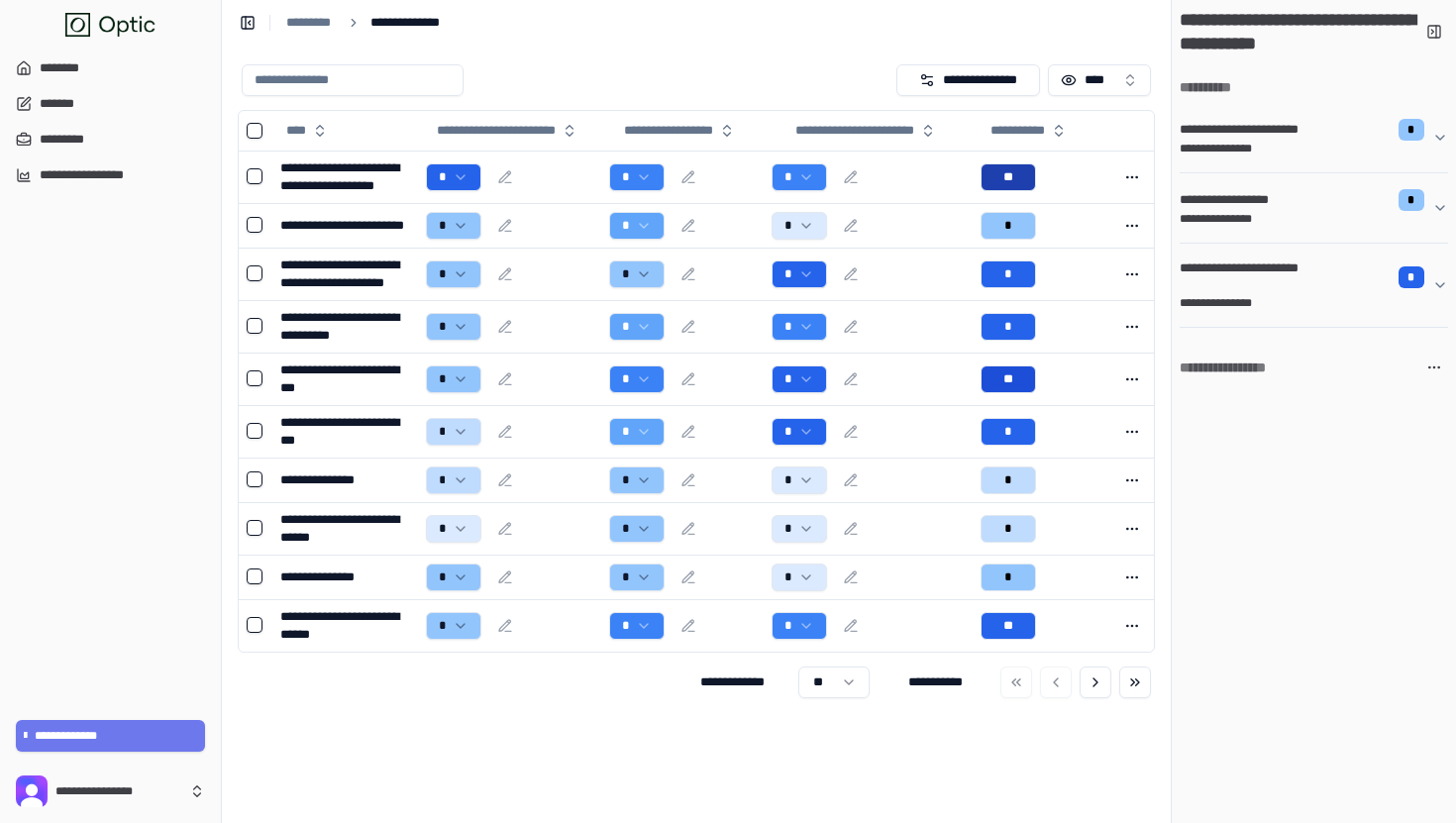 click at bounding box center [565, 80] 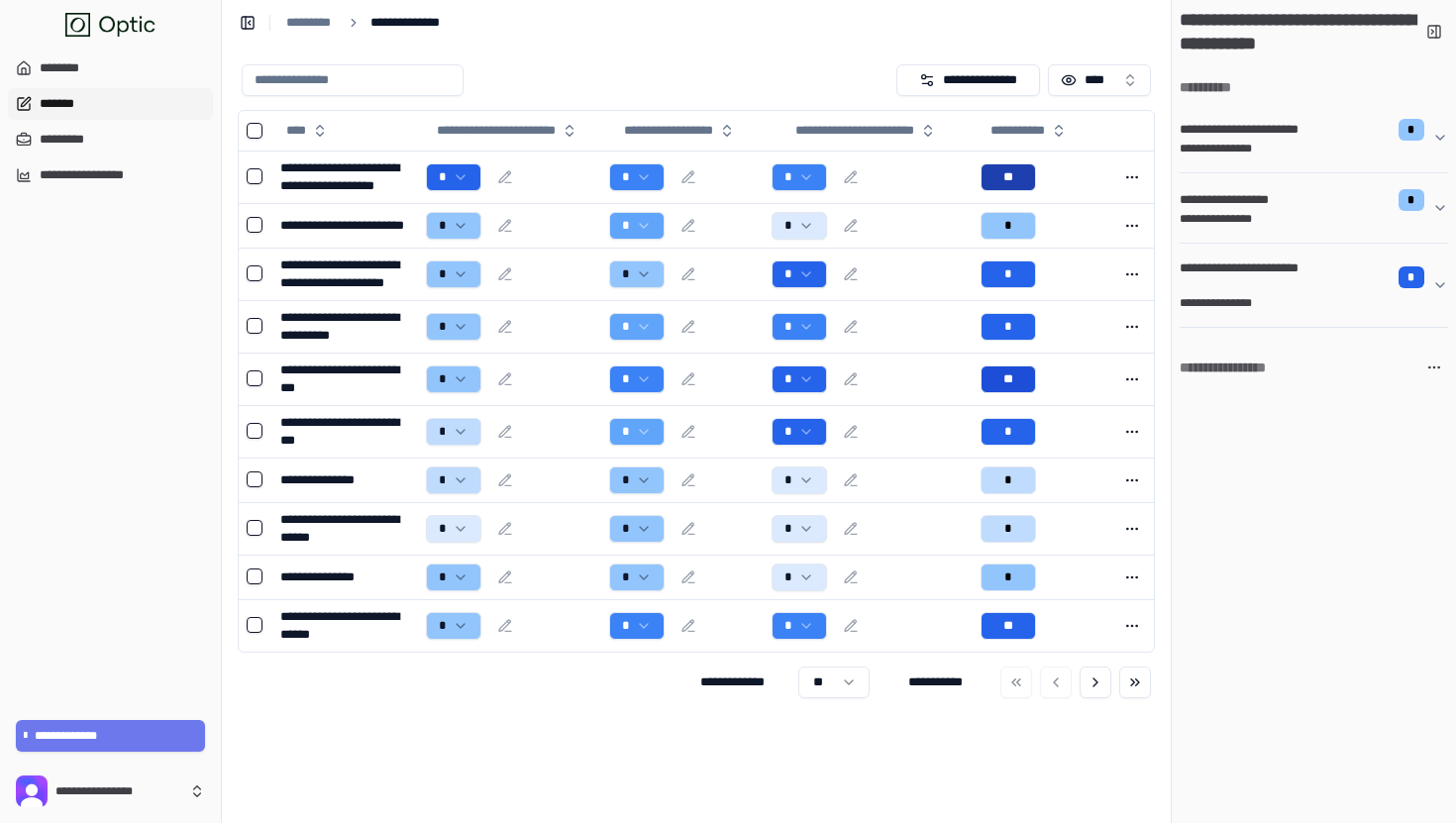 click on "*******" at bounding box center (110, 104) 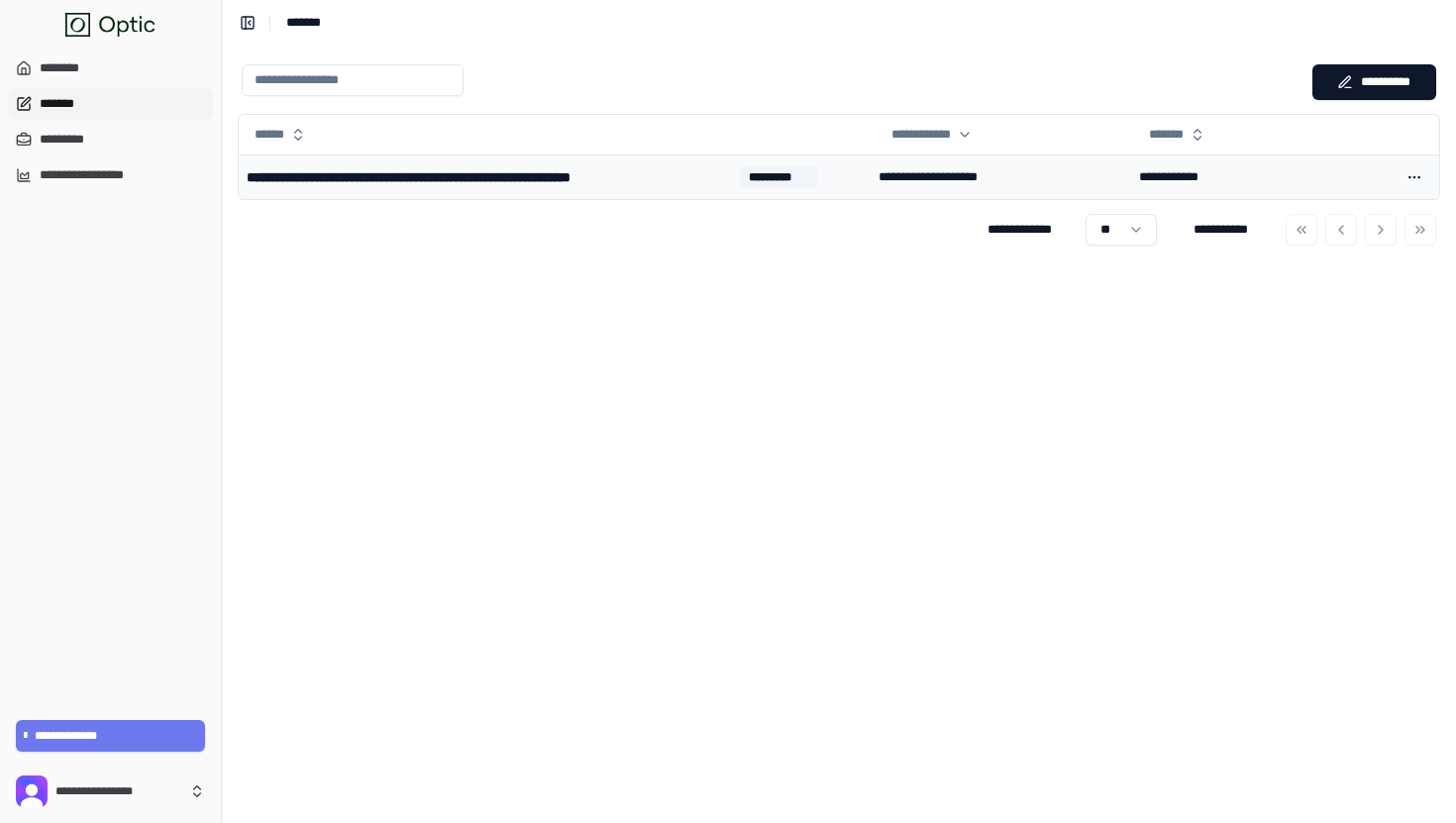 click on "**********" at bounding box center [489, 177] 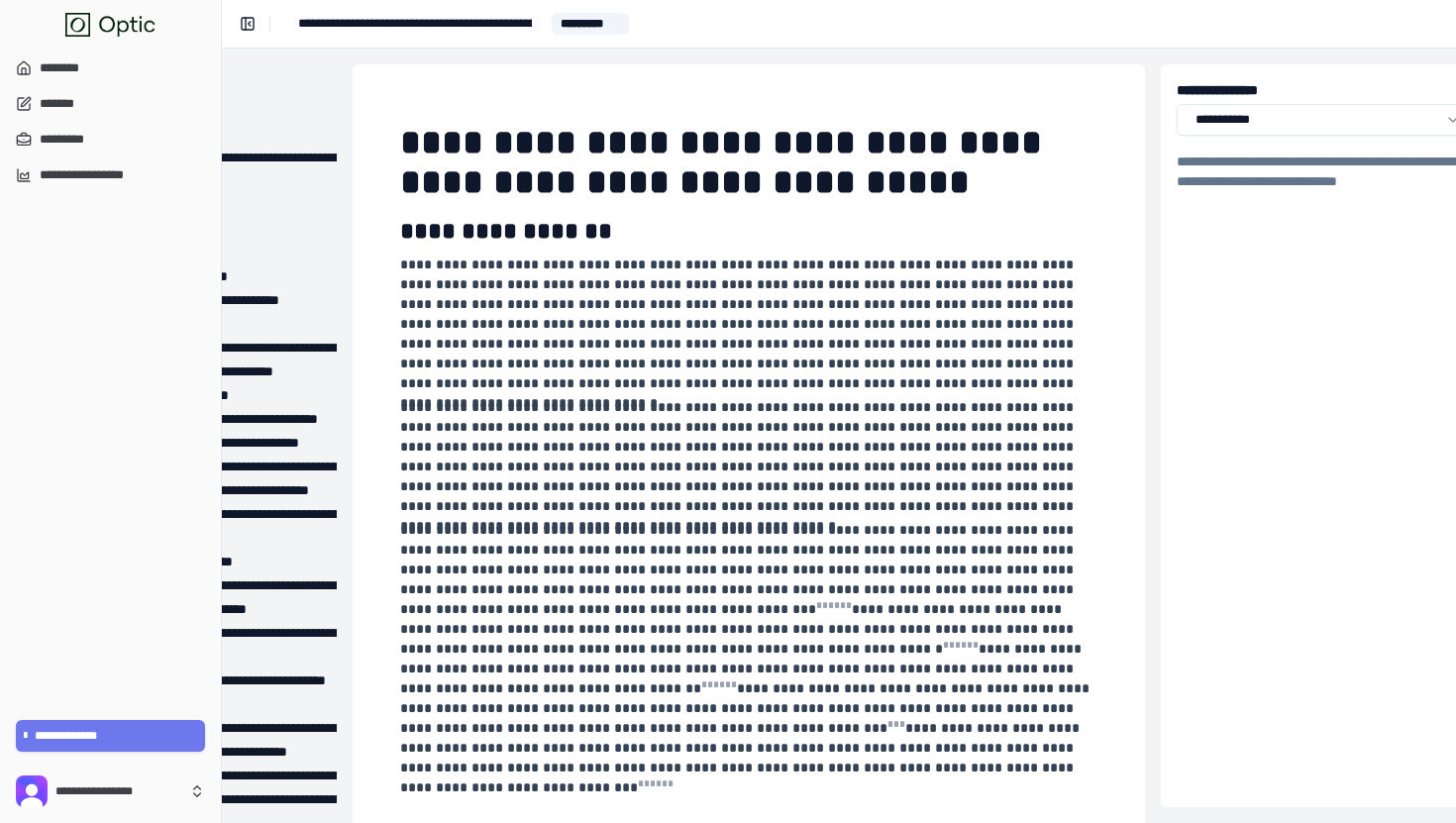 scroll, scrollTop: 0, scrollLeft: 179, axis: horizontal 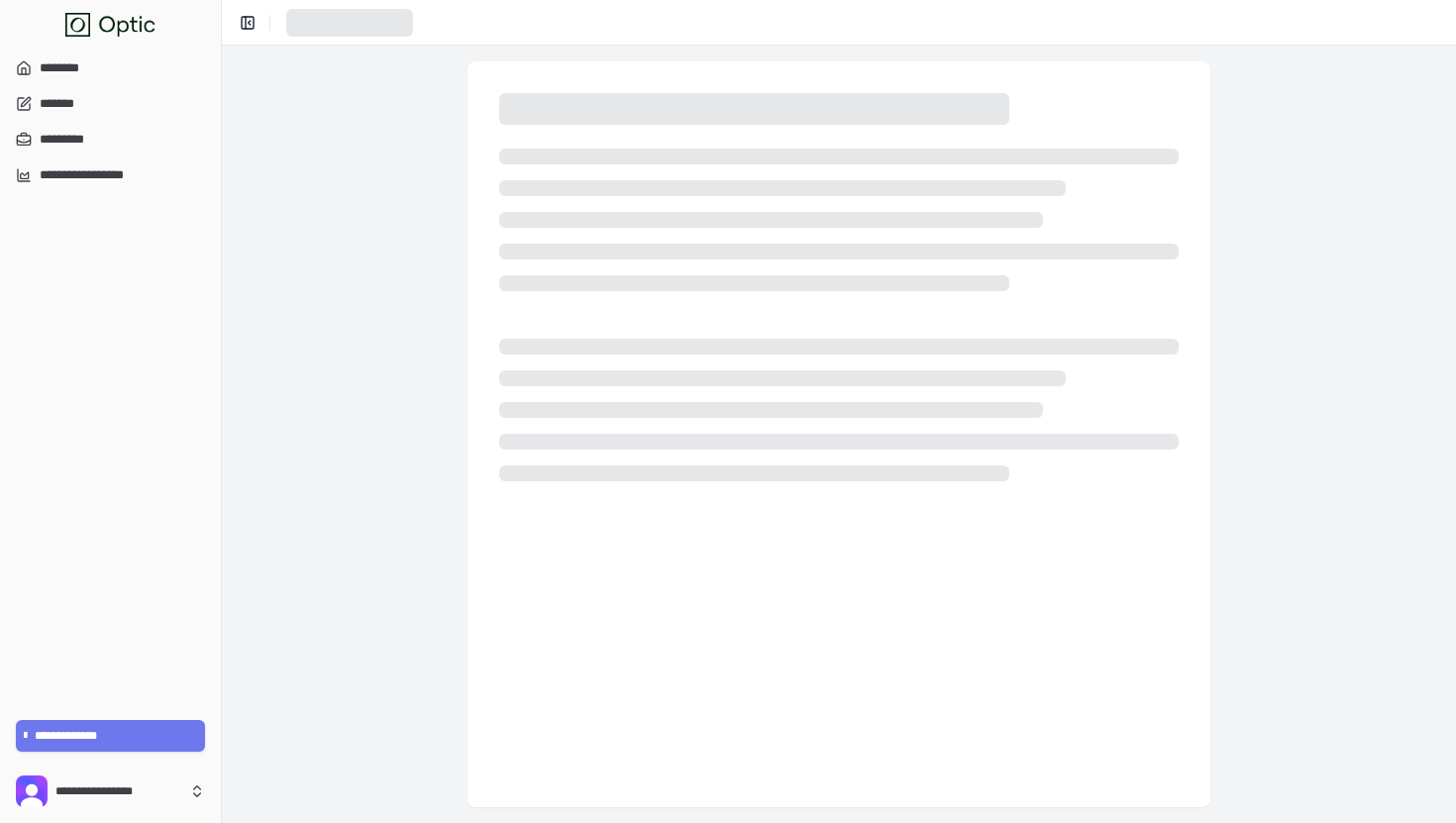 click on "**********" at bounding box center [839, 22] 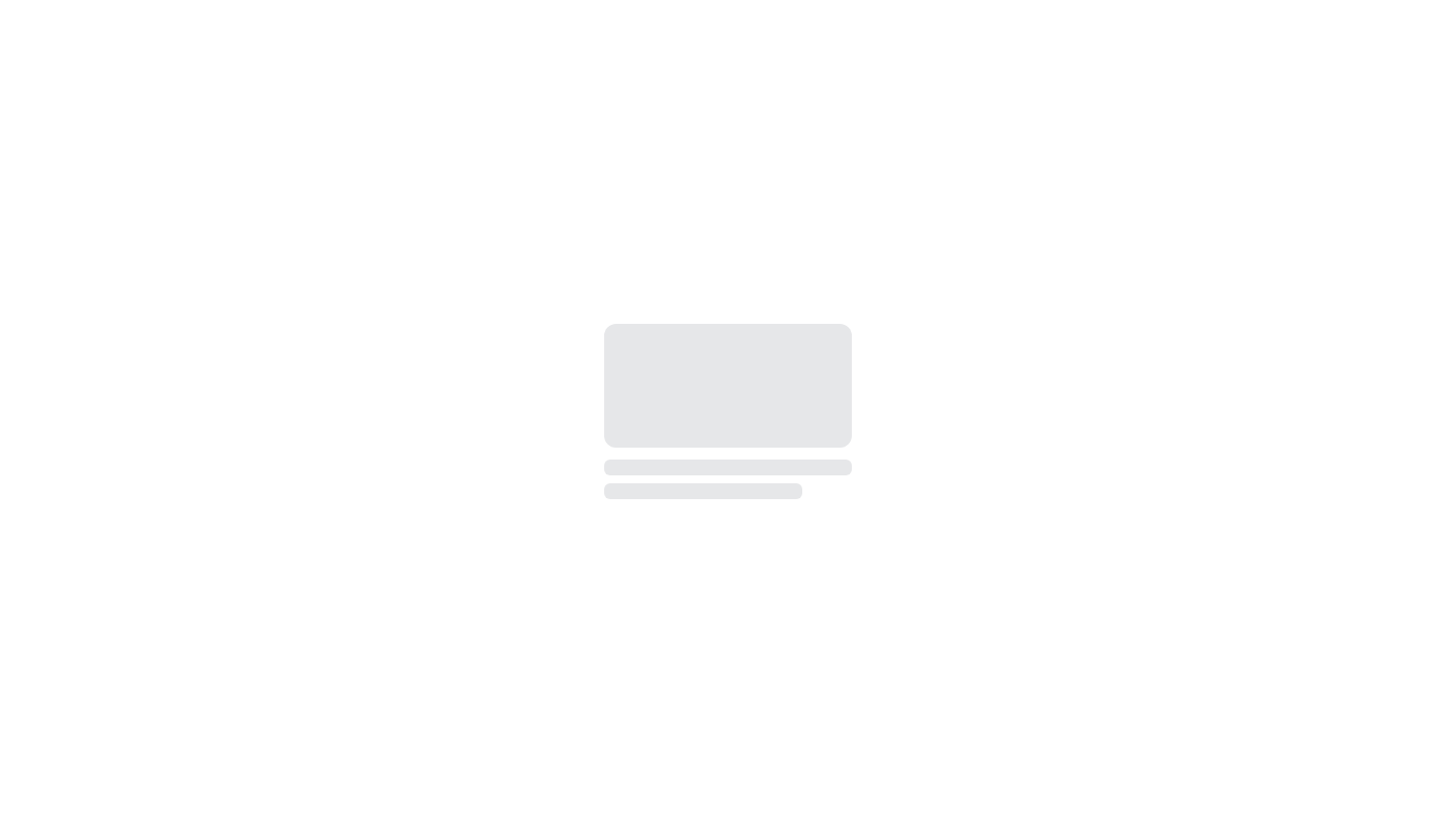 scroll, scrollTop: 0, scrollLeft: 0, axis: both 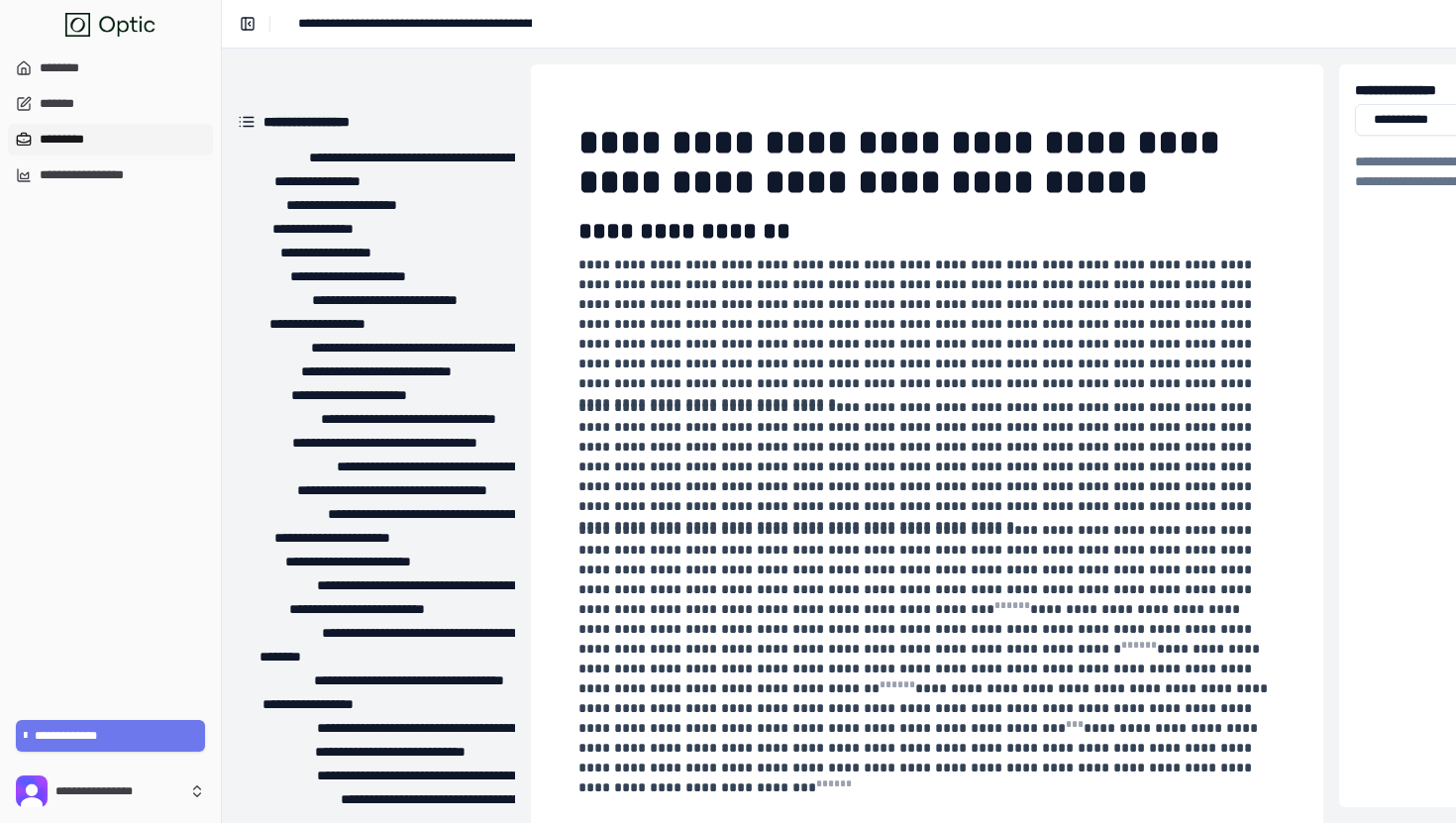 click on "*********" at bounding box center (110, 140) 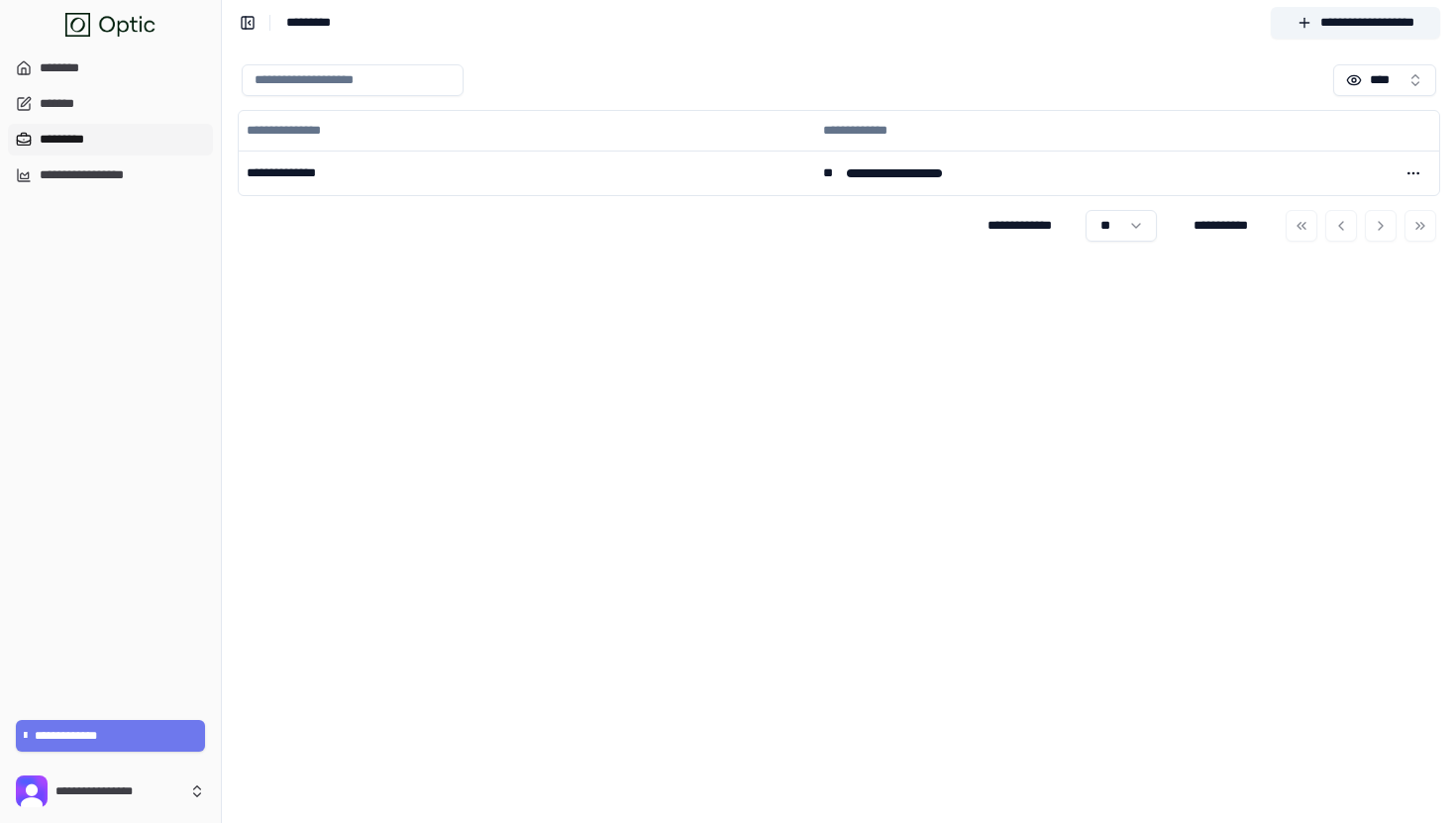 click on "**********" at bounding box center (527, 172) 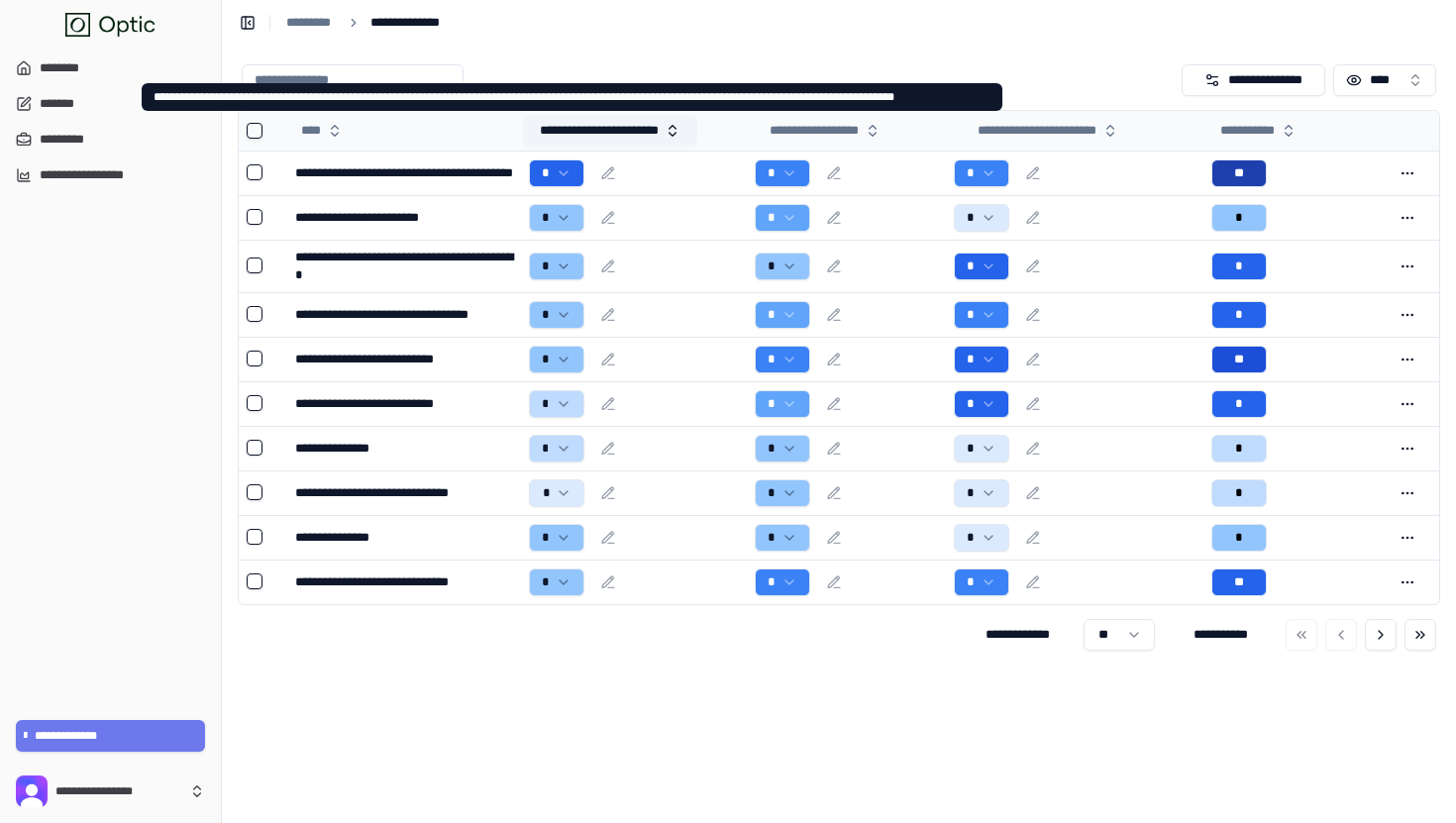 click on "**********" at bounding box center [609, 131] 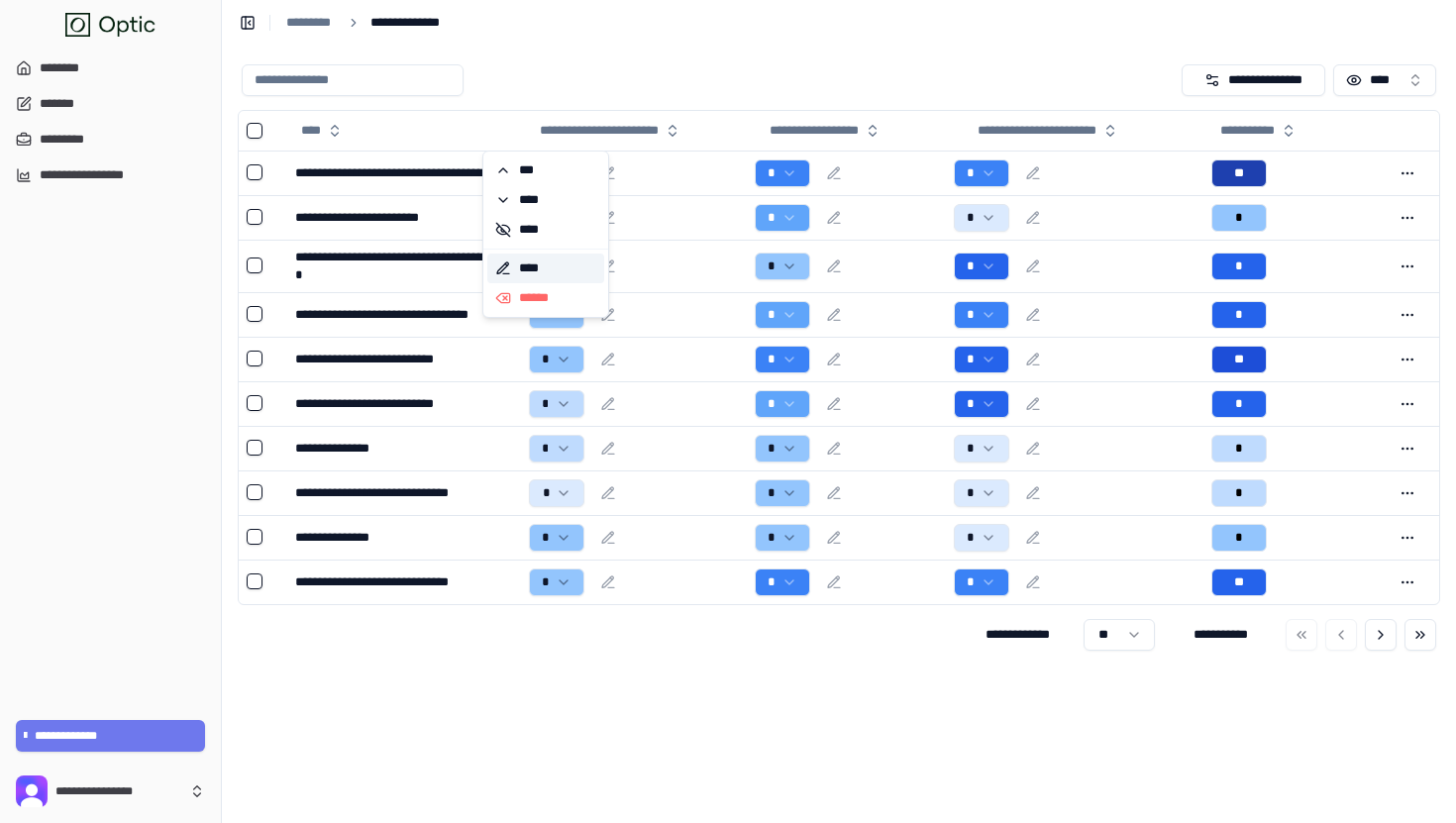 click on "****" at bounding box center (546, 268) 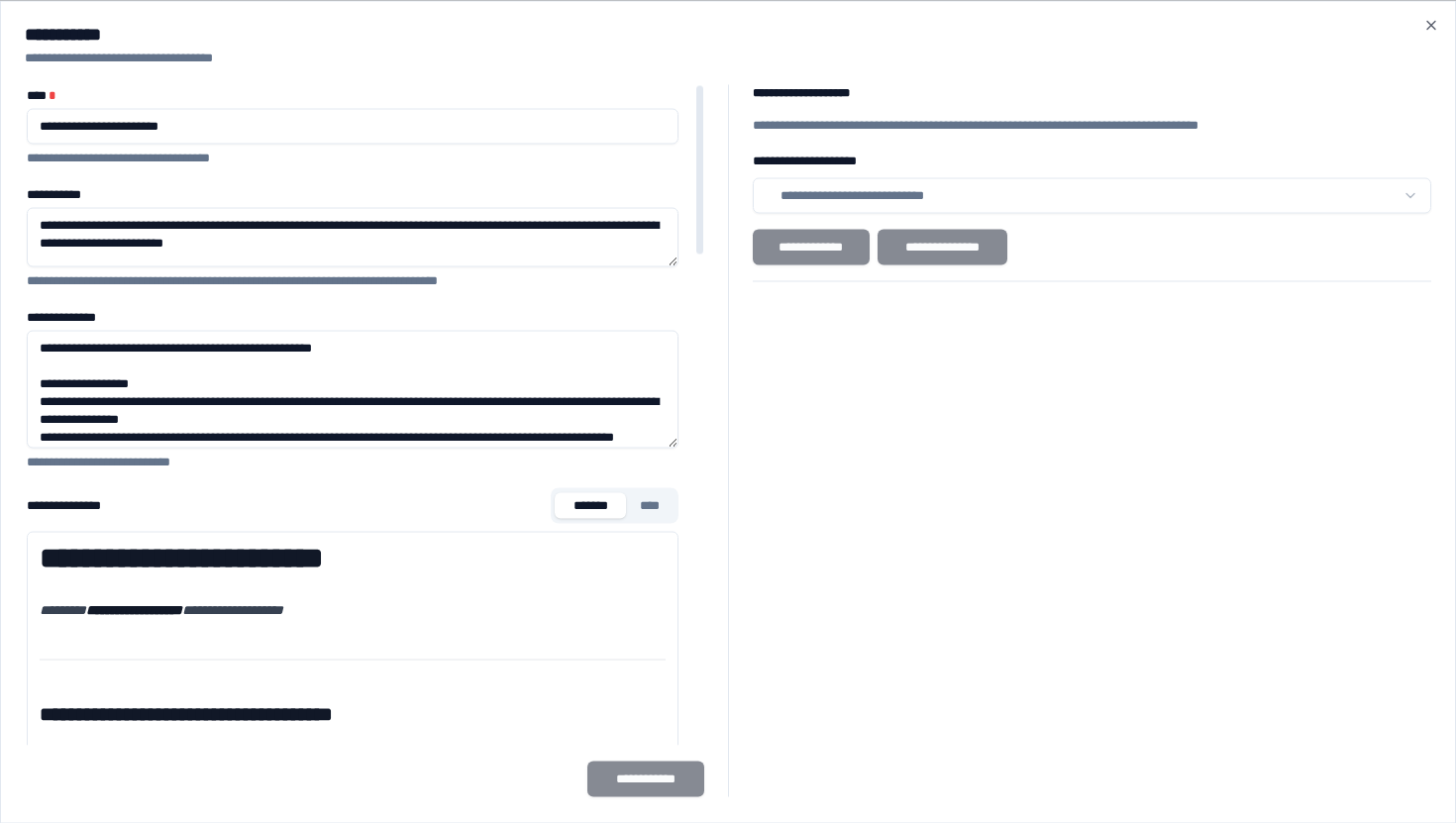 drag, startPoint x: 670, startPoint y: 384, endPoint x: 650, endPoint y: 414, distance: 36.05551 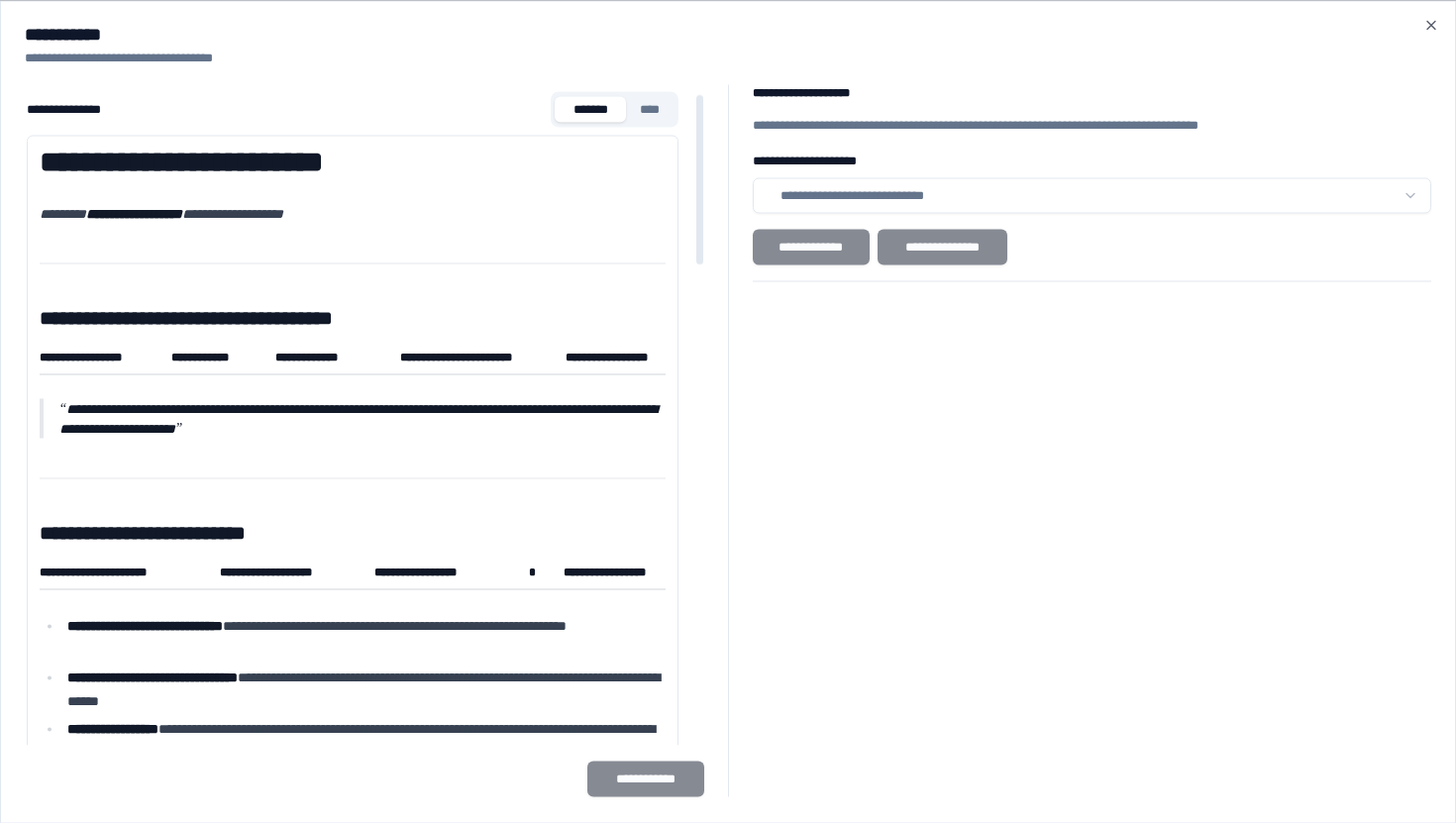 scroll, scrollTop: 0, scrollLeft: 0, axis: both 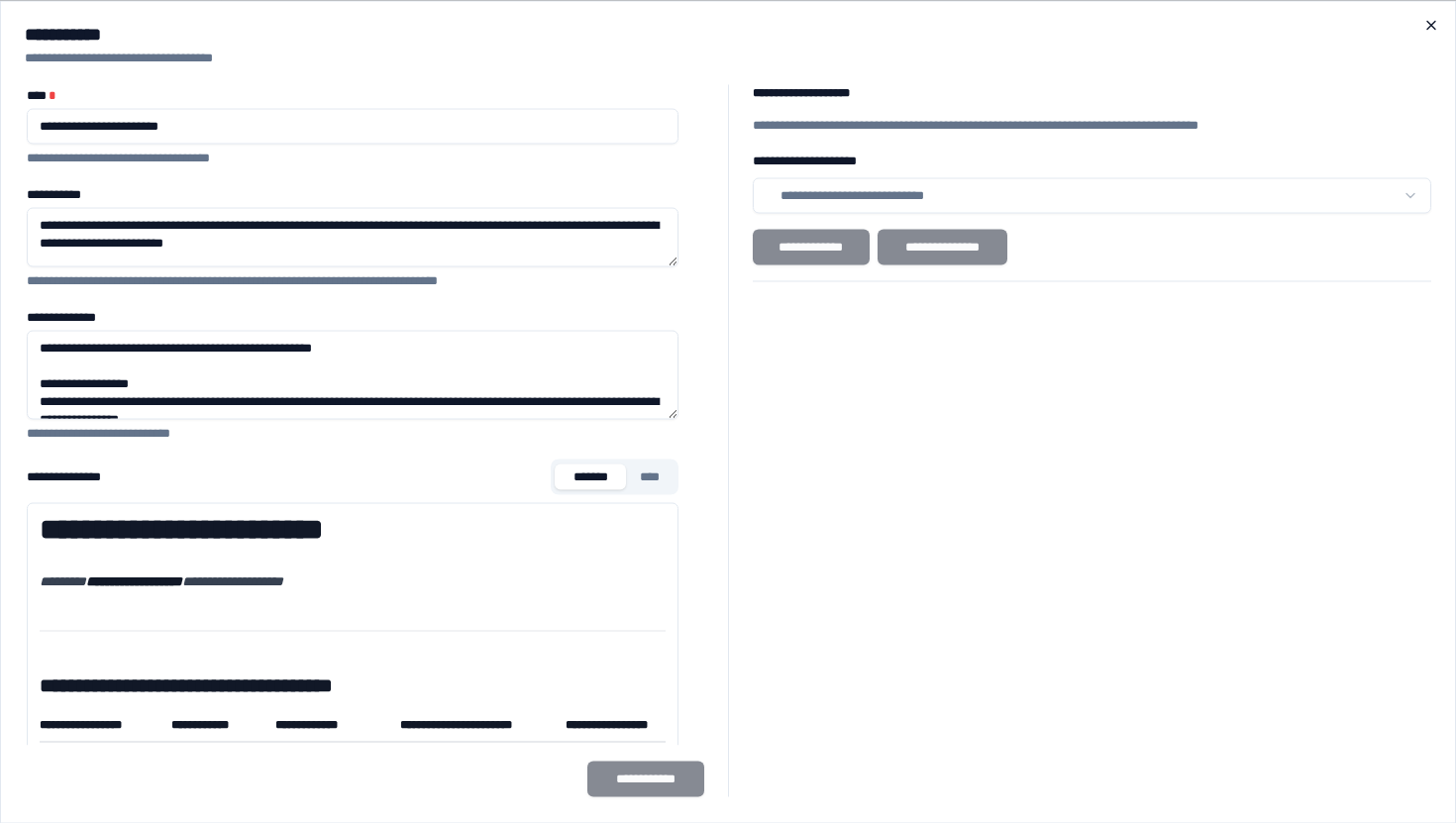 click 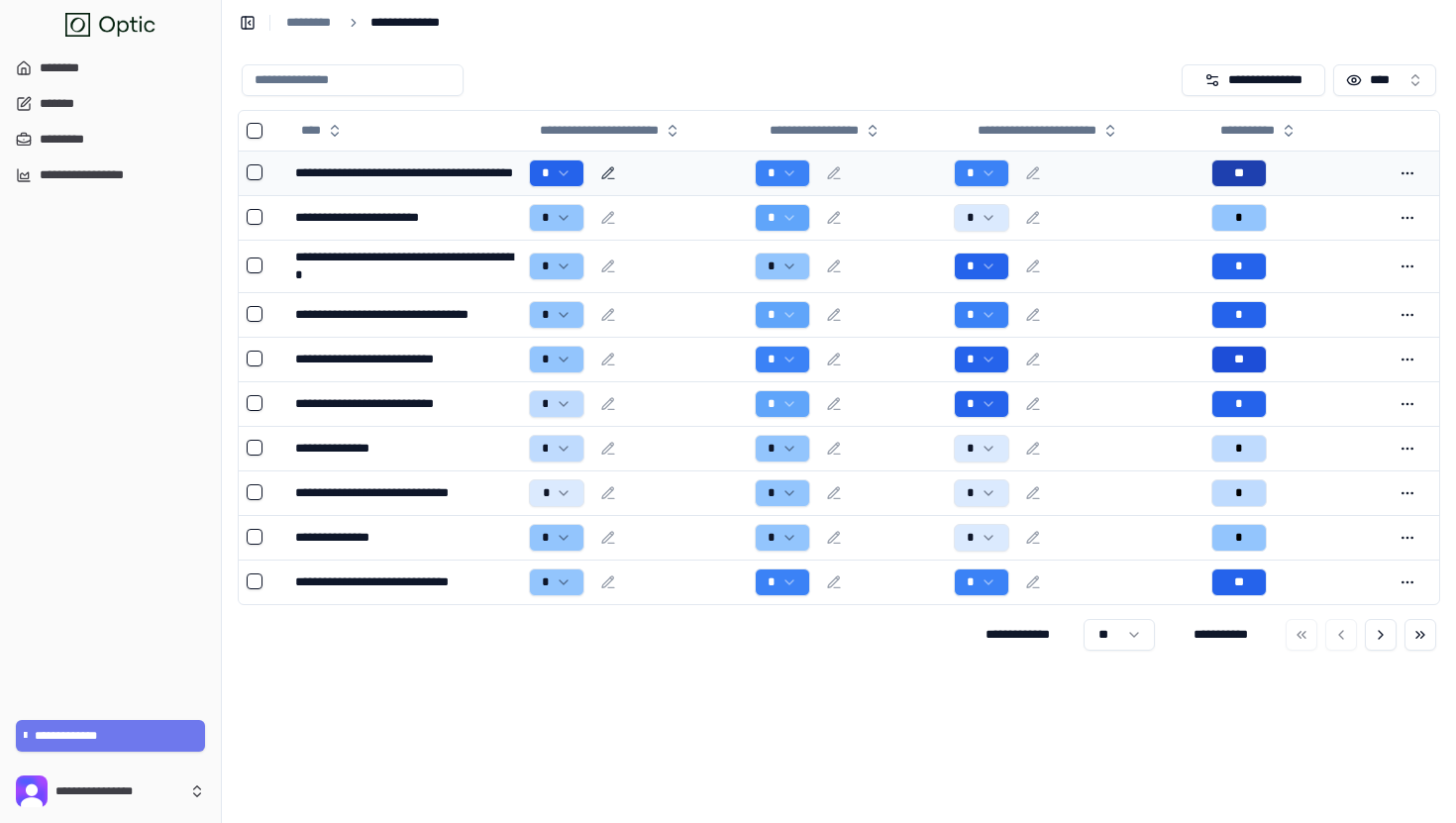 click 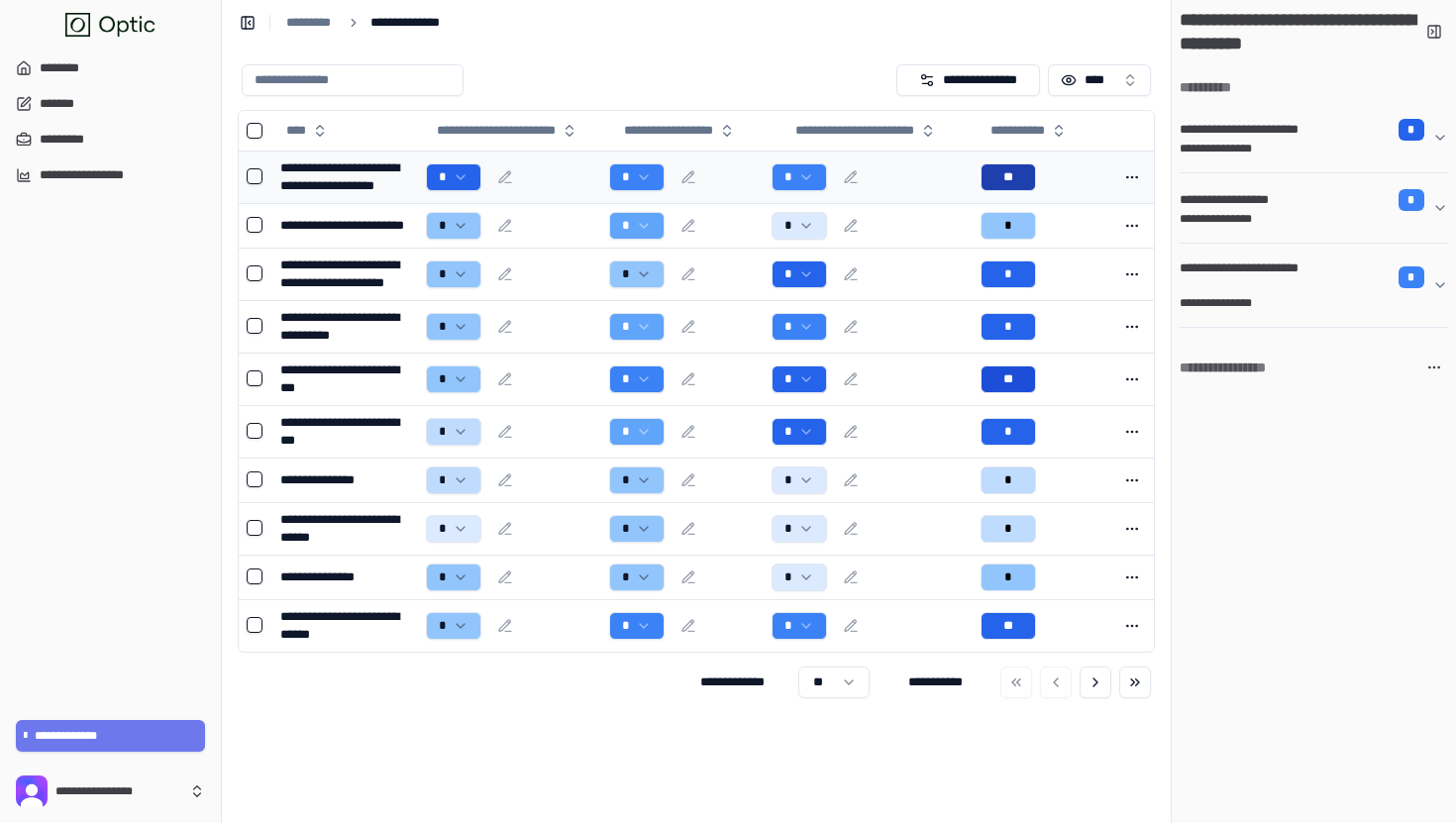 click on "**********" at bounding box center [345, 176] 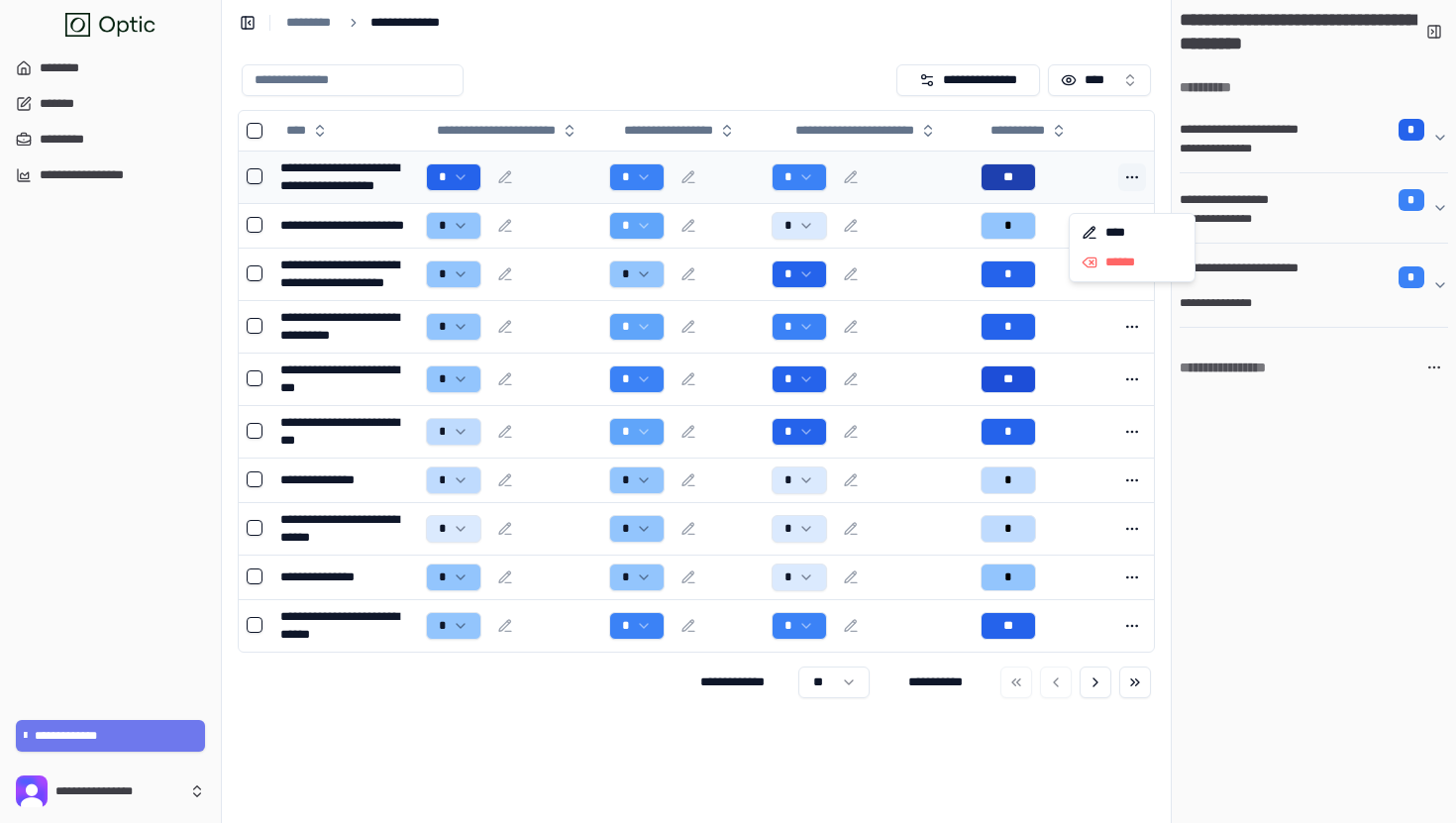 click at bounding box center (1132, 177) 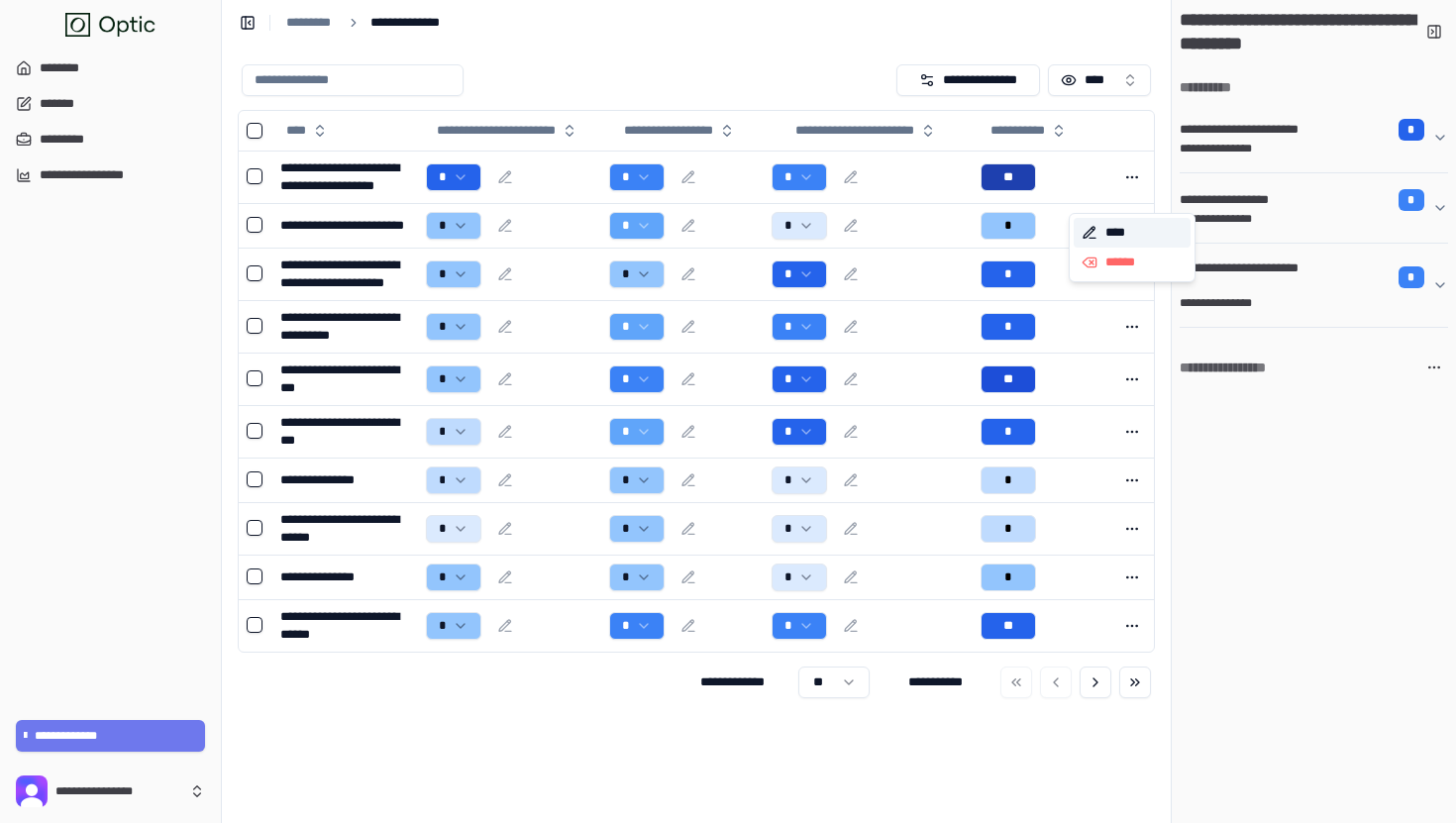 click on "****" at bounding box center [1132, 233] 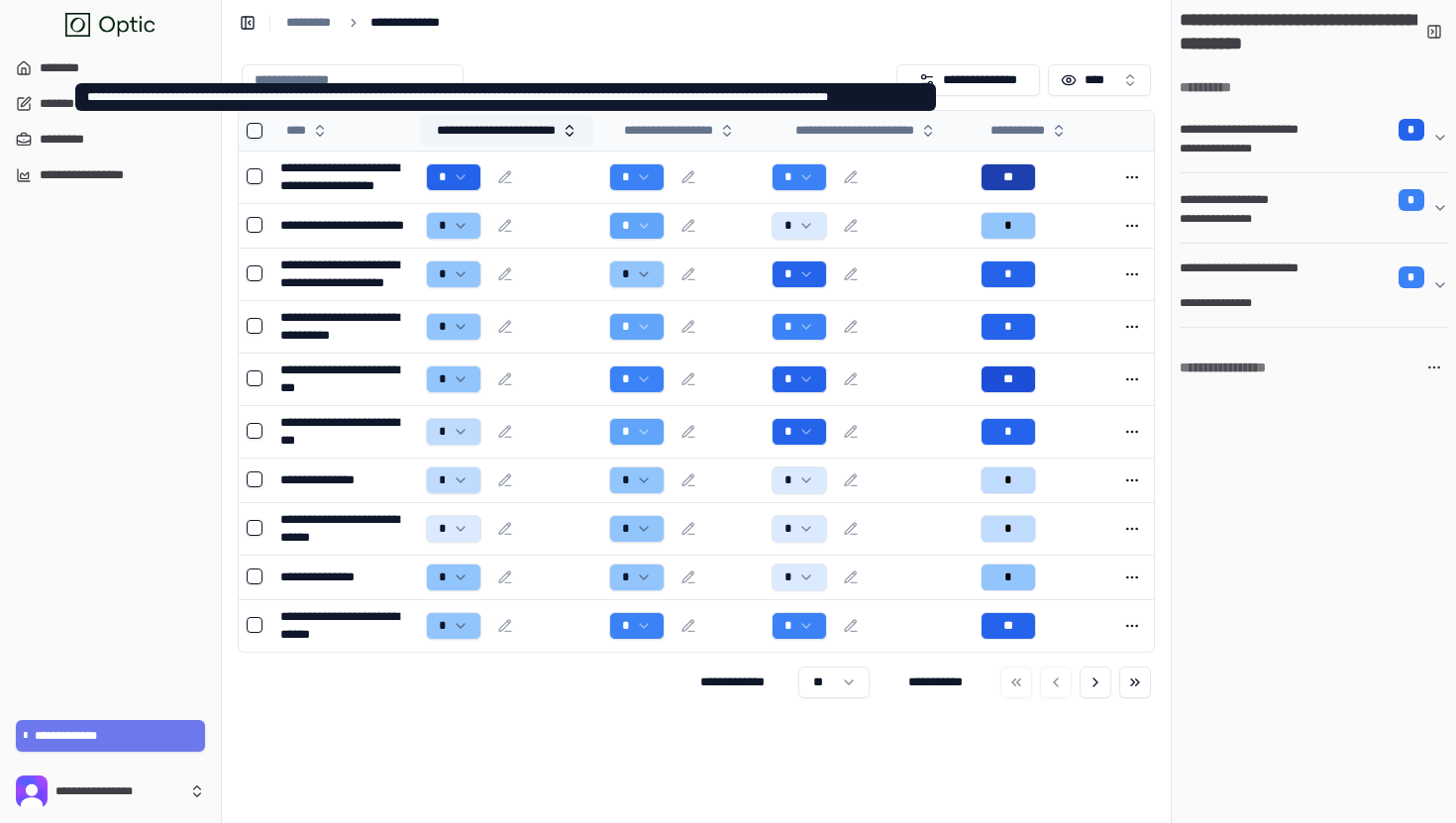 click on "**********" at bounding box center [506, 131] 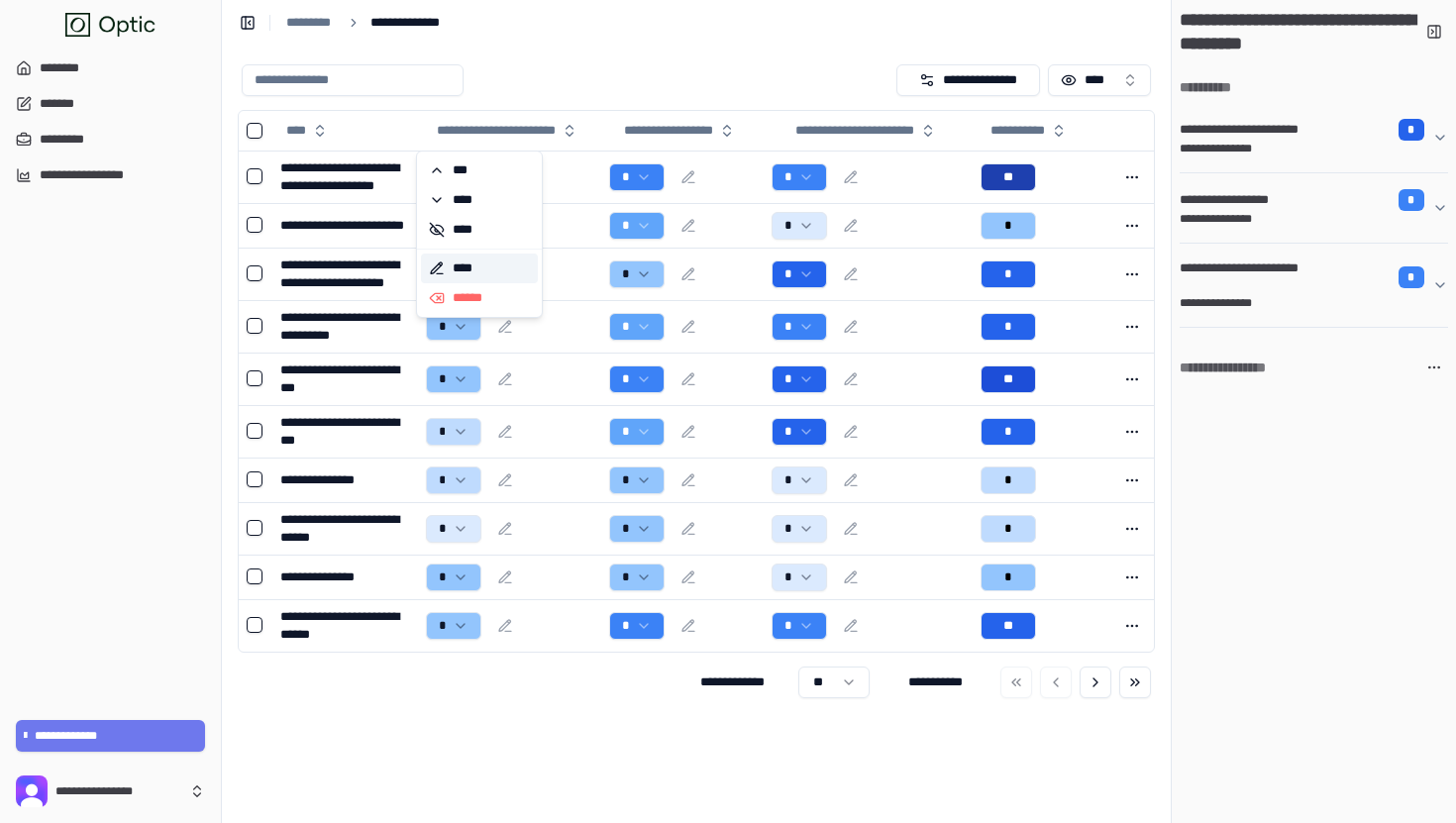 click on "****" at bounding box center (479, 268) 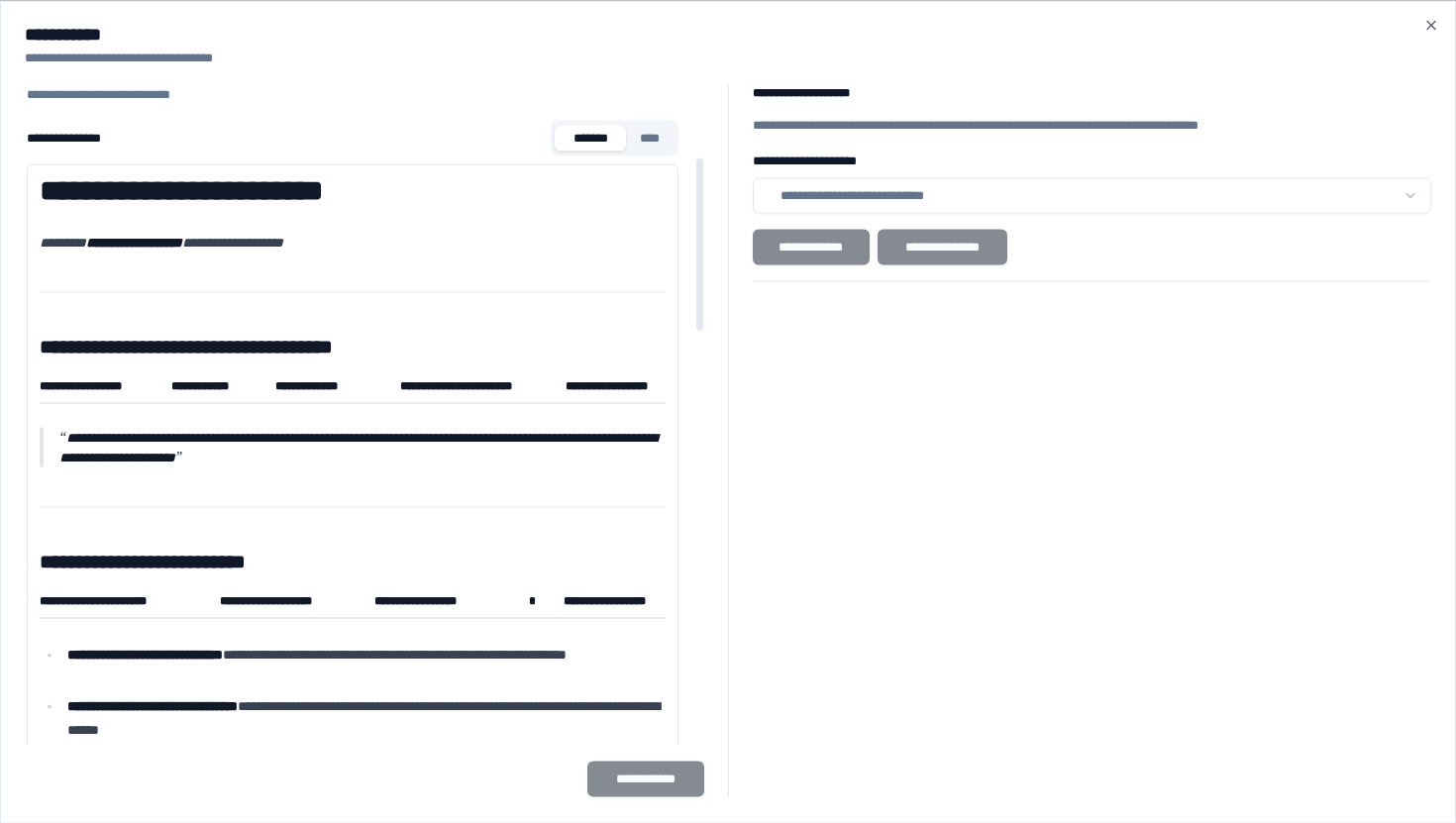 scroll, scrollTop: 0, scrollLeft: 0, axis: both 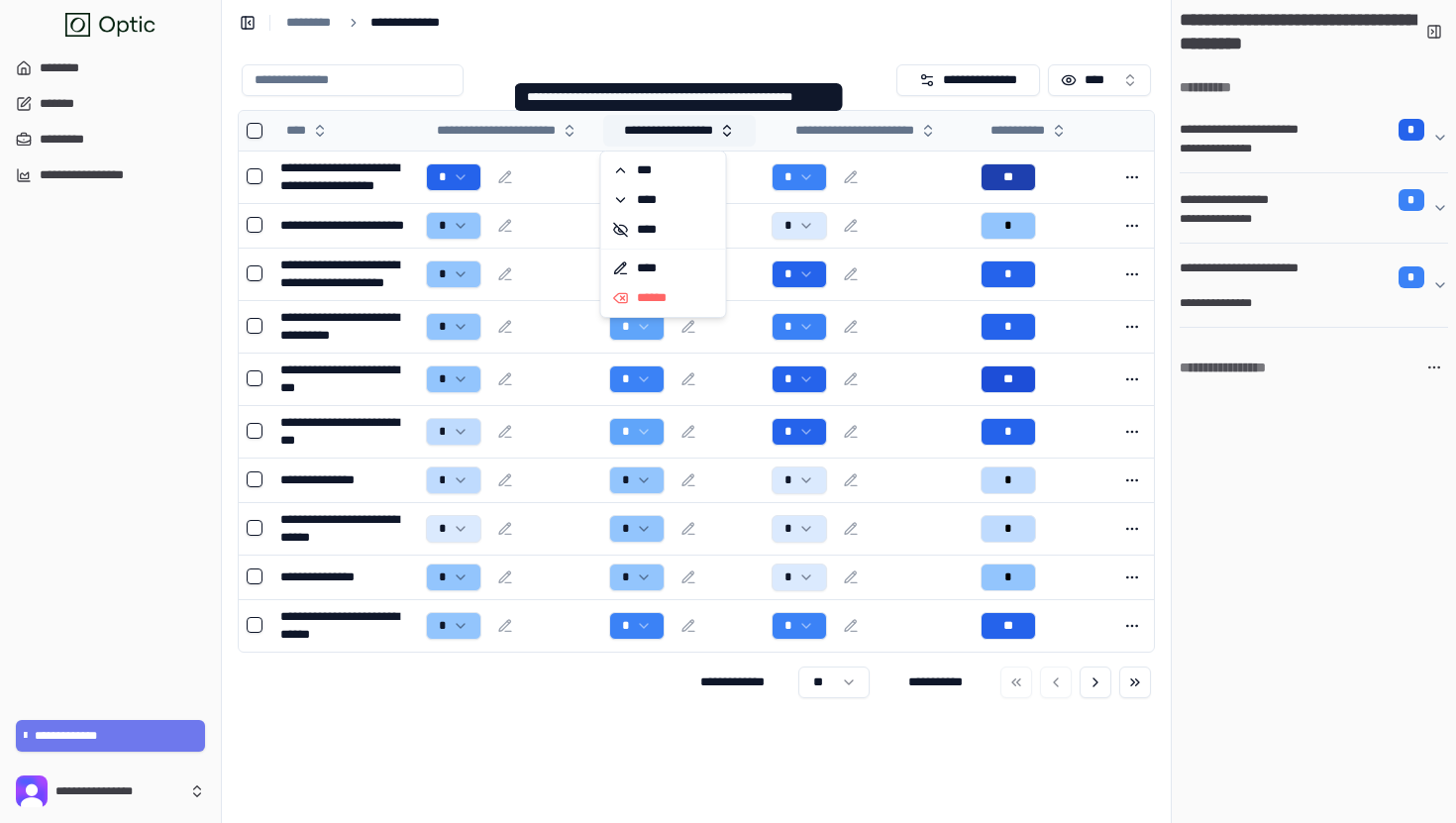 click on "**********" at bounding box center [678, 131] 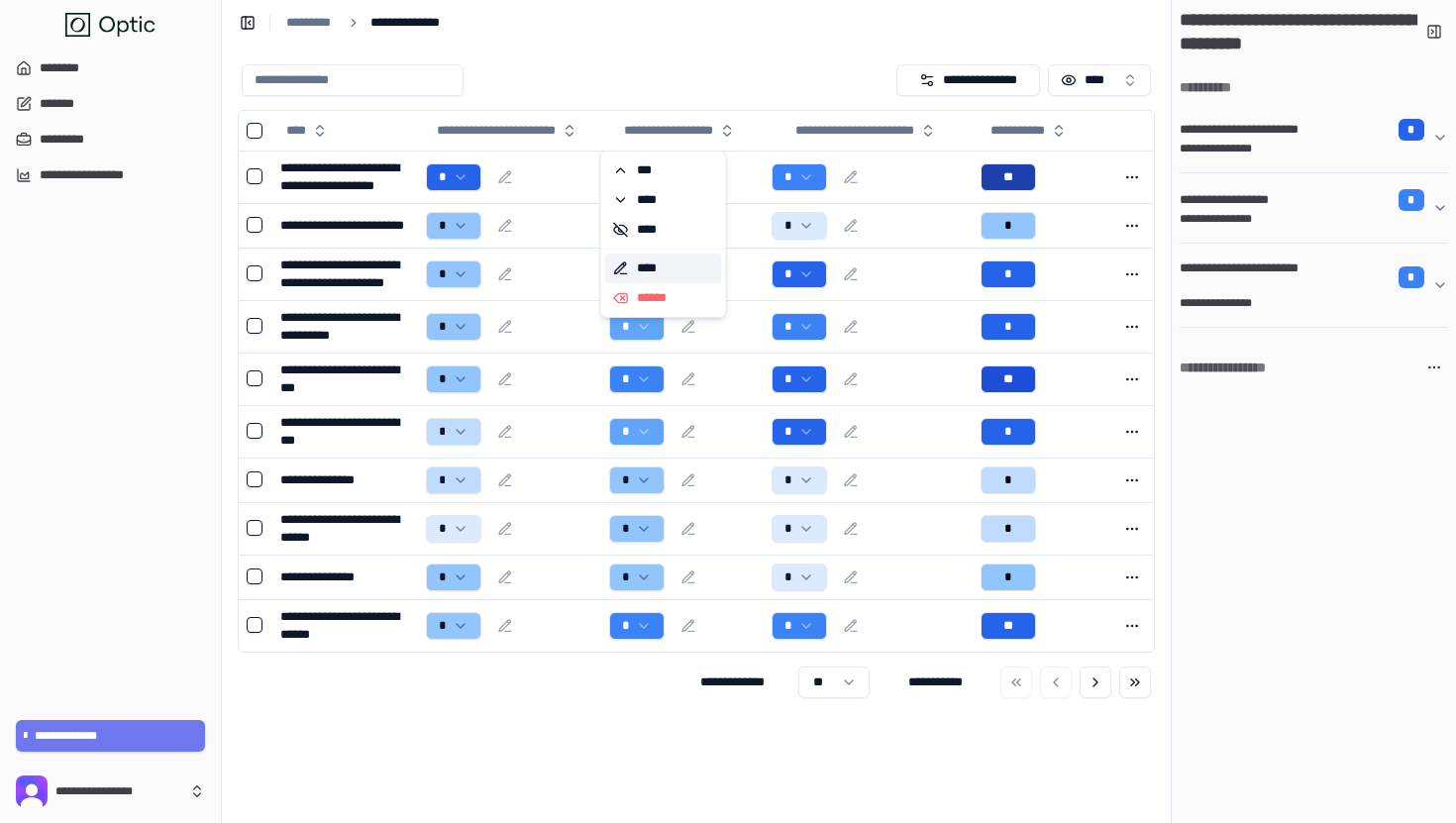 click on "****" at bounding box center (664, 268) 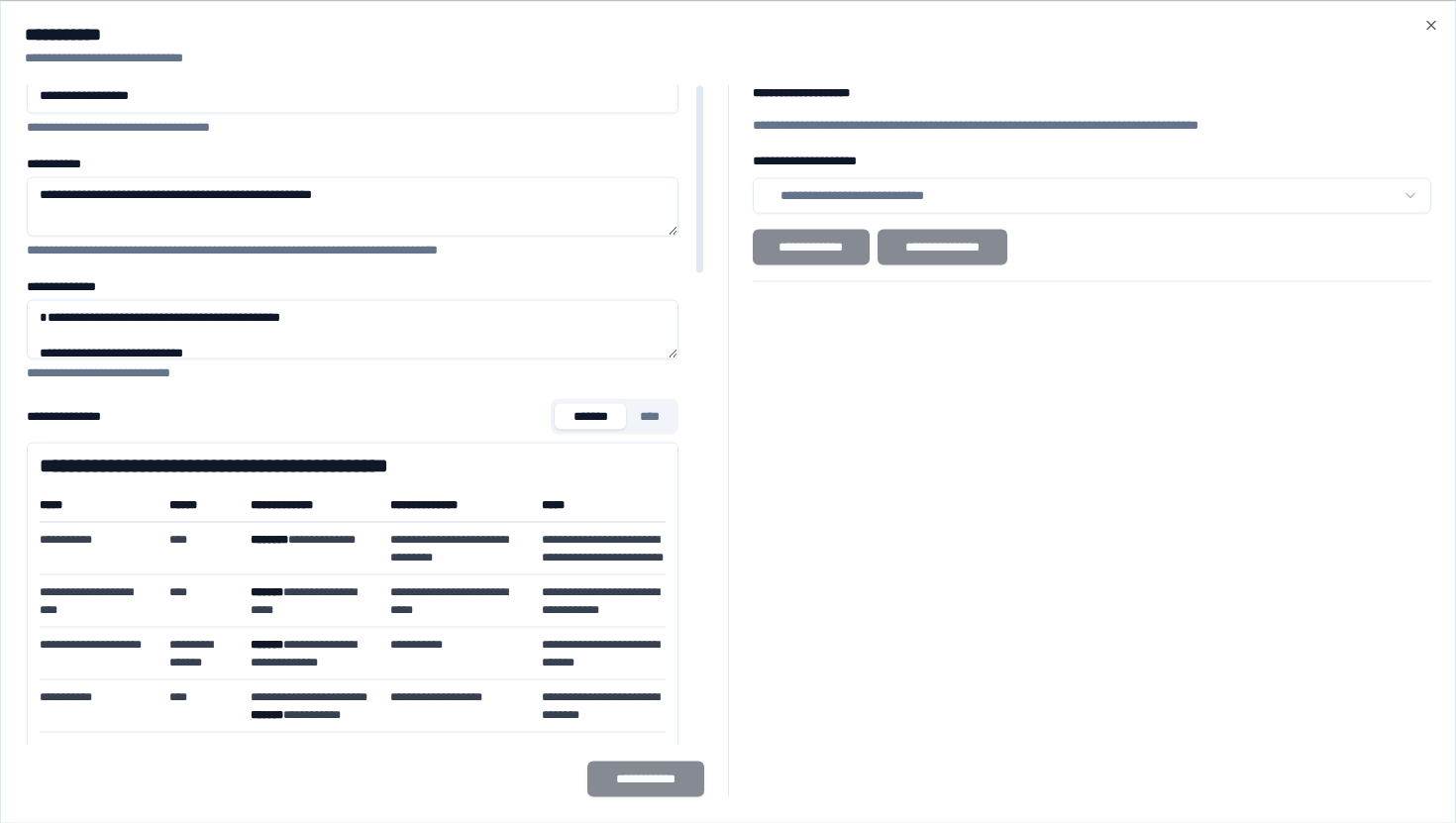 scroll, scrollTop: 0, scrollLeft: 0, axis: both 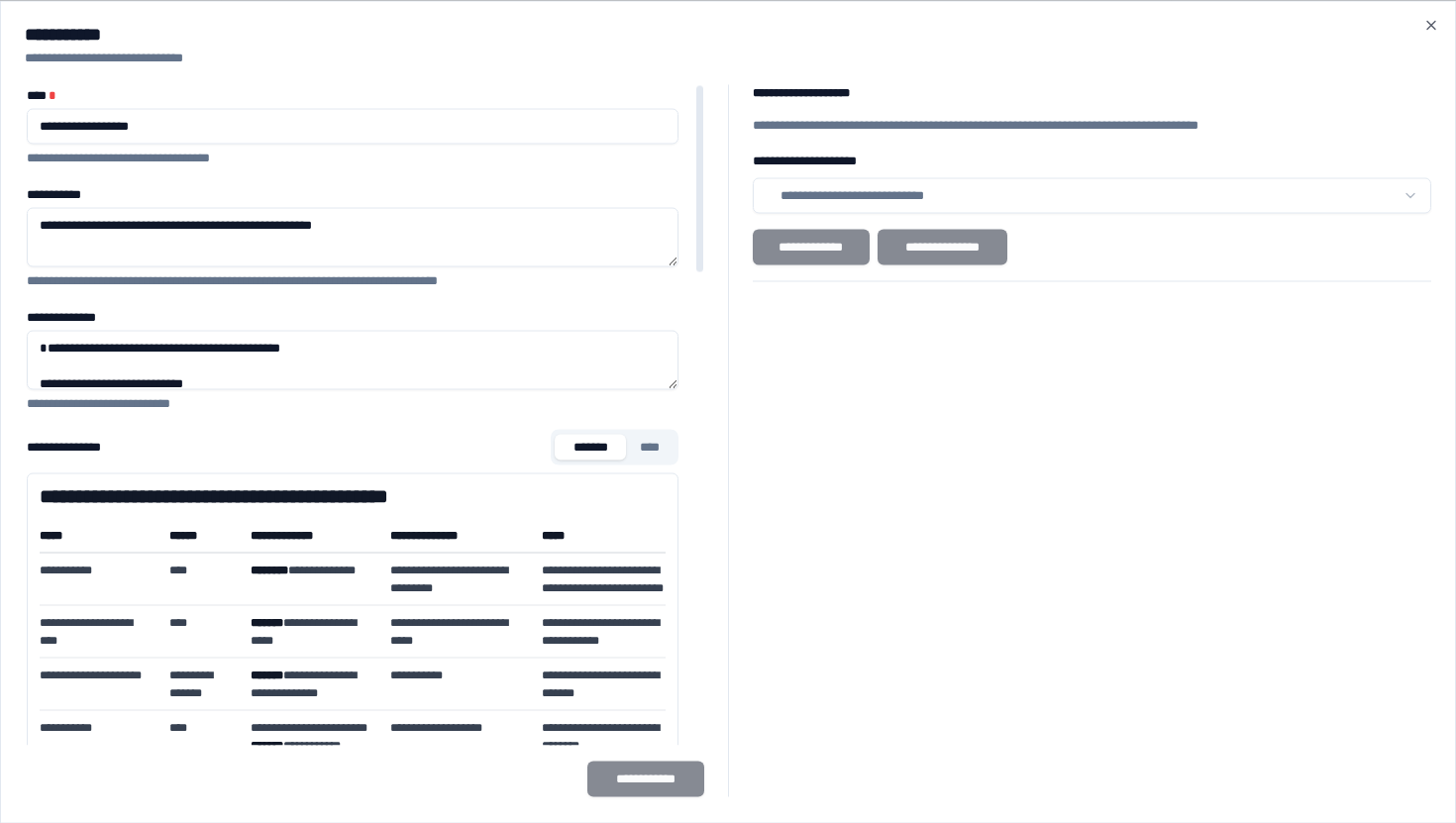 click on "**********" at bounding box center [353, 237] 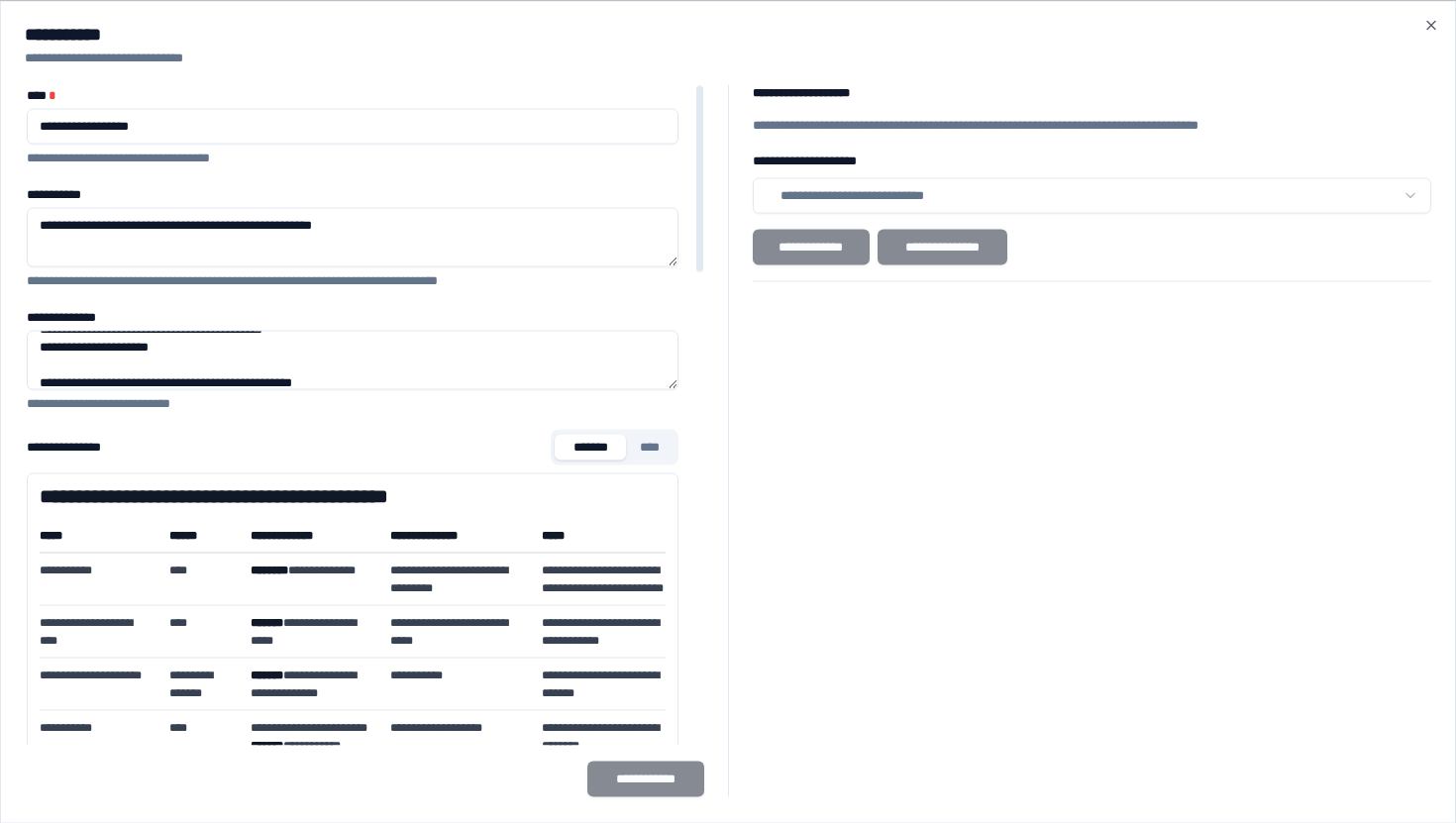 scroll, scrollTop: 412, scrollLeft: 0, axis: vertical 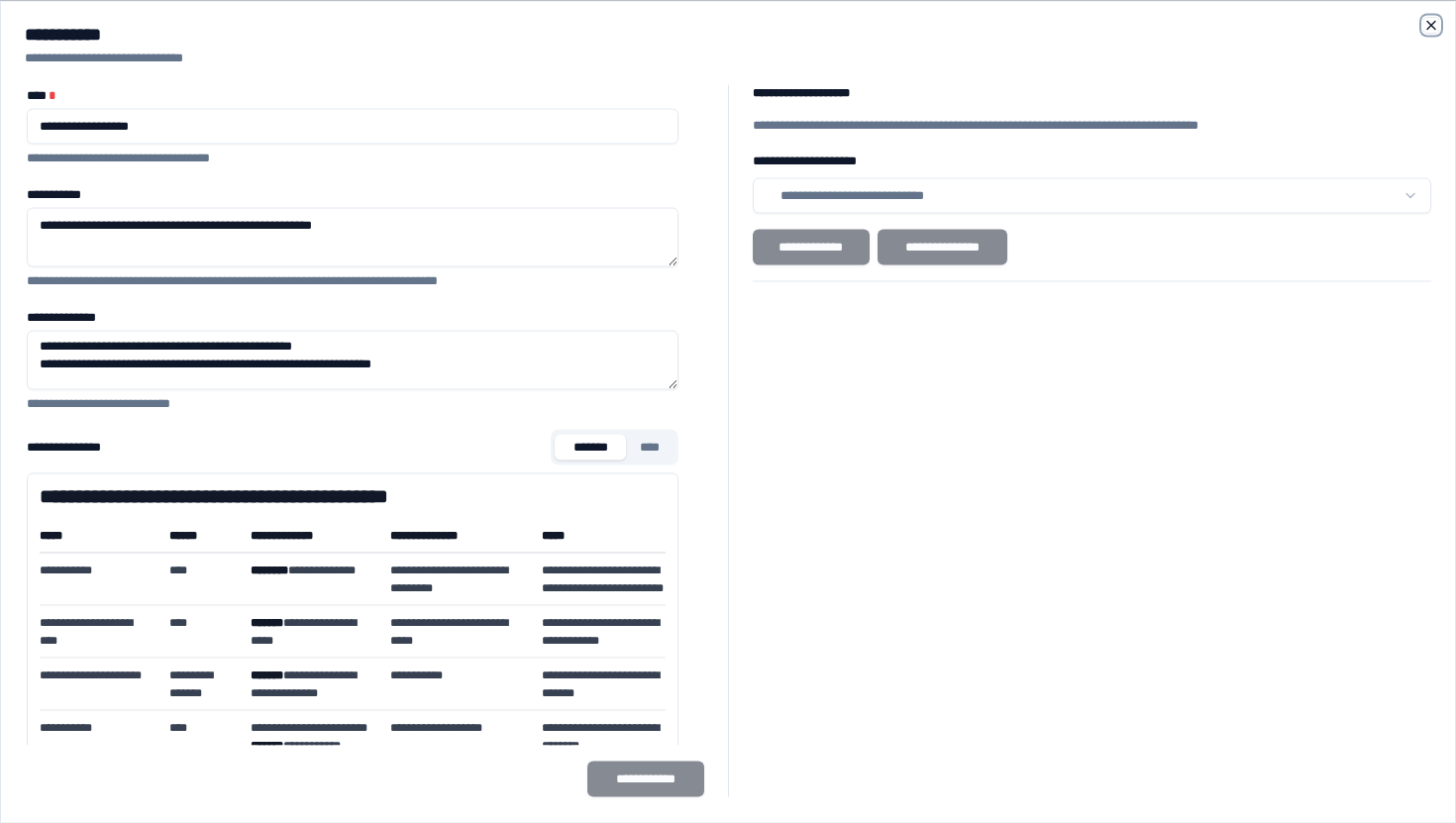click 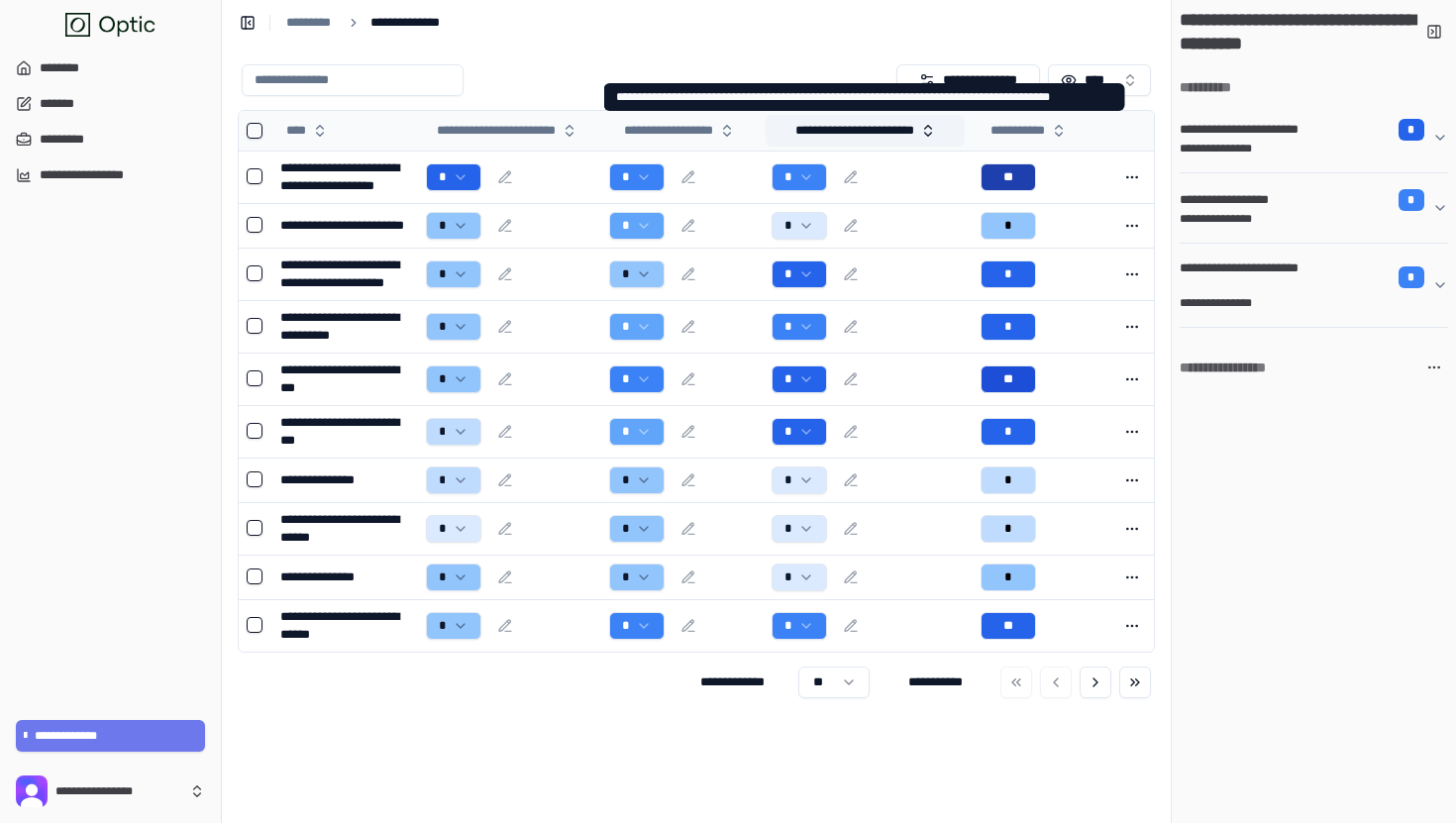 click on "**********" at bounding box center [866, 131] 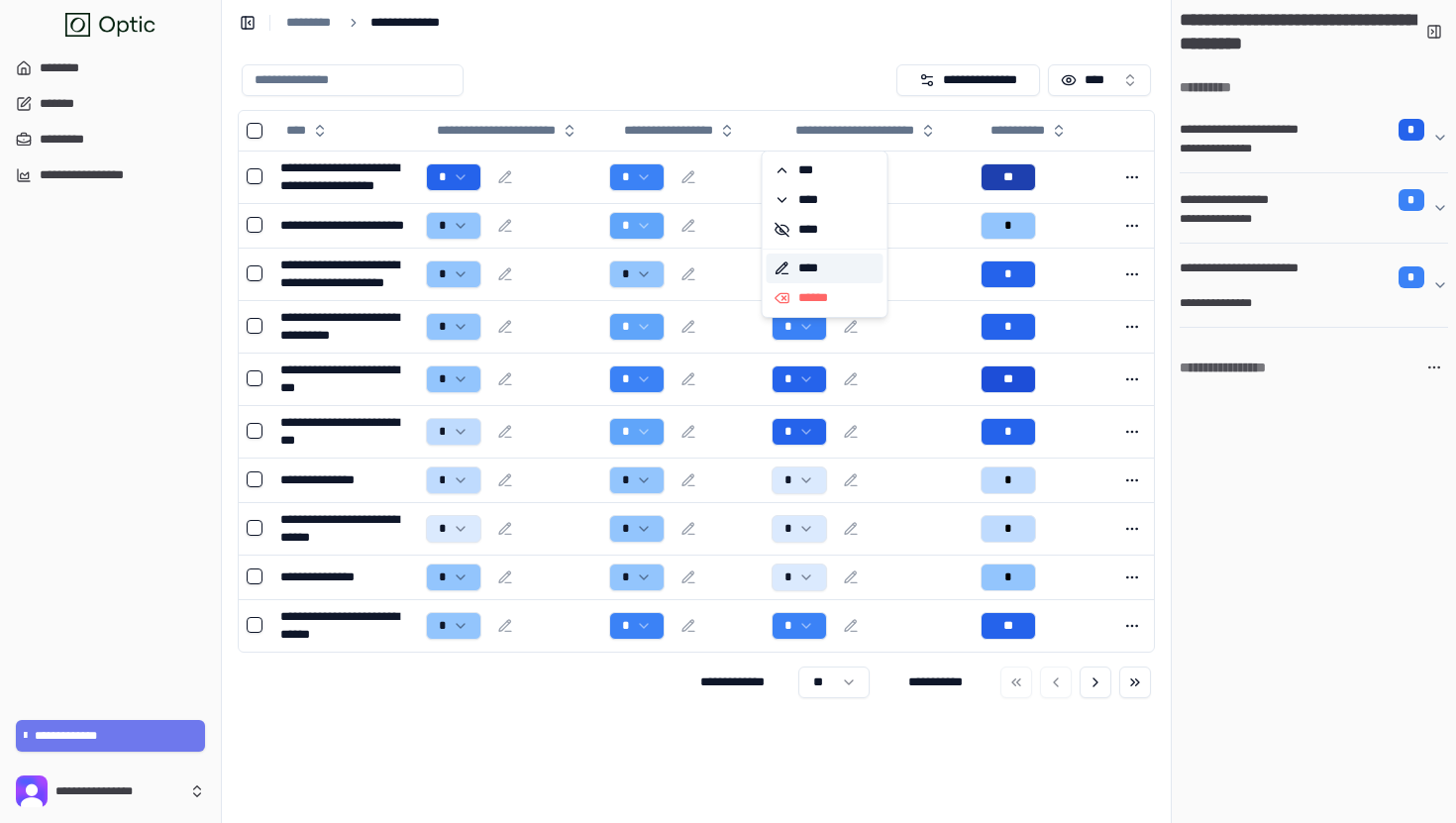 click on "****" at bounding box center (825, 268) 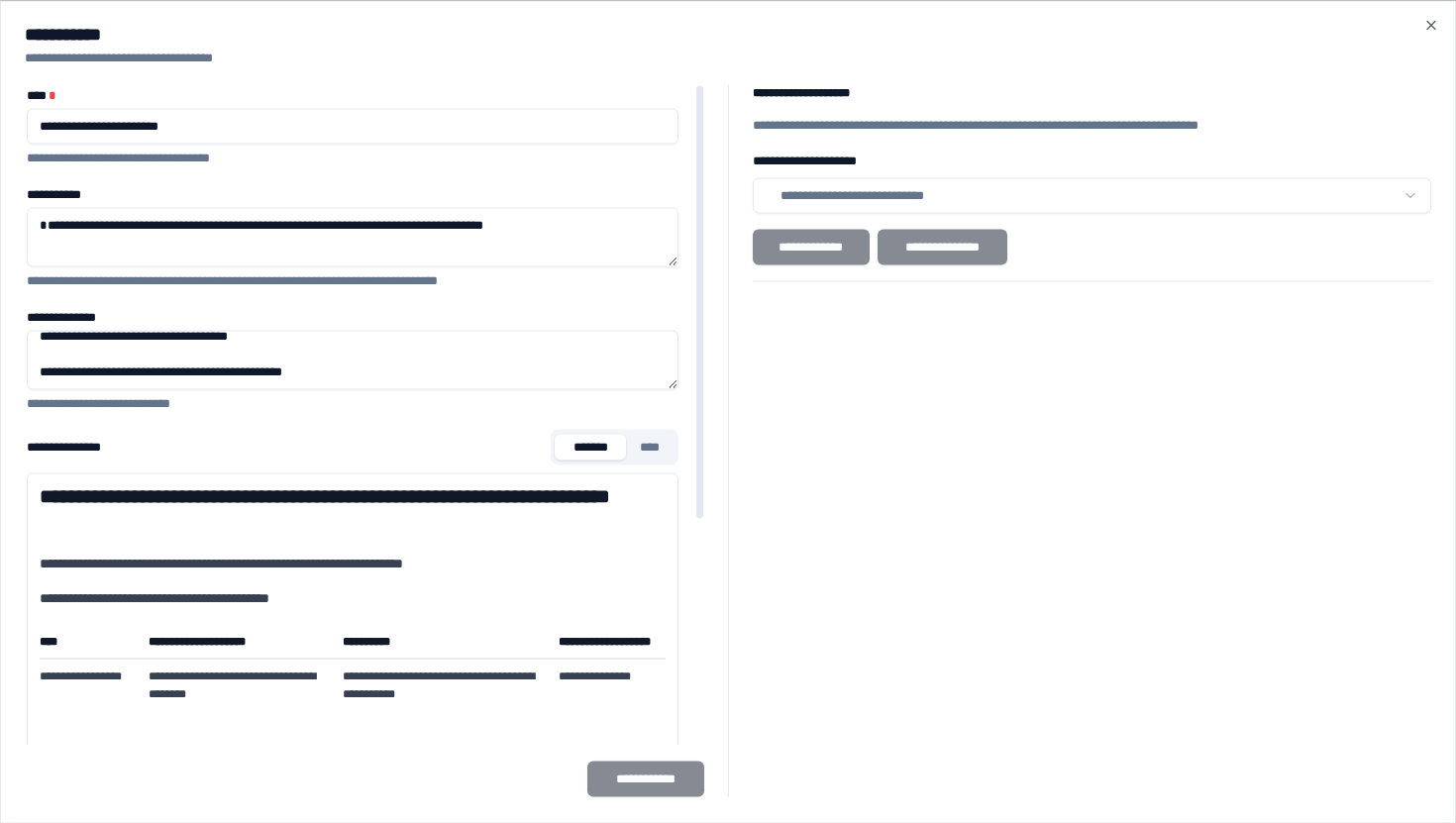 scroll, scrollTop: 0, scrollLeft: 0, axis: both 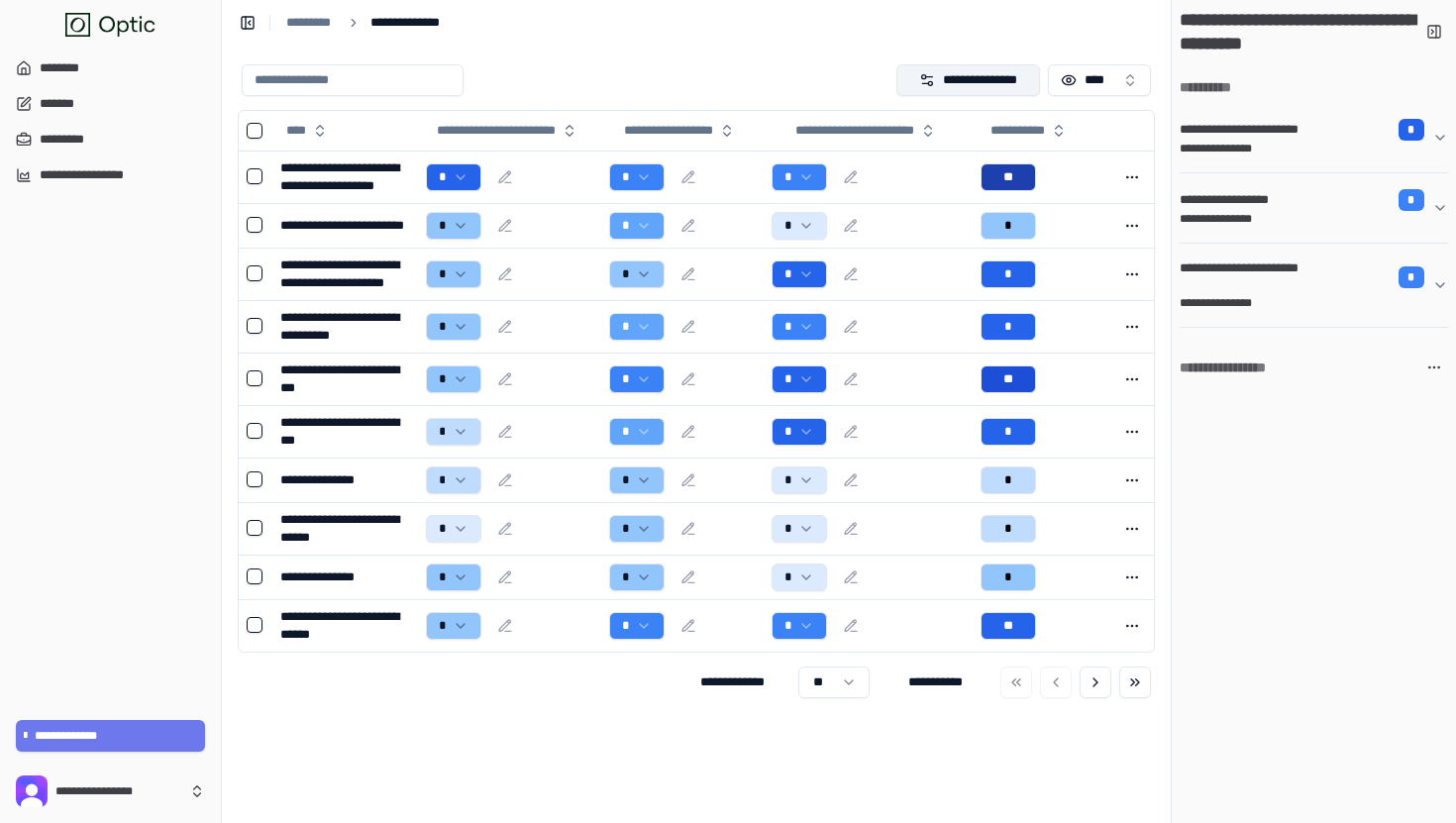 click on "**********" at bounding box center (969, 80) 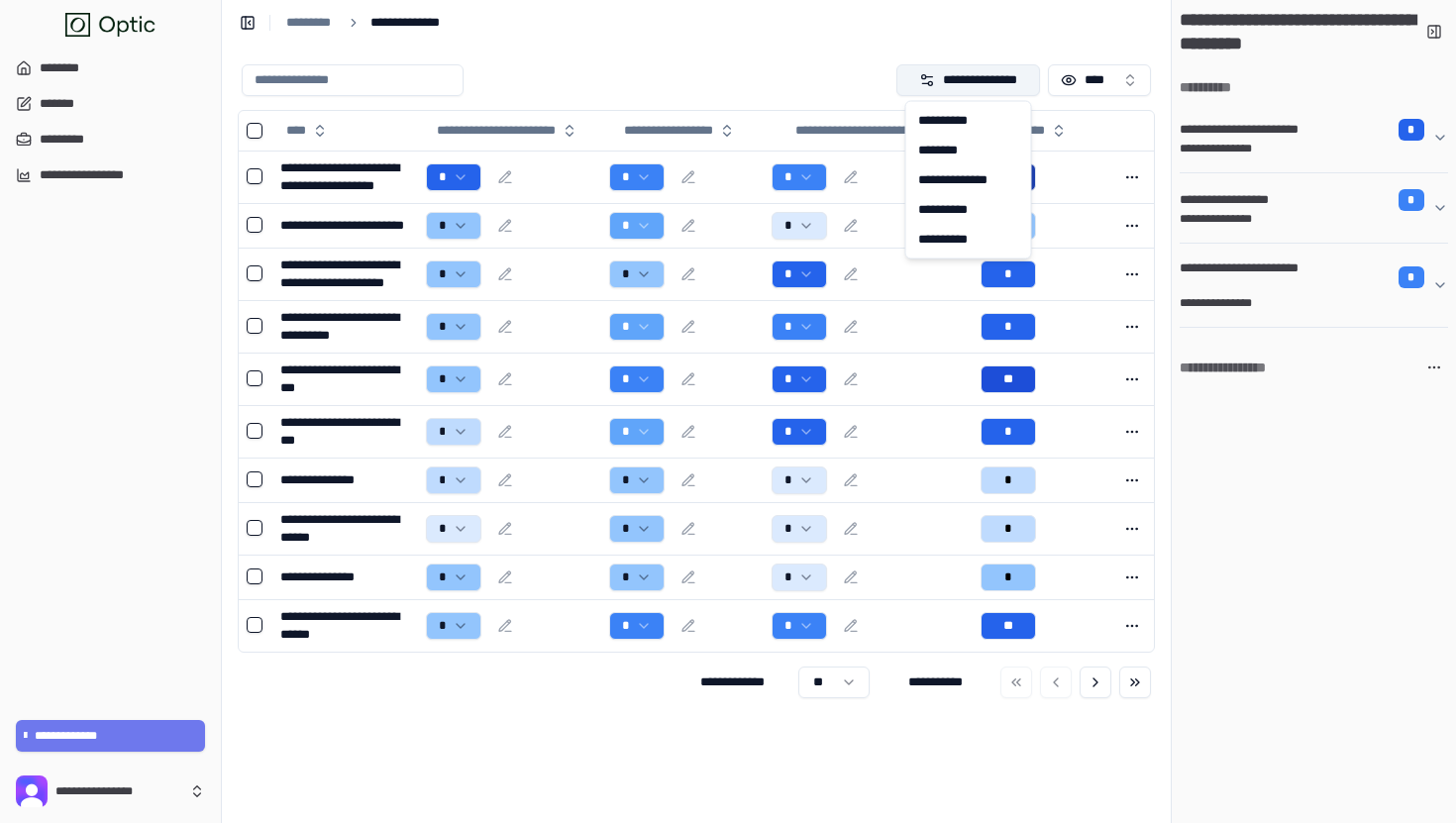 type 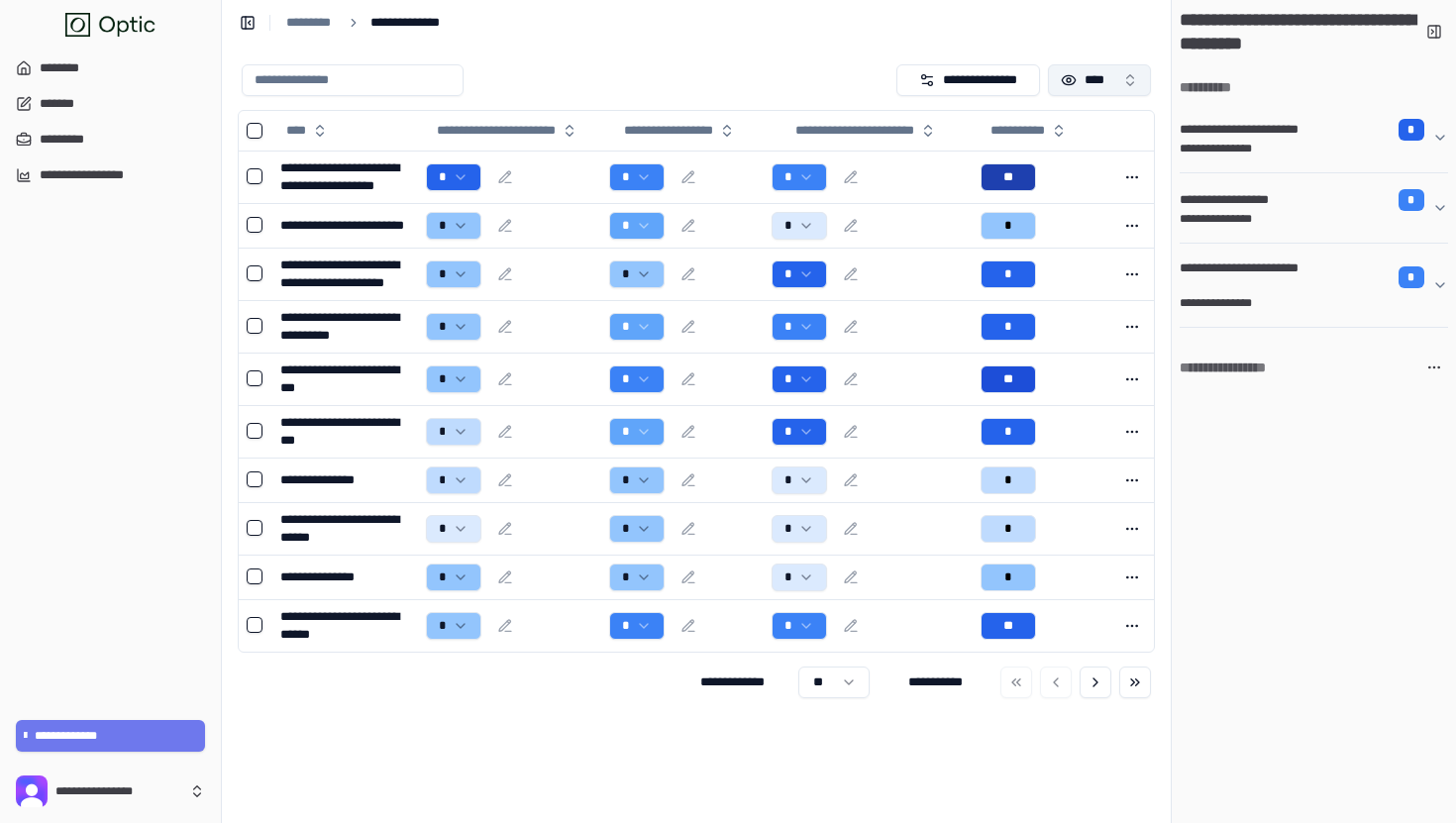 click on "****" at bounding box center [1099, 80] 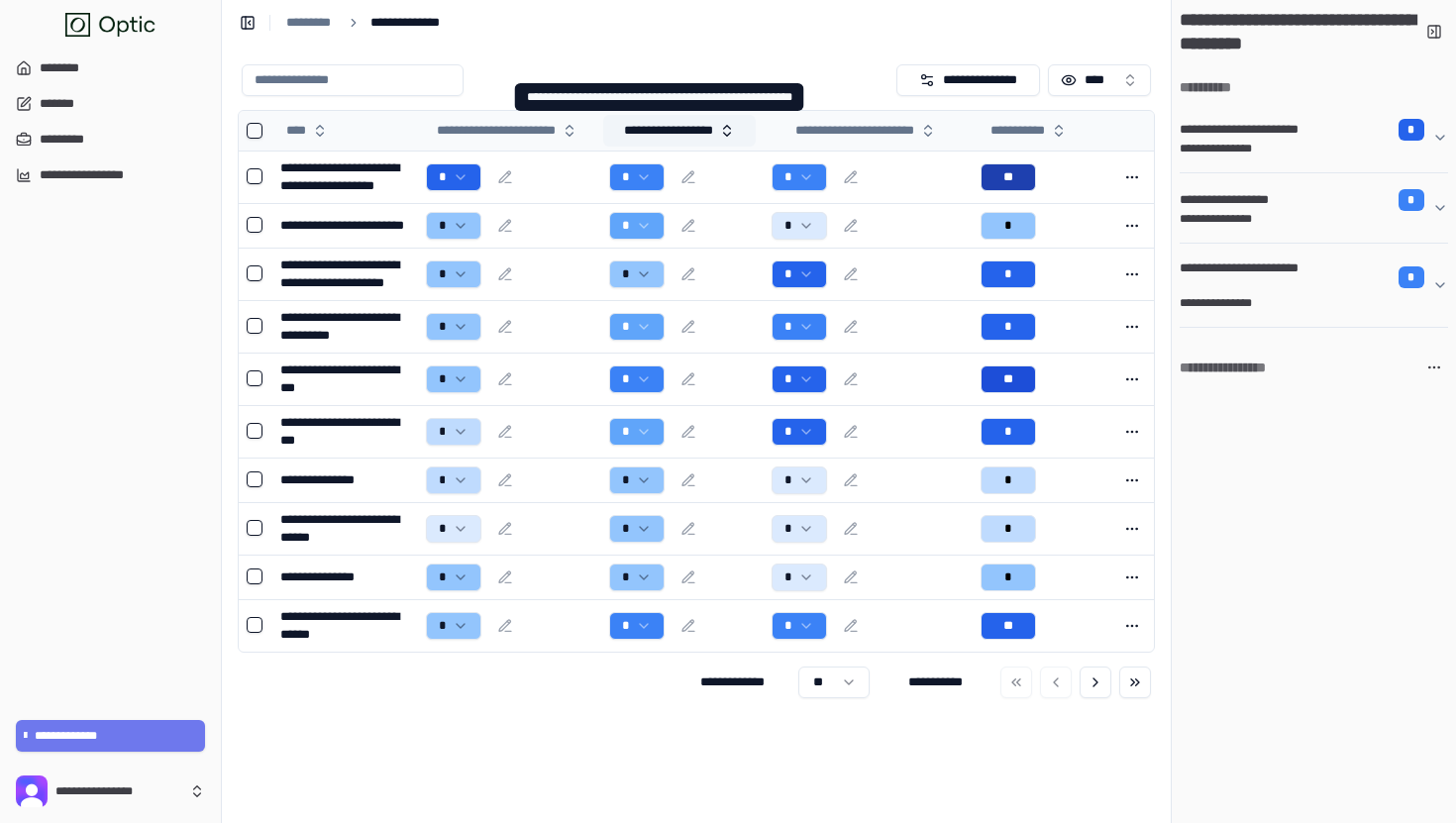 click on "**********" at bounding box center [678, 131] 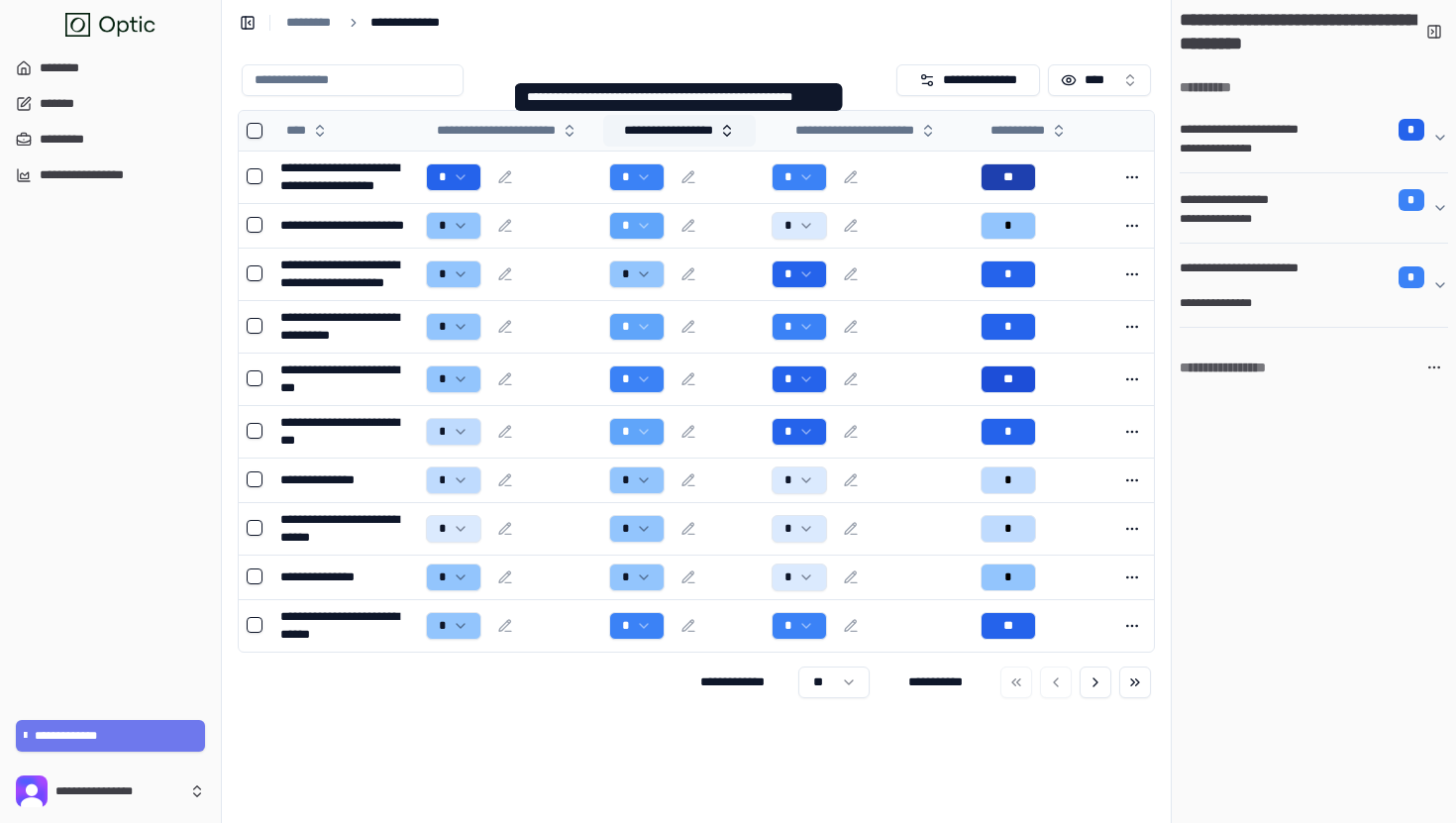 type 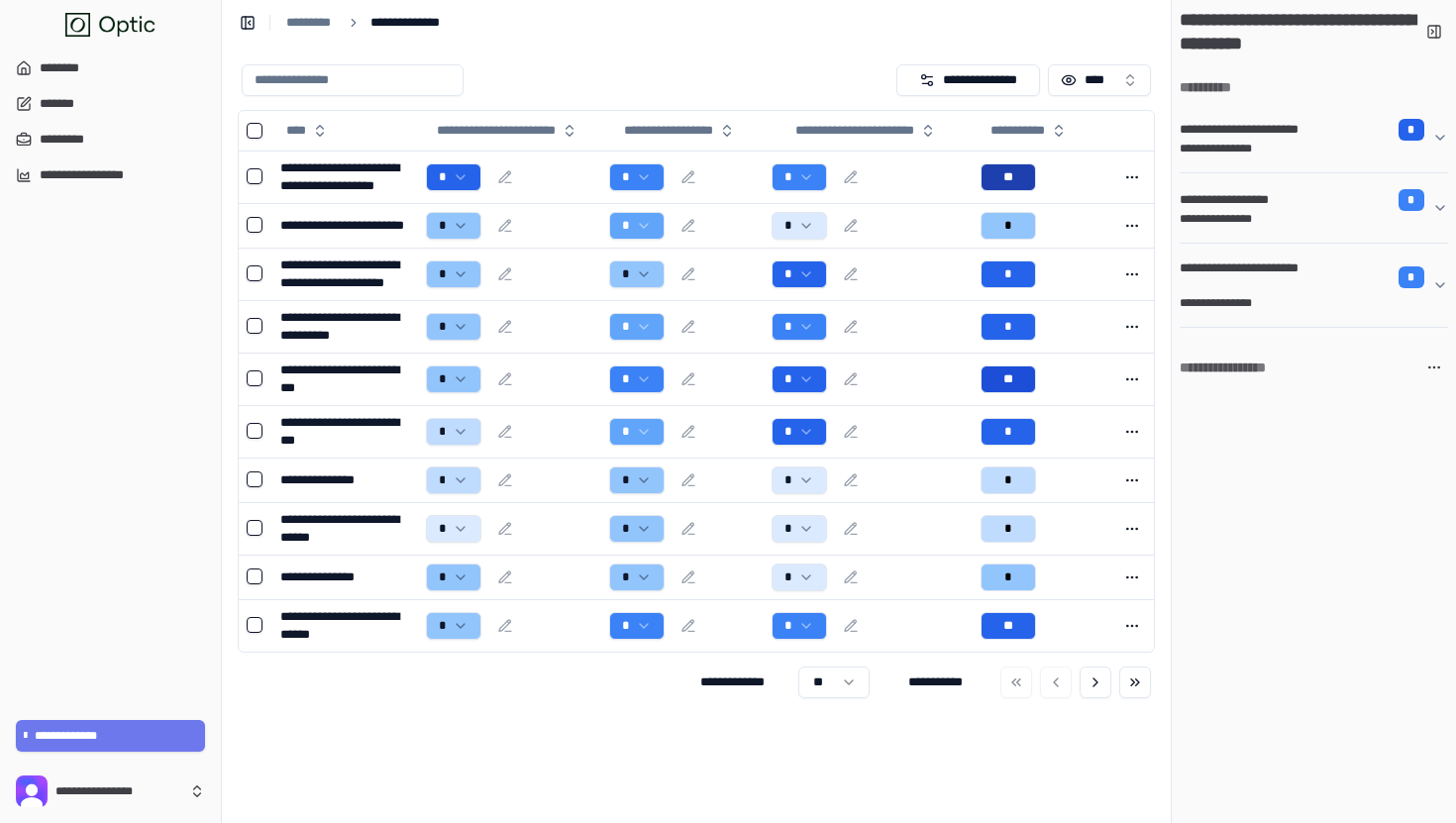 click at bounding box center [110, 25] 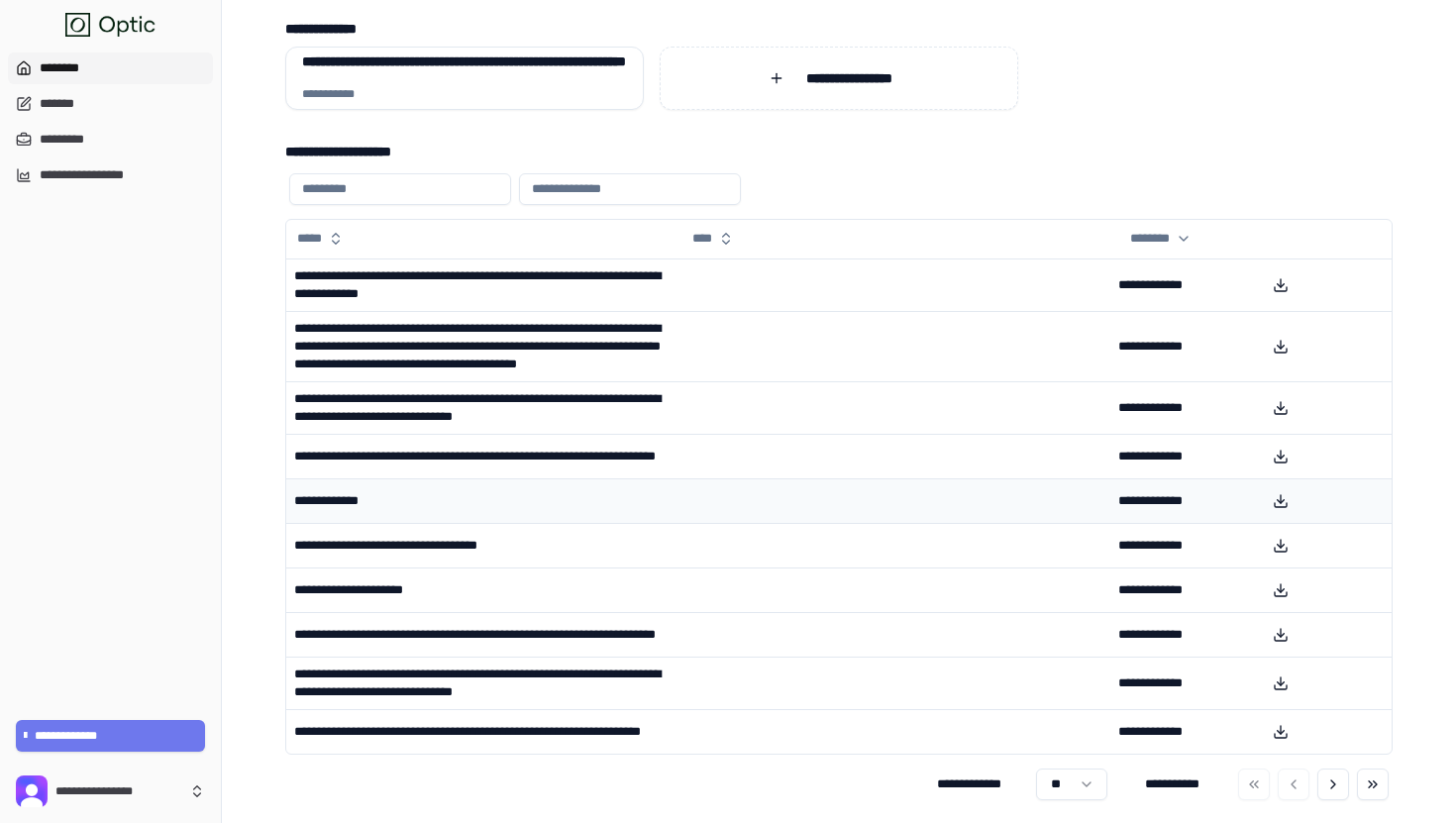 scroll, scrollTop: 0, scrollLeft: 0, axis: both 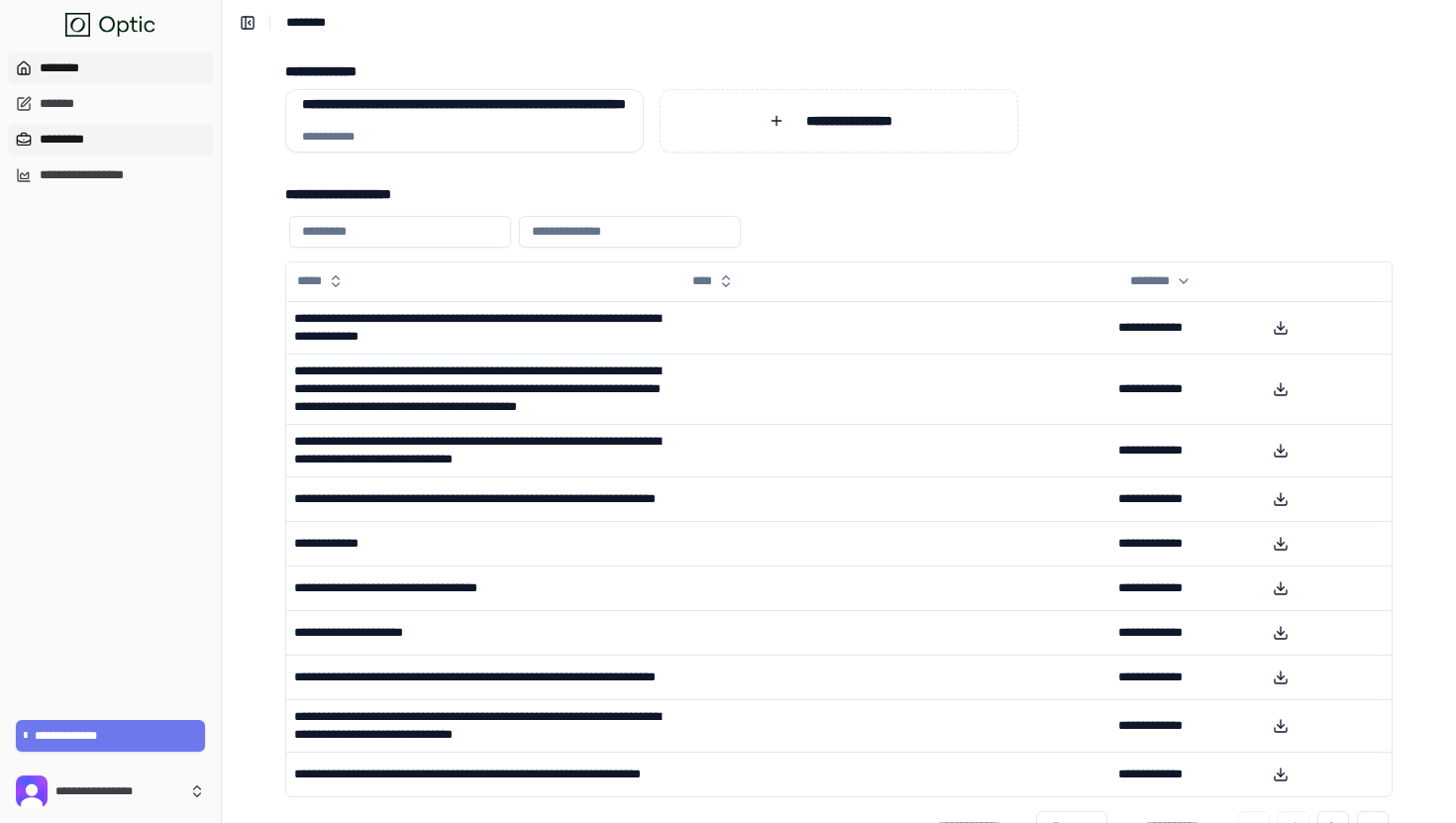 click on "*********" at bounding box center [110, 140] 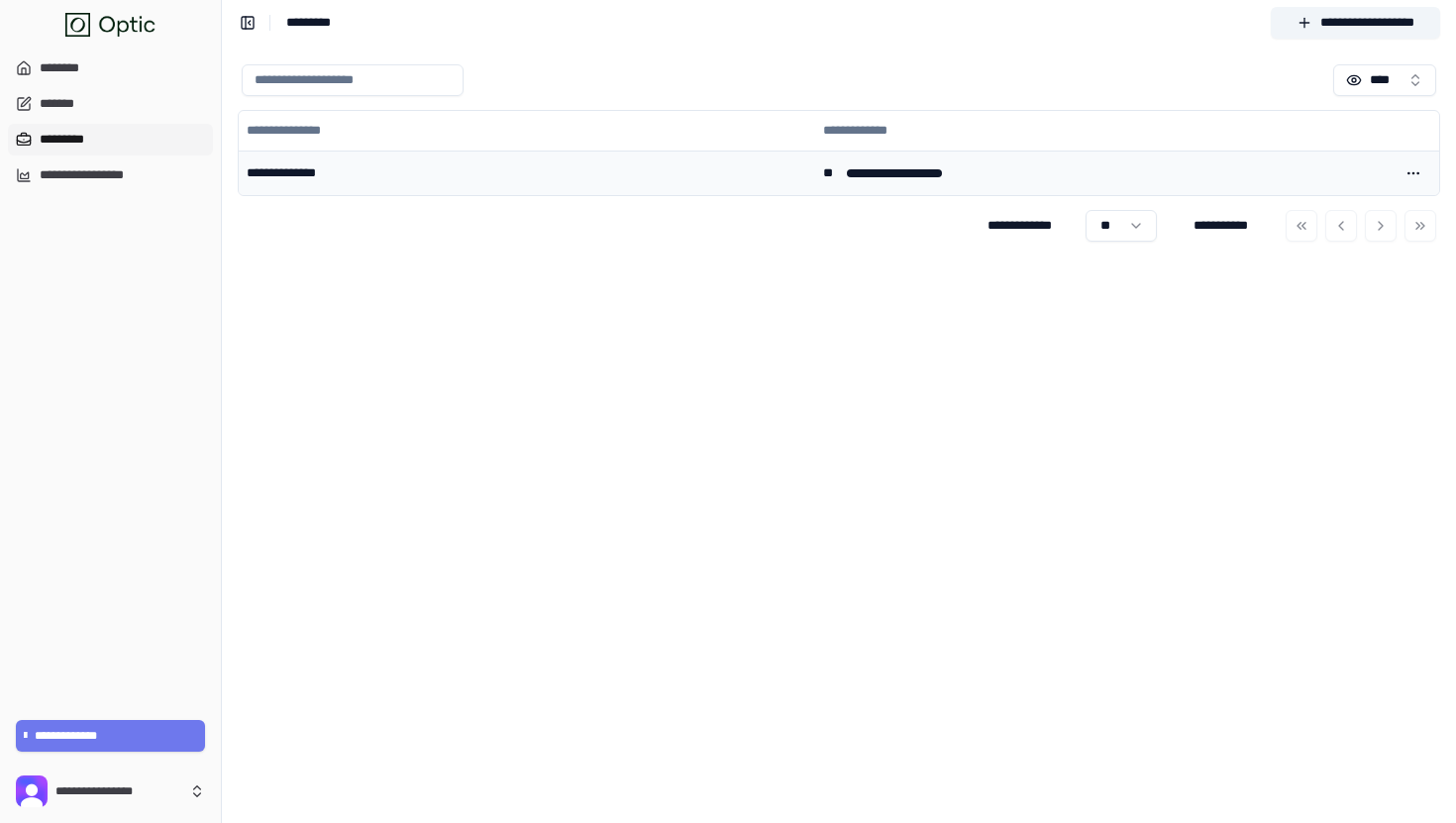click on "**********" at bounding box center (527, 172) 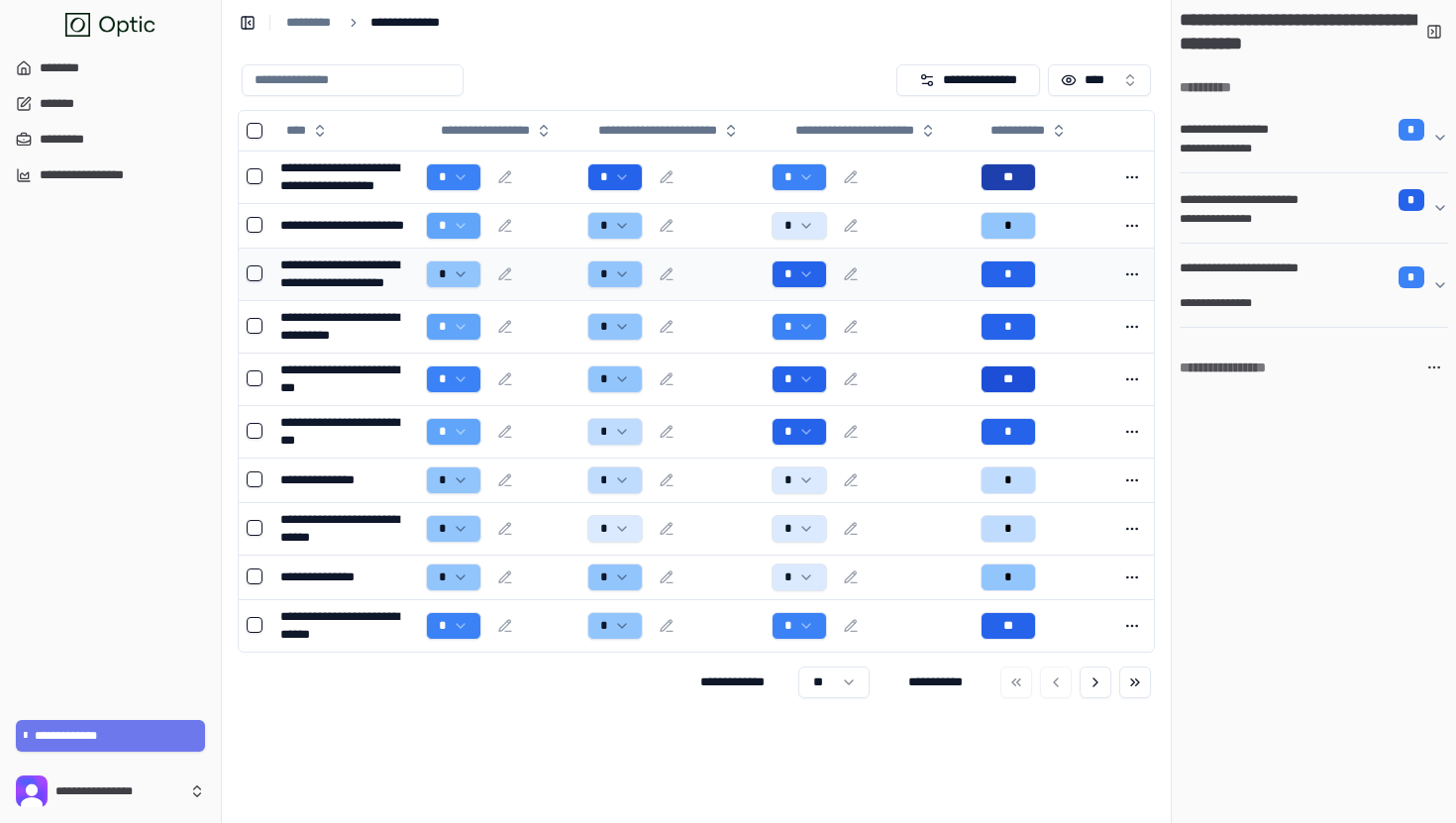 scroll, scrollTop: 30, scrollLeft: 0, axis: vertical 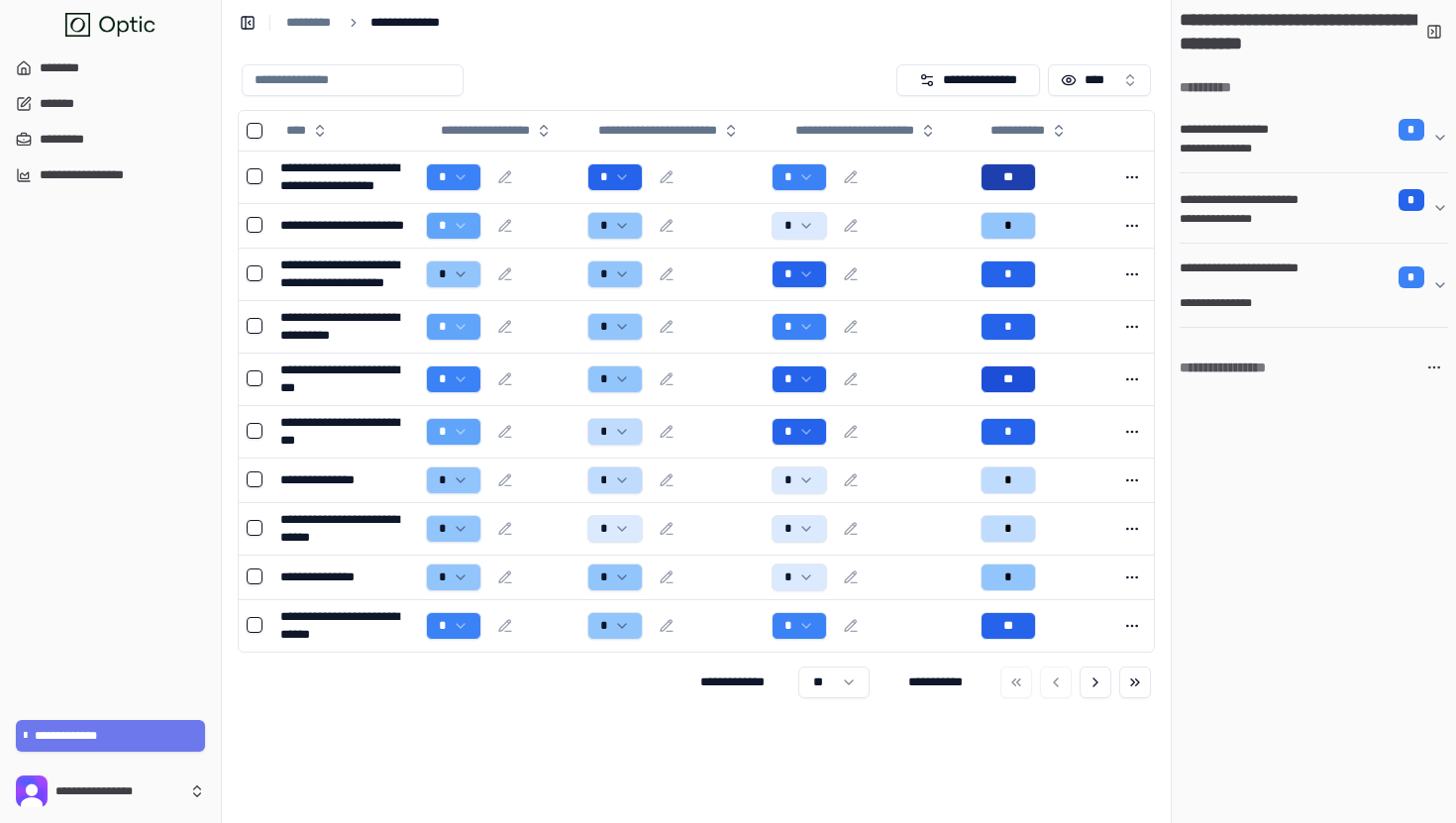 click on "**********" at bounding box center [728, 411] 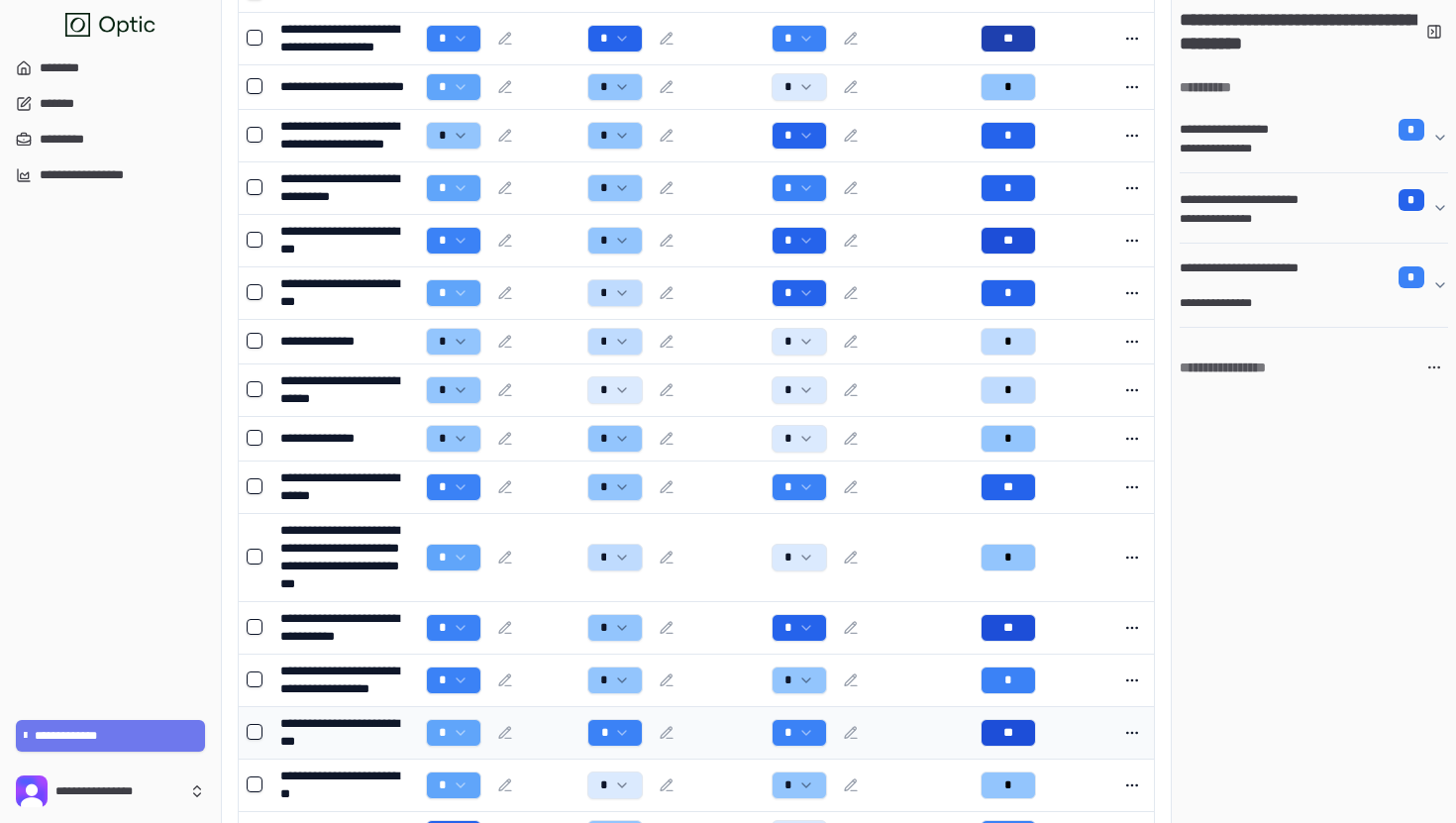 scroll, scrollTop: 0, scrollLeft: 0, axis: both 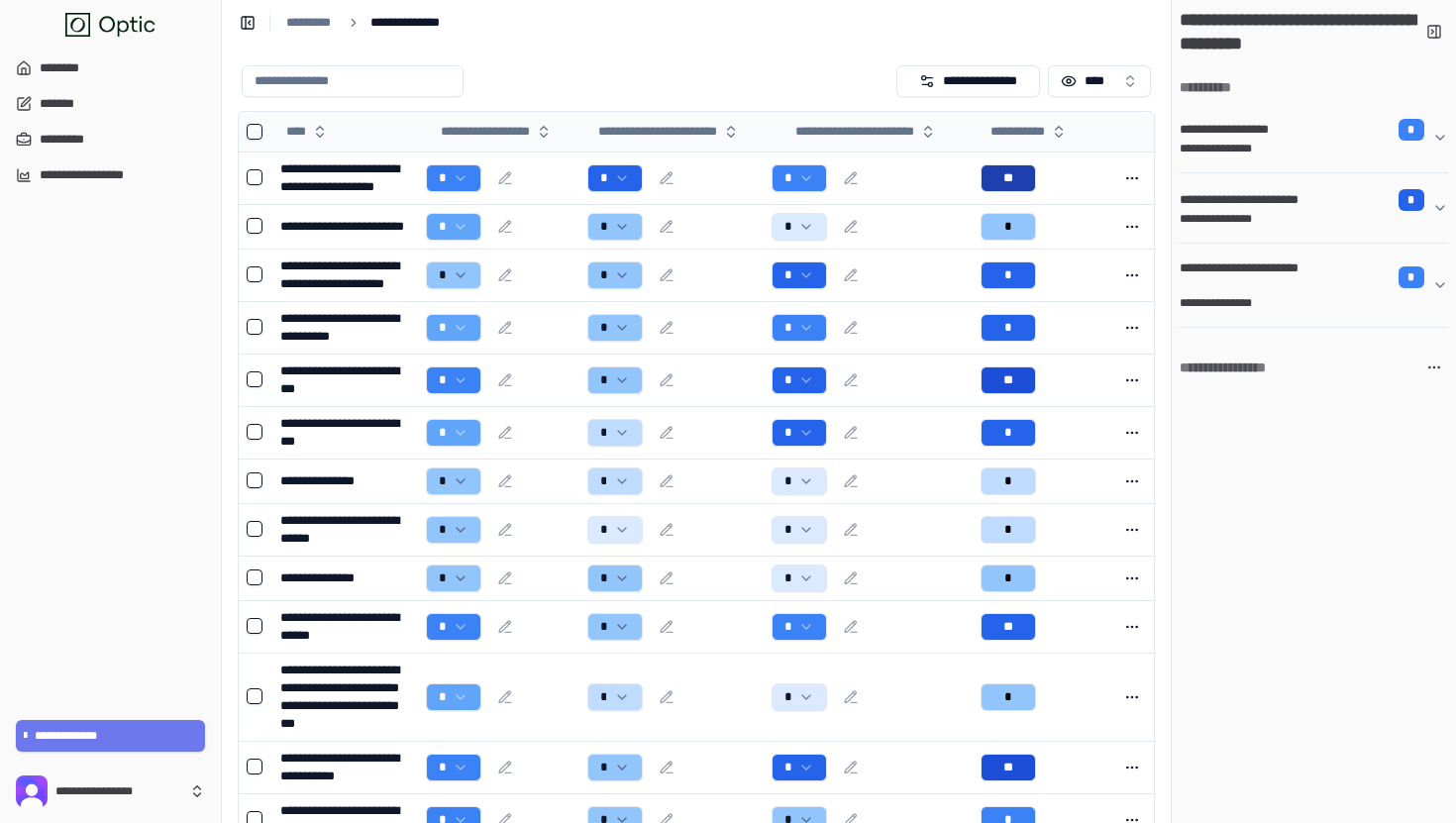 click at bounding box center (255, 132) 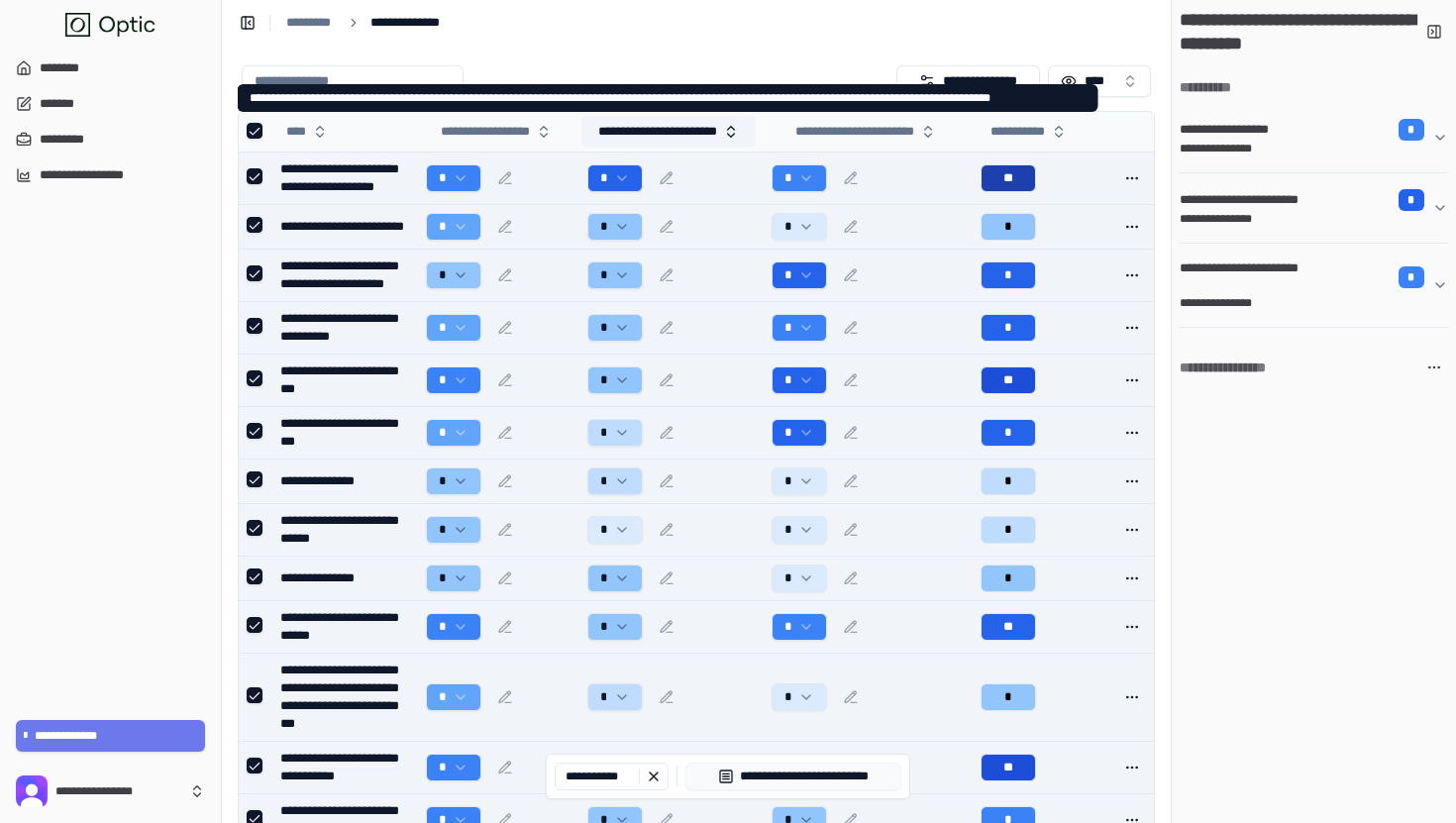 click on "**********" at bounding box center (668, 132) 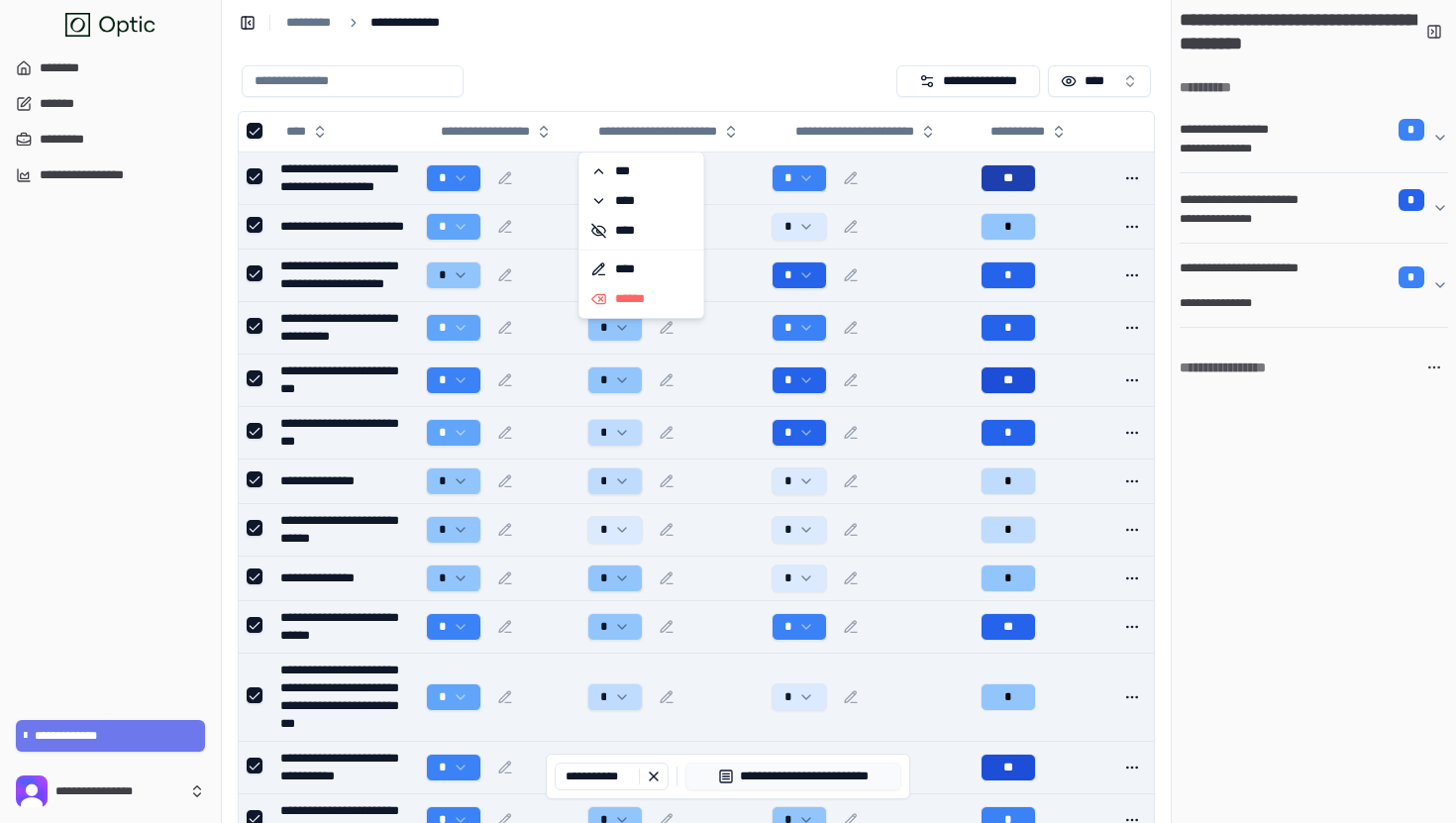 click at bounding box center (565, 81) 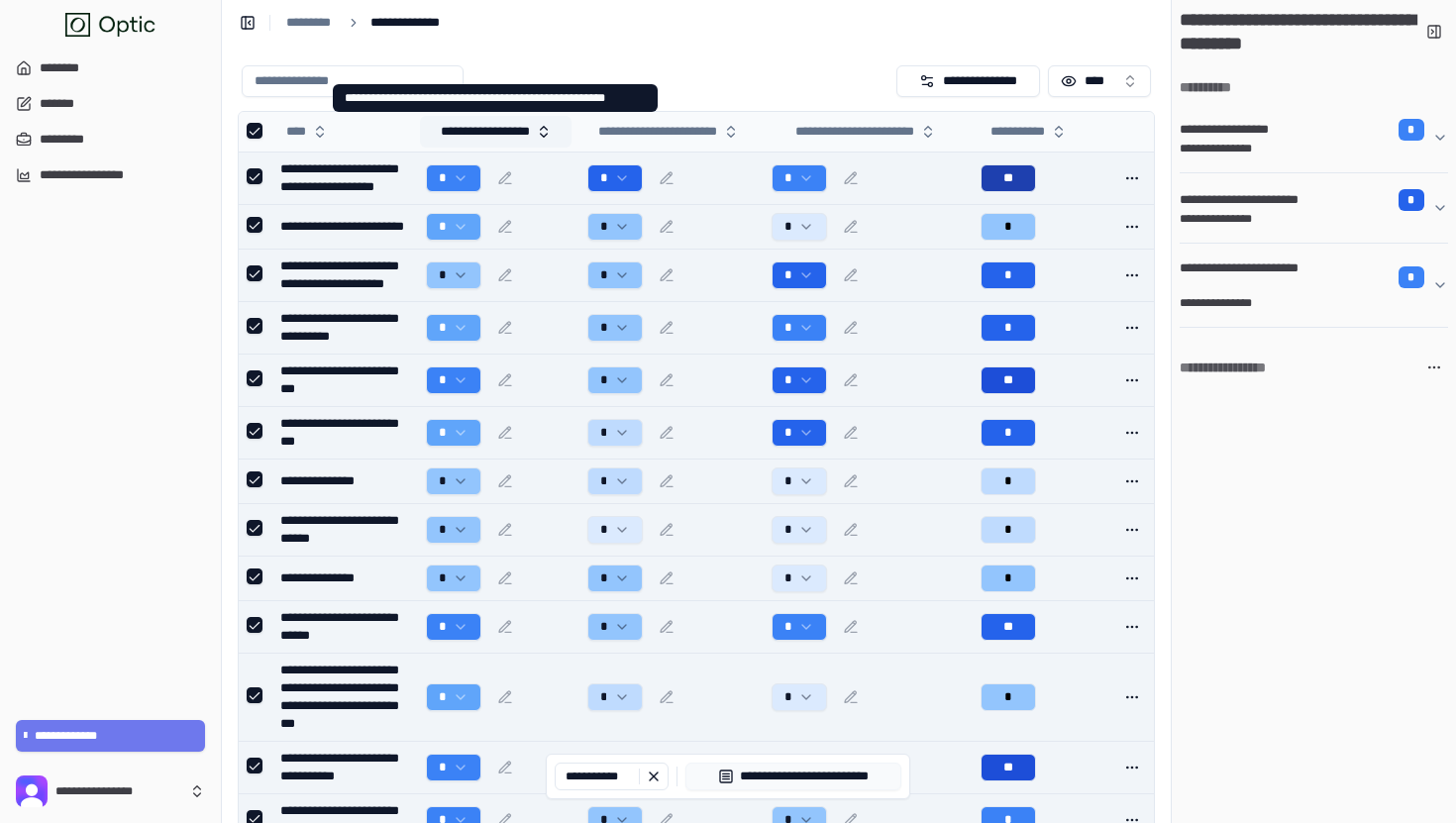 click on "**********" at bounding box center [495, 132] 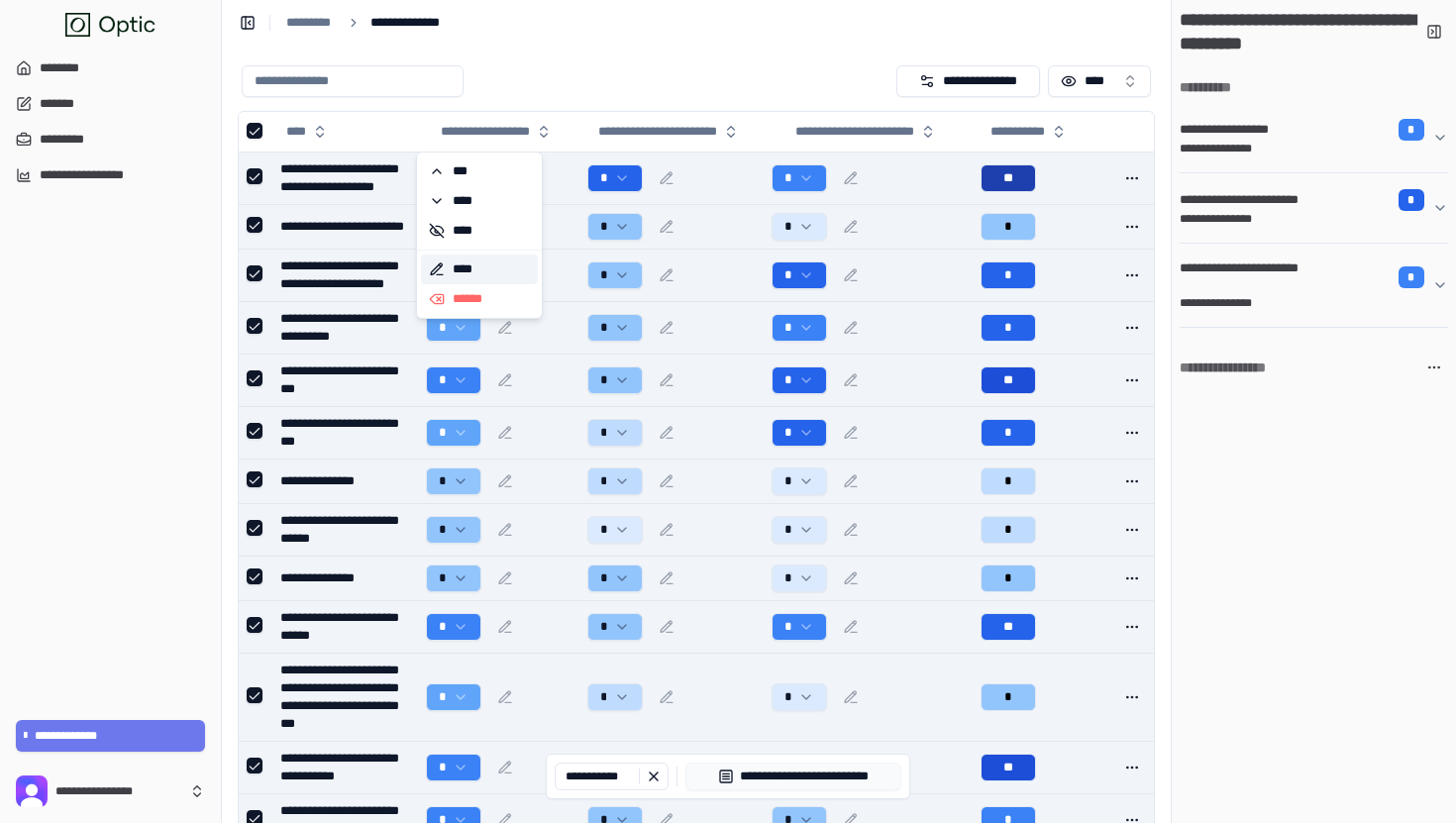 click on "****" at bounding box center (479, 269) 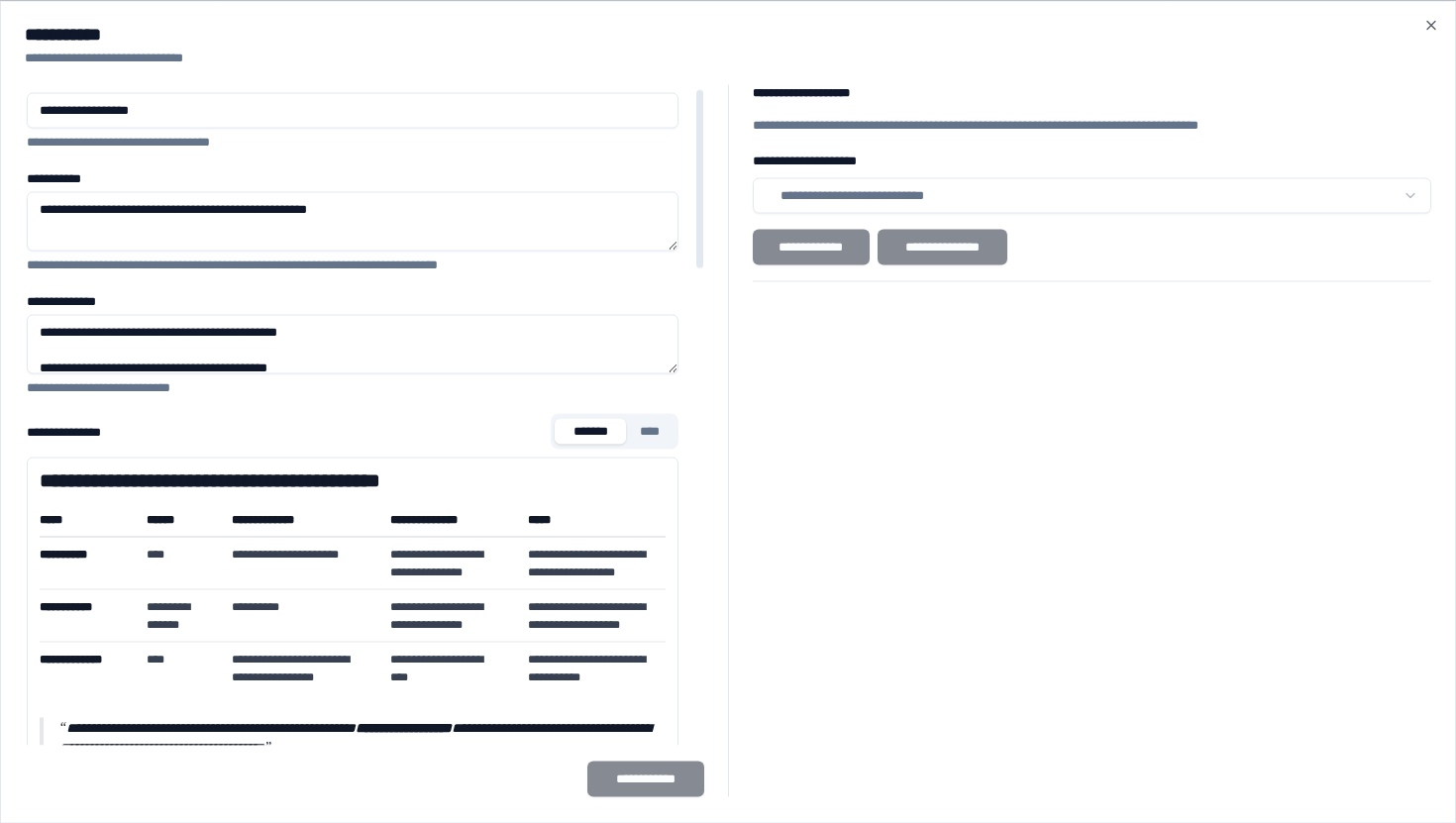 scroll, scrollTop: 19, scrollLeft: 0, axis: vertical 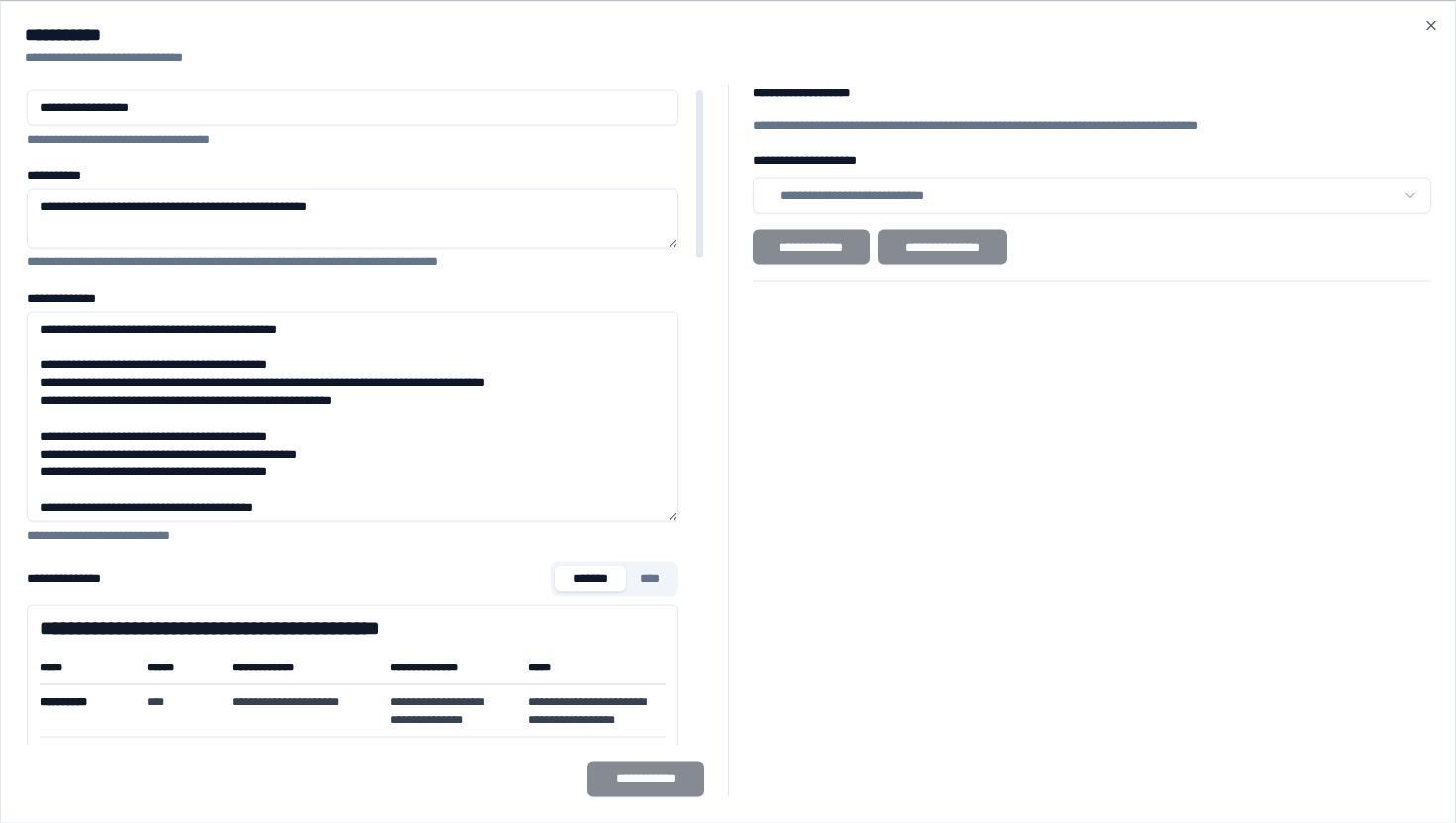 drag, startPoint x: 667, startPoint y: 366, endPoint x: 678, endPoint y: 539, distance: 173.3494 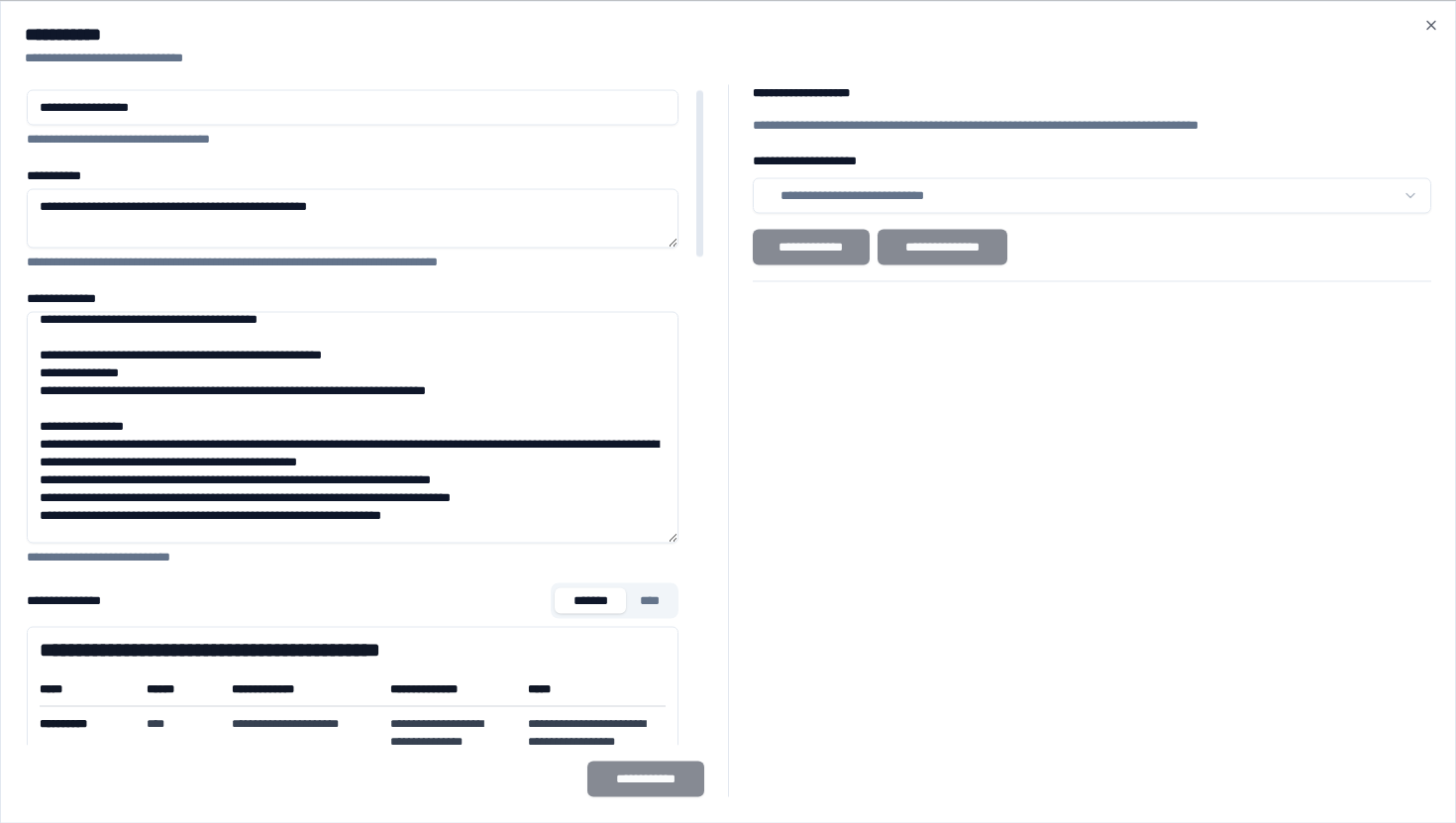 scroll, scrollTop: 256, scrollLeft: 0, axis: vertical 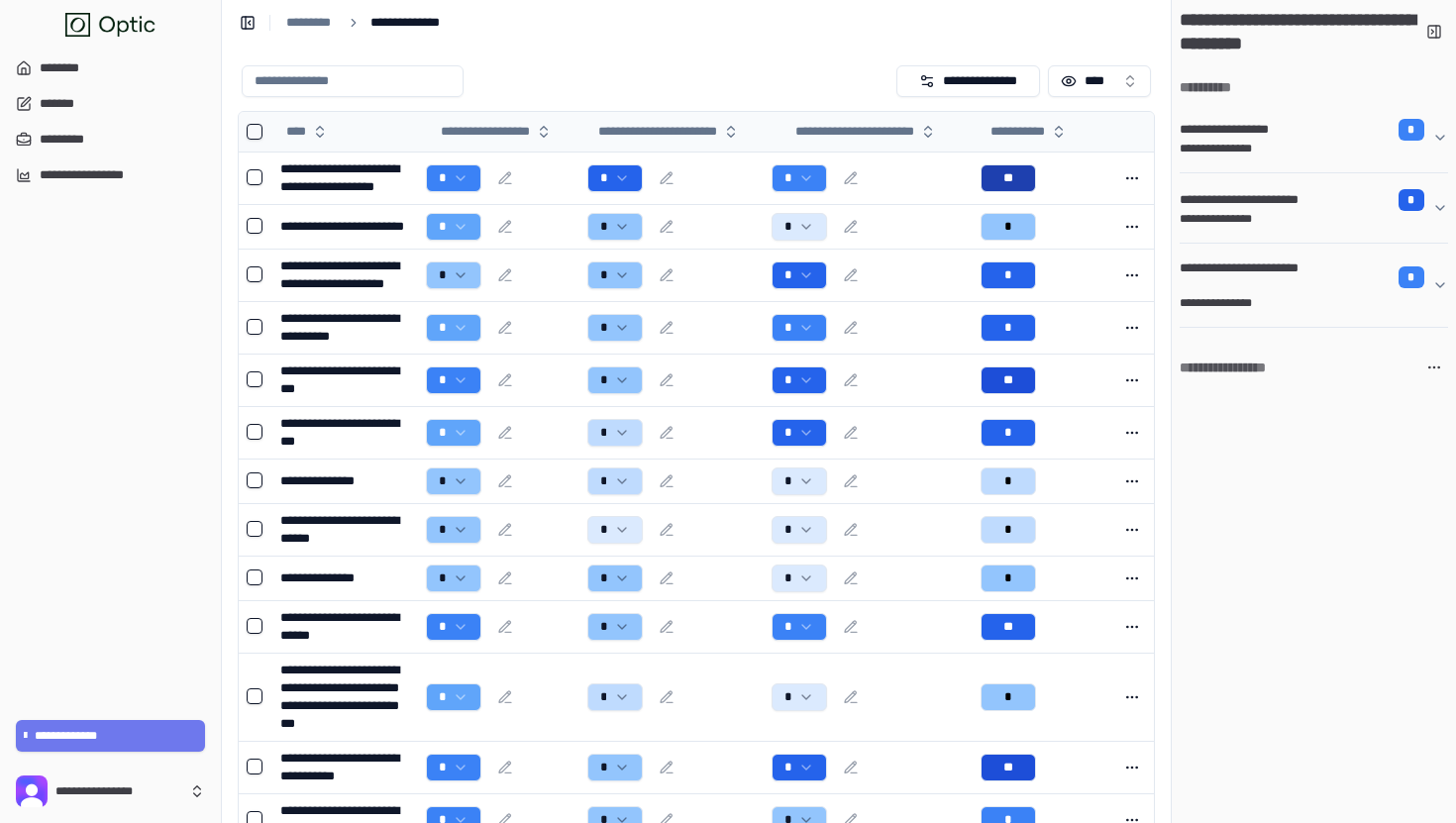 click at bounding box center [256, 132] 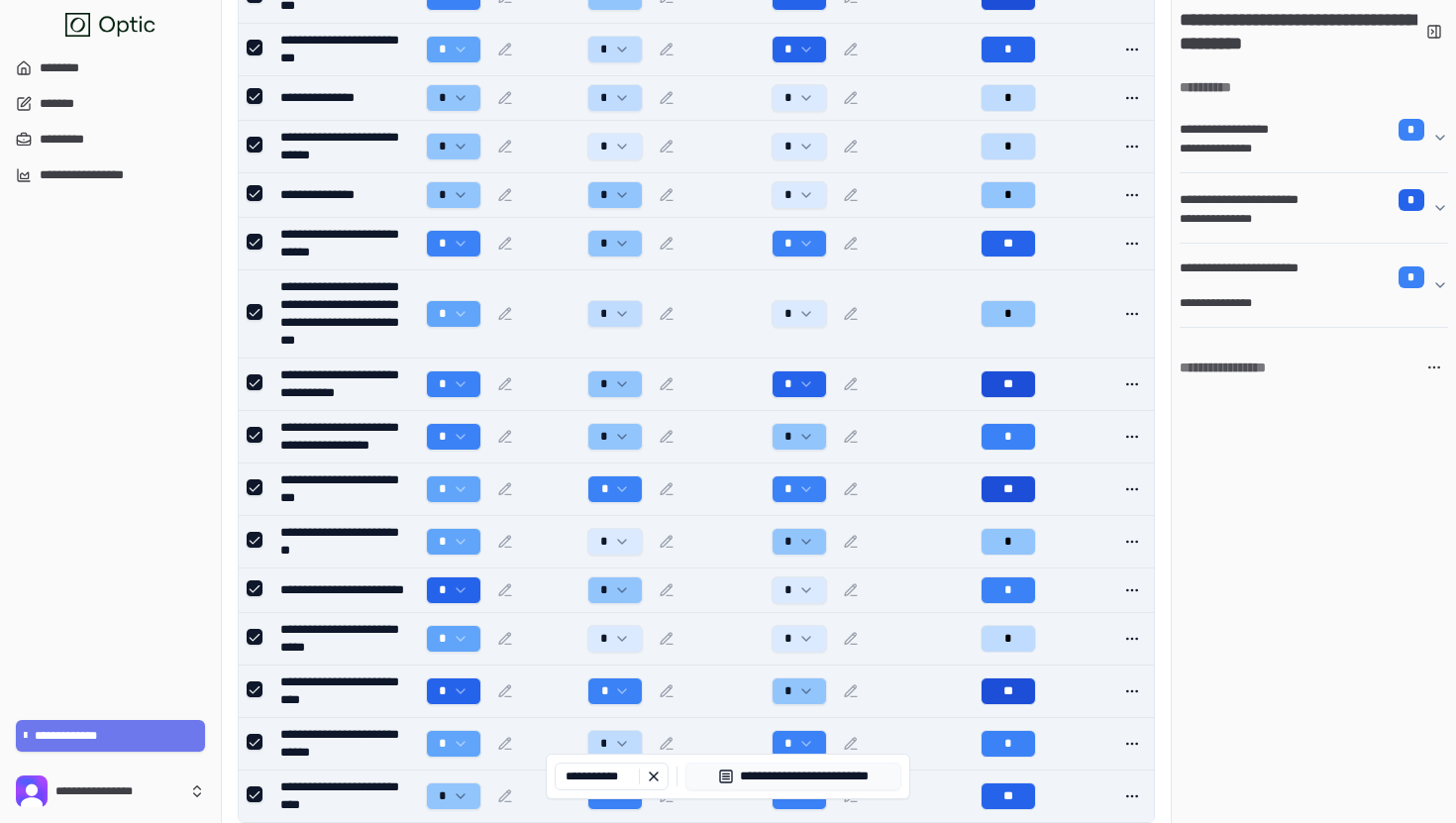 scroll, scrollTop: 0, scrollLeft: 0, axis: both 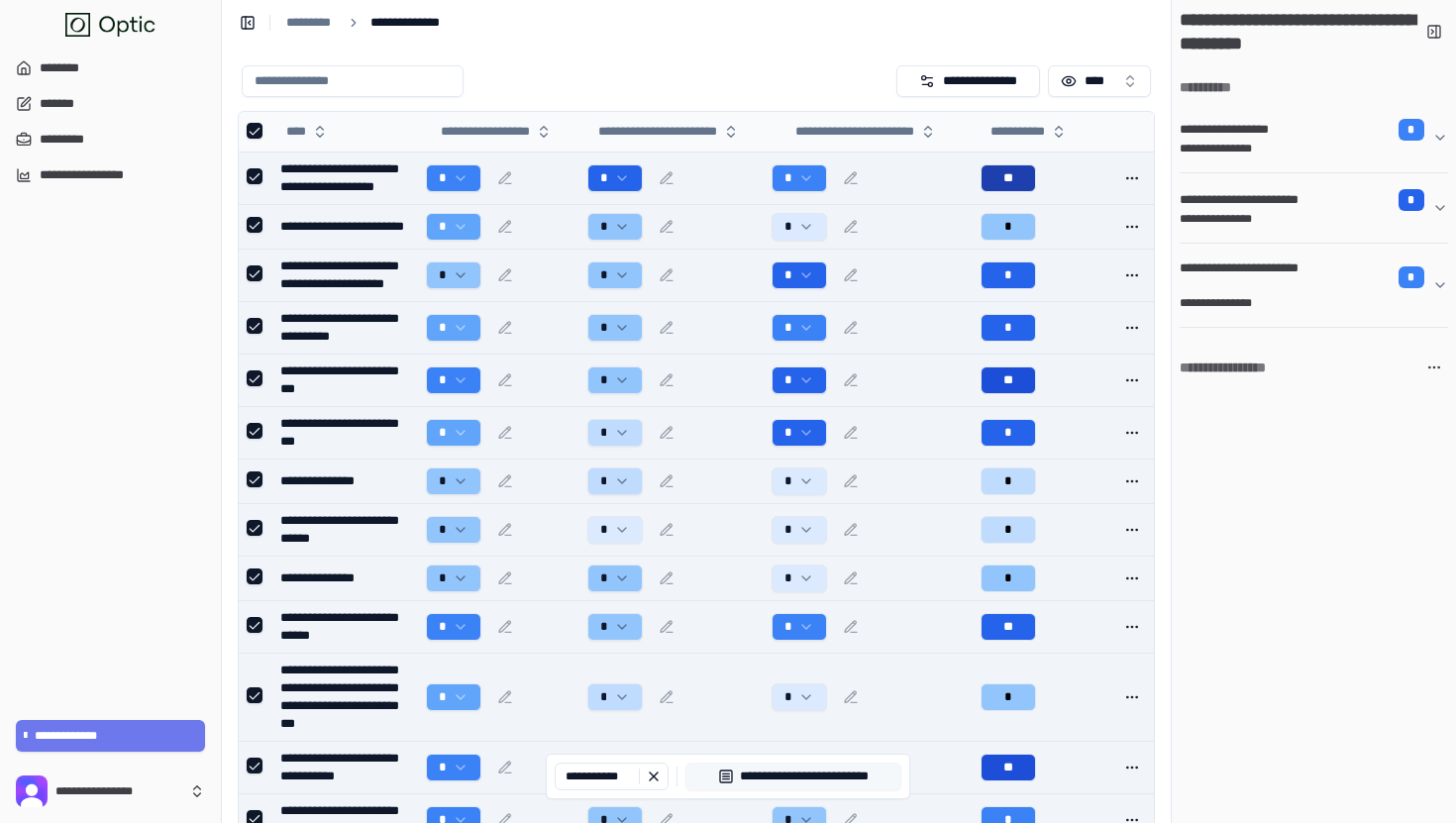 click on "**********" at bounding box center (793, 776) 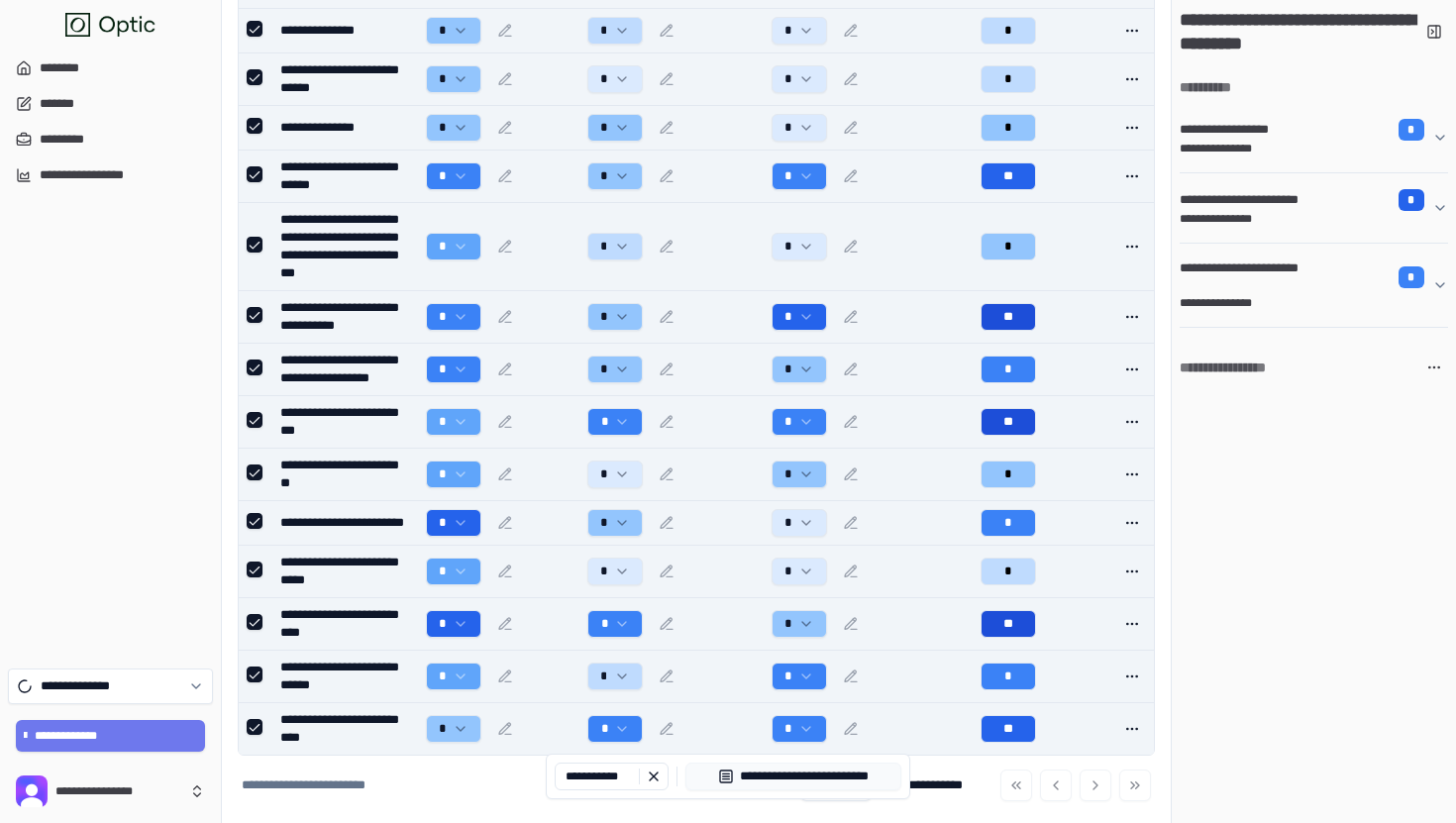 scroll, scrollTop: 644, scrollLeft: 0, axis: vertical 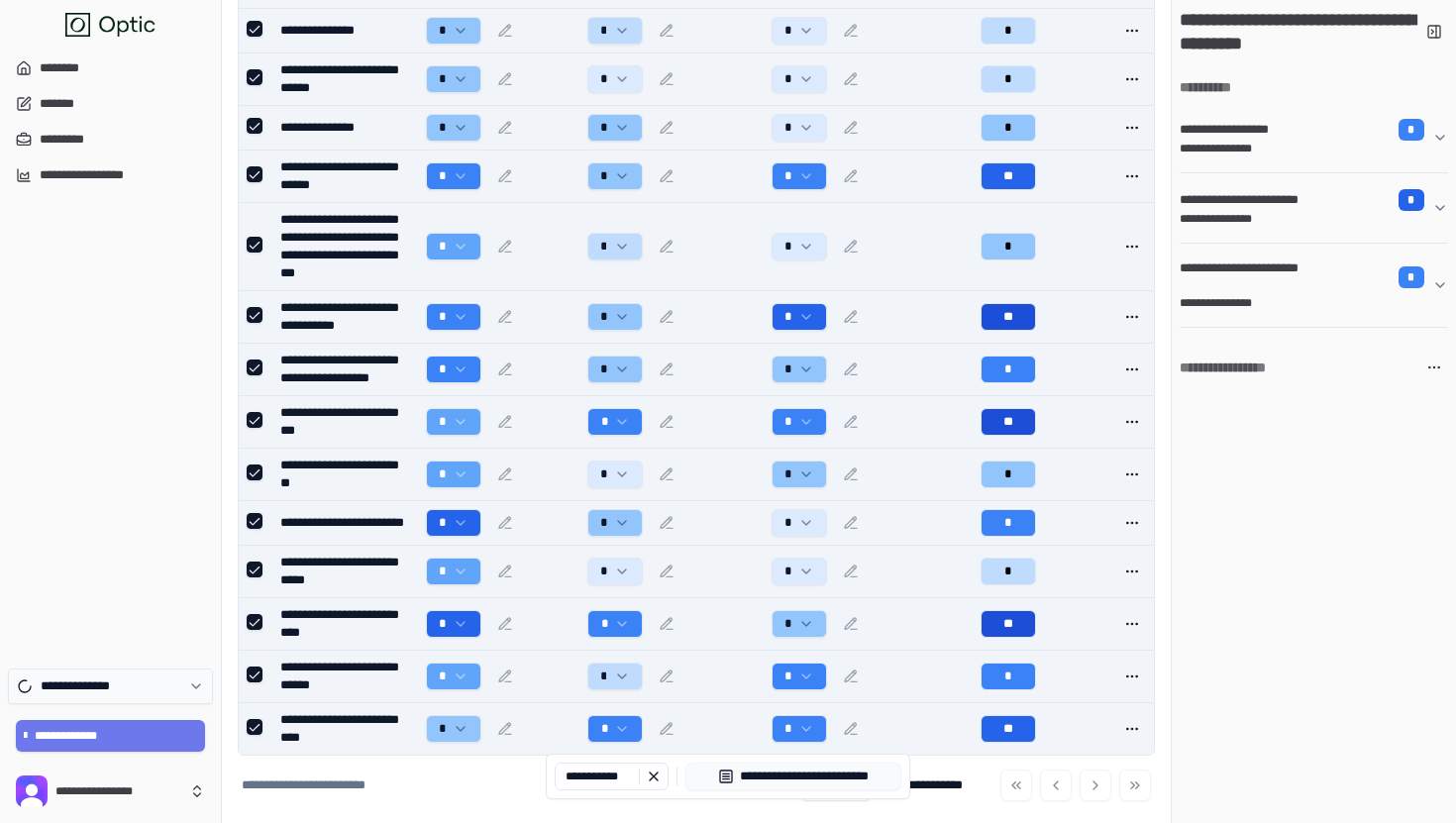 click on "**********" at bounding box center (110, 686) 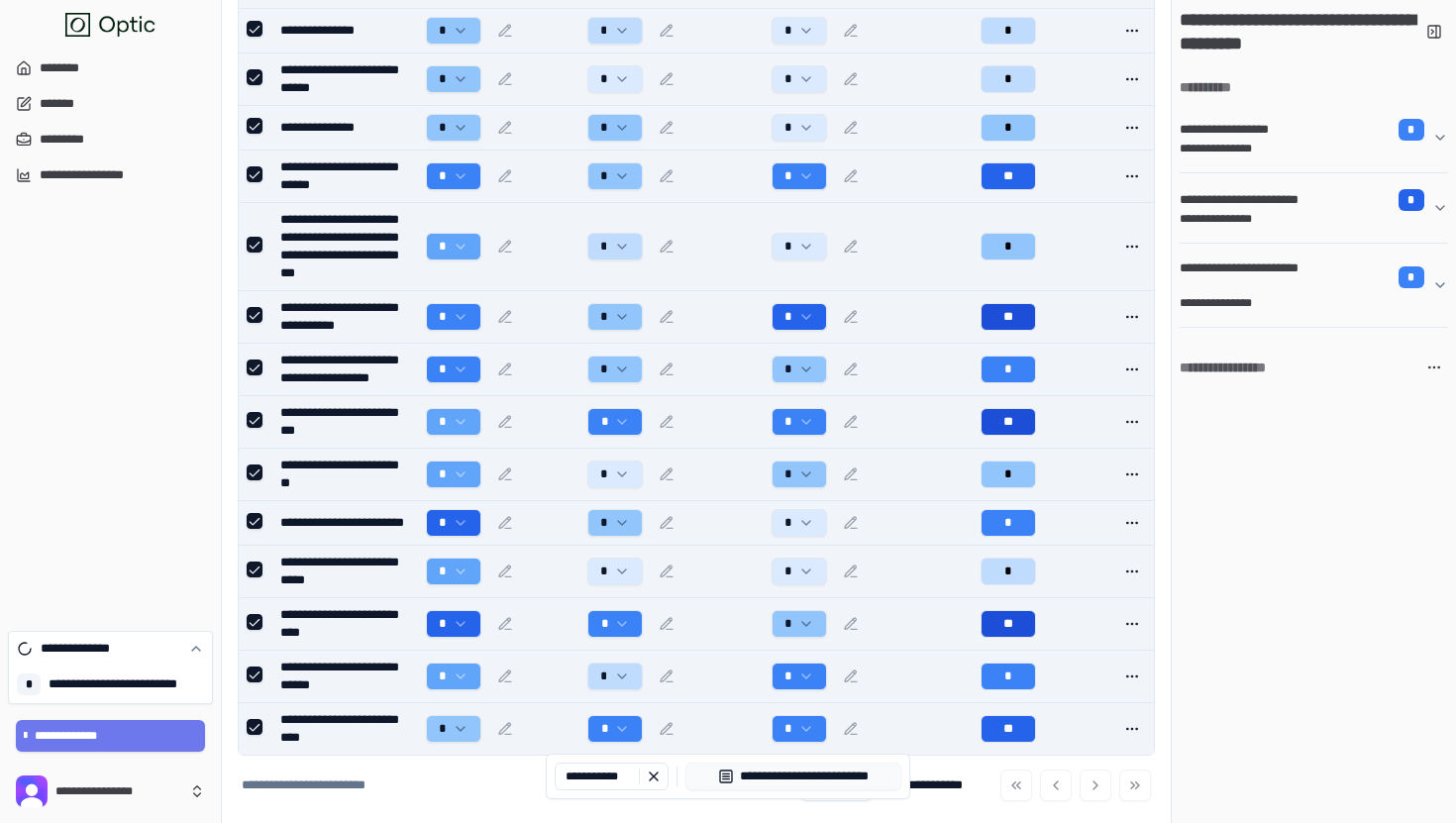 click on "**********" at bounding box center [110, 334] 